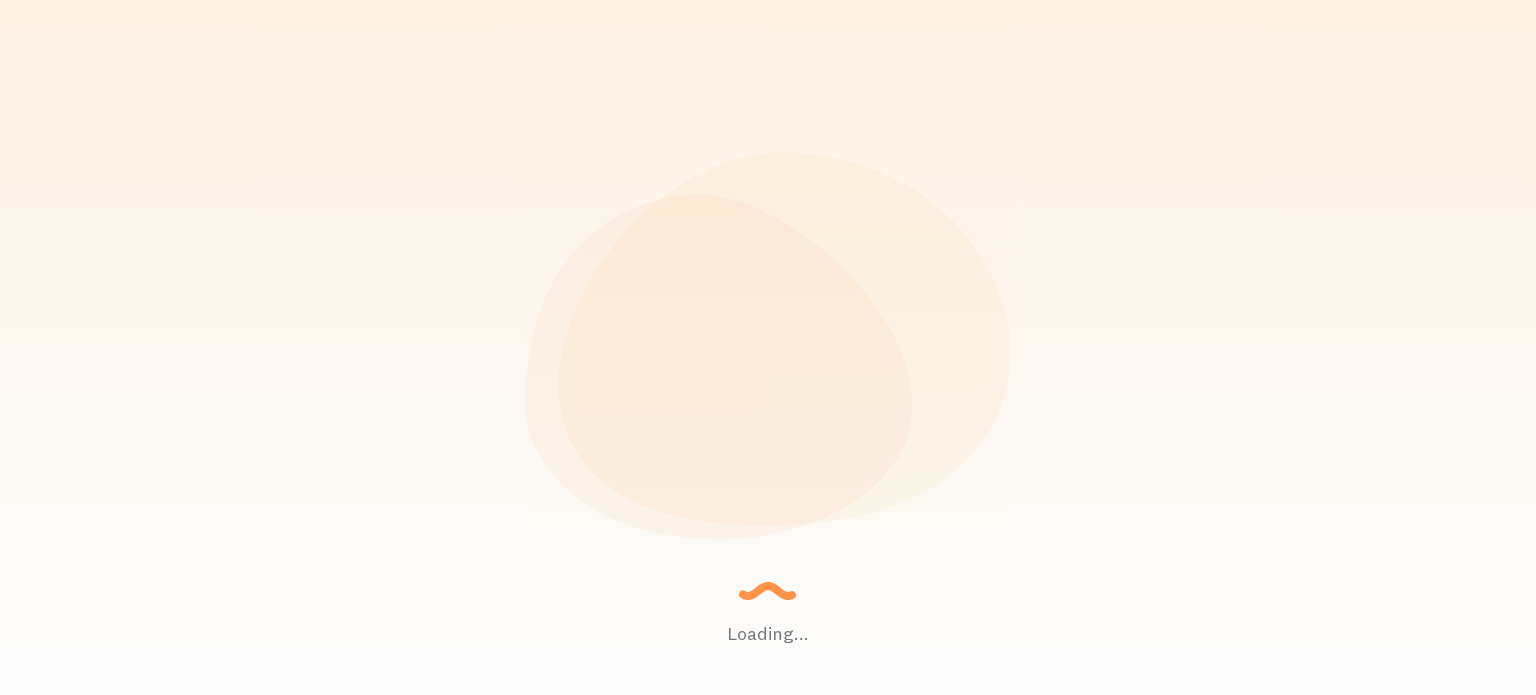 scroll, scrollTop: 0, scrollLeft: 0, axis: both 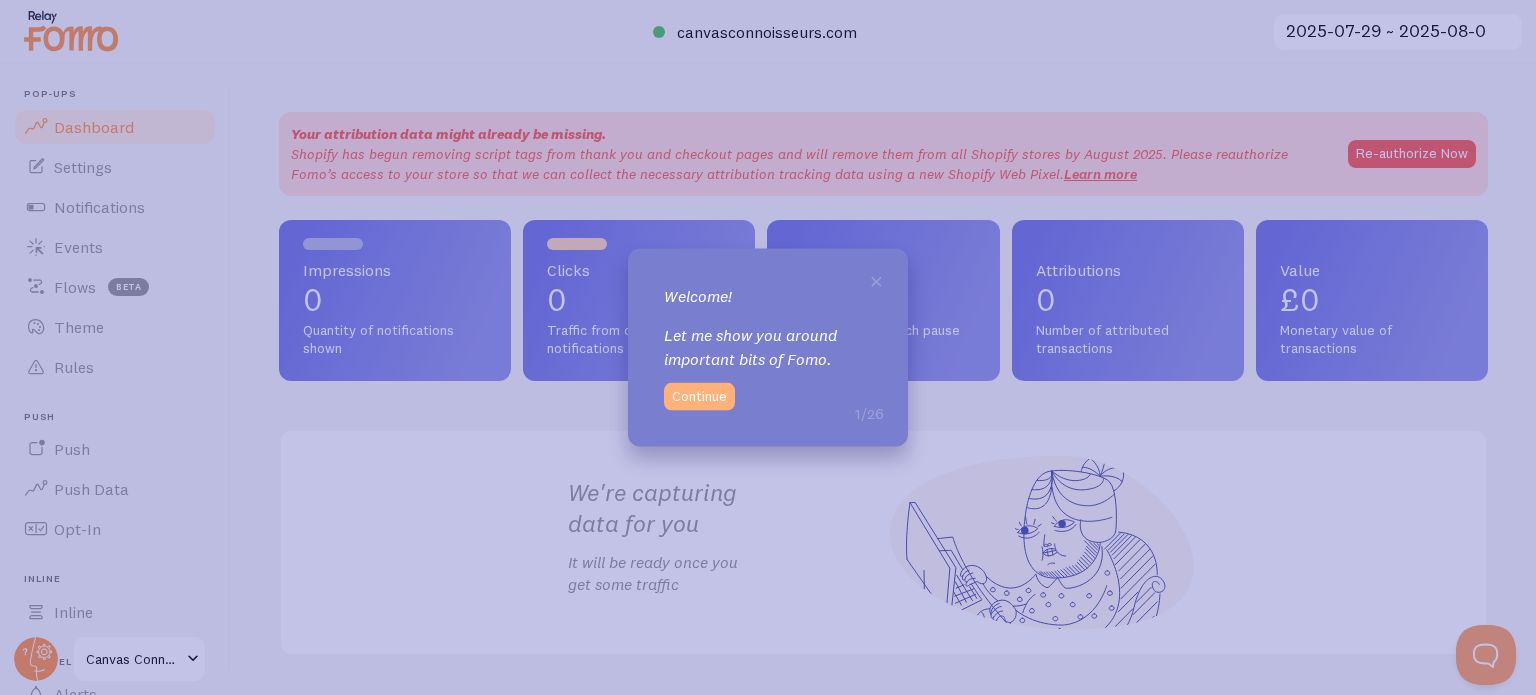 click on "Continue" at bounding box center [699, 397] 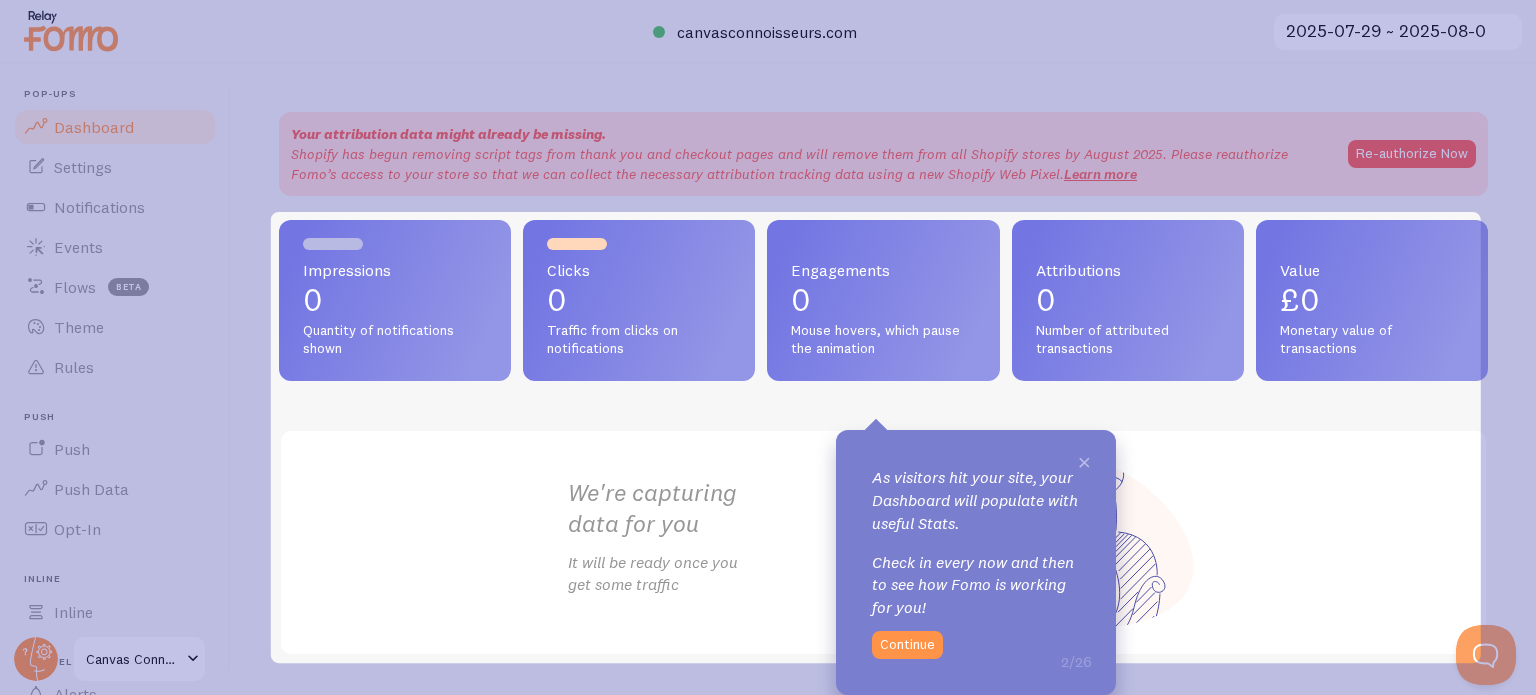 click on "×" at bounding box center [1084, 461] 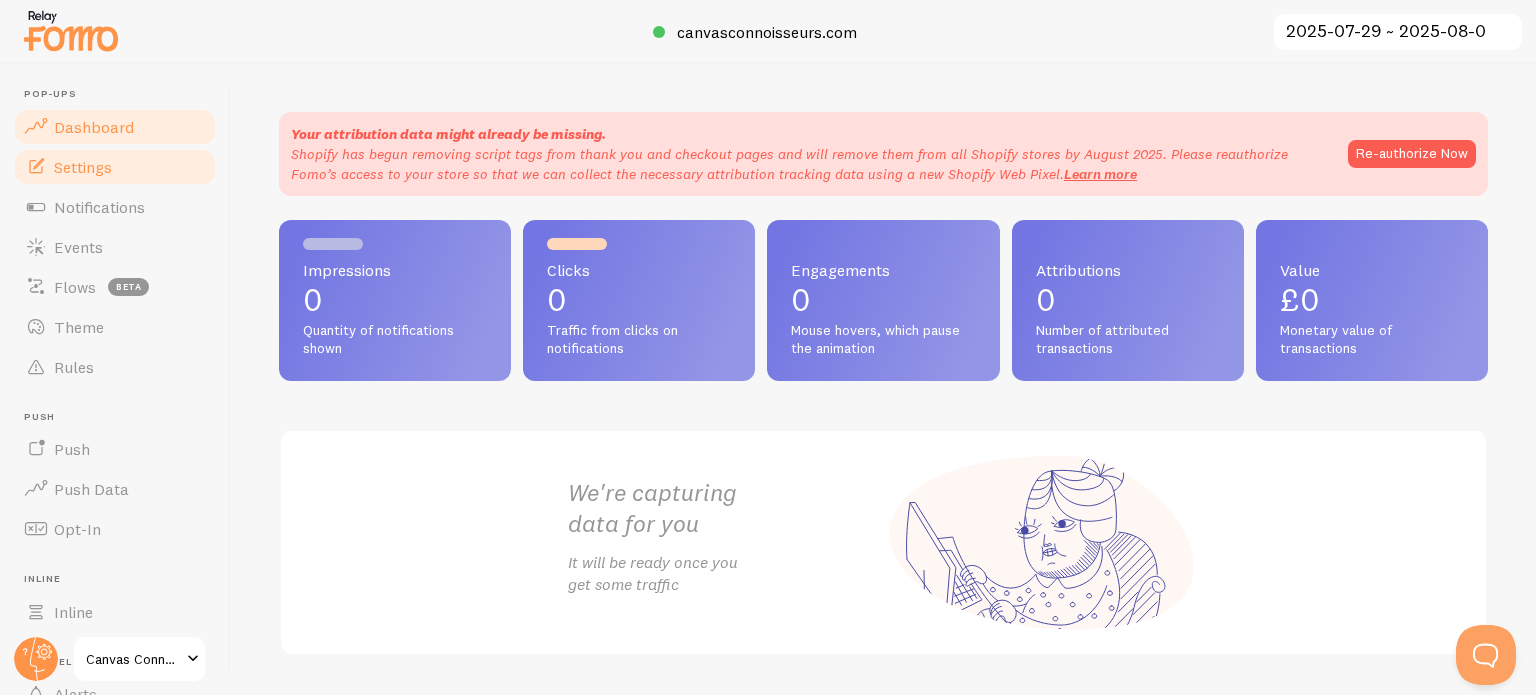click on "Settings" at bounding box center [115, 167] 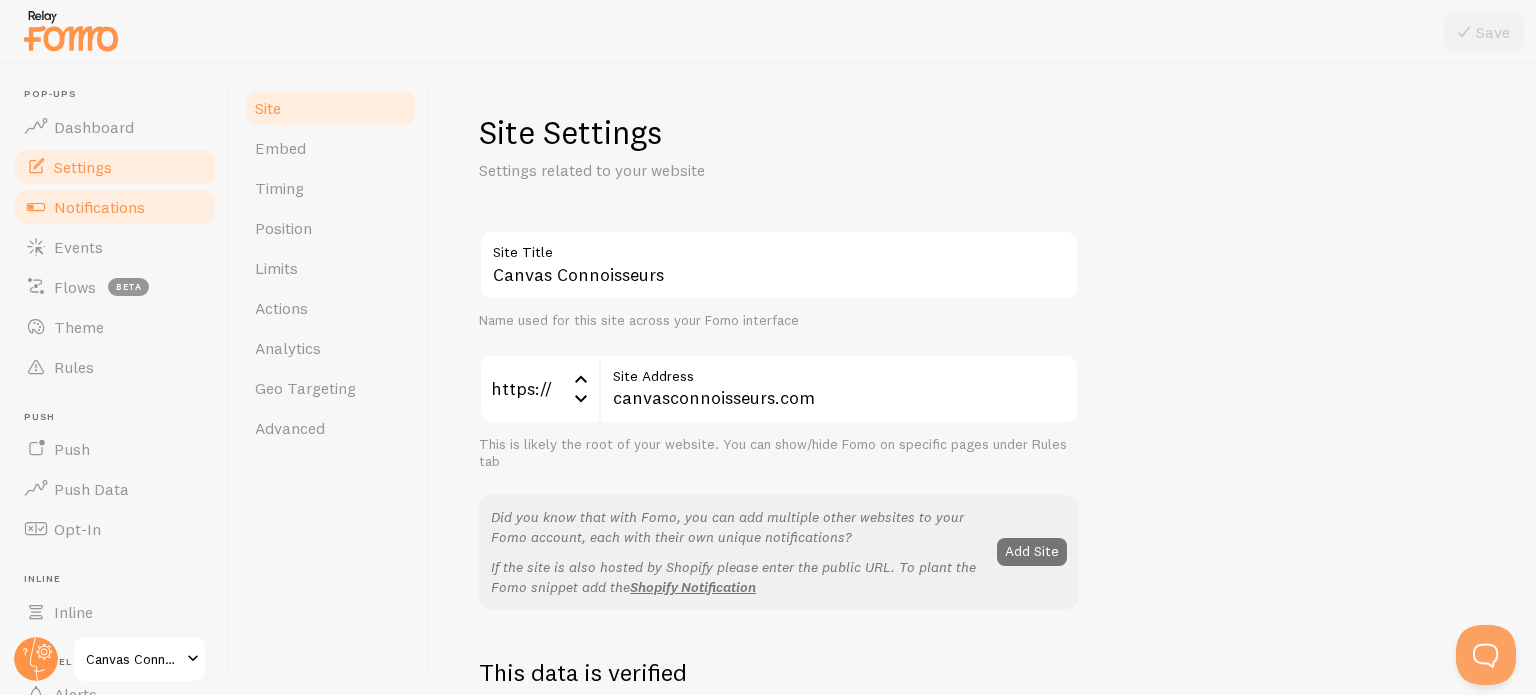 click on "Notifications" at bounding box center (99, 207) 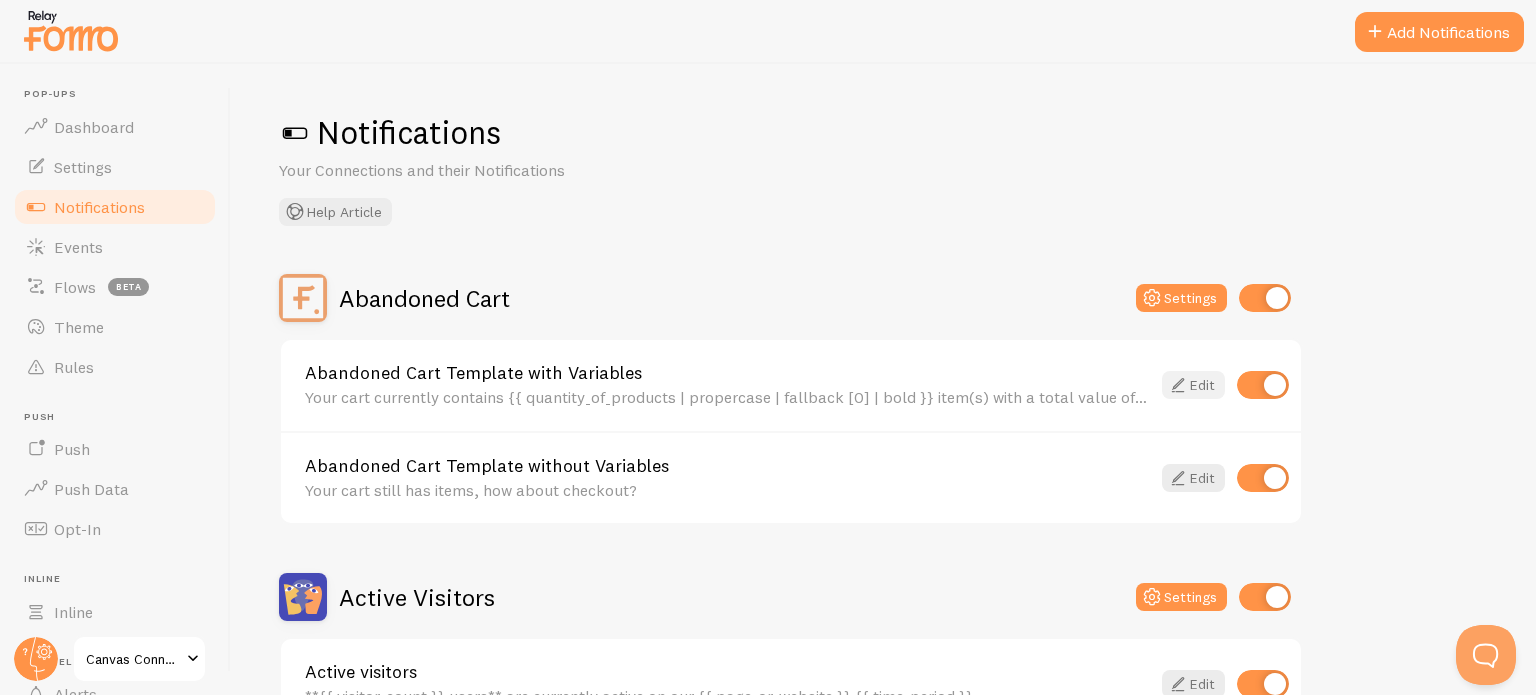 click on "Edit" at bounding box center (1193, 385) 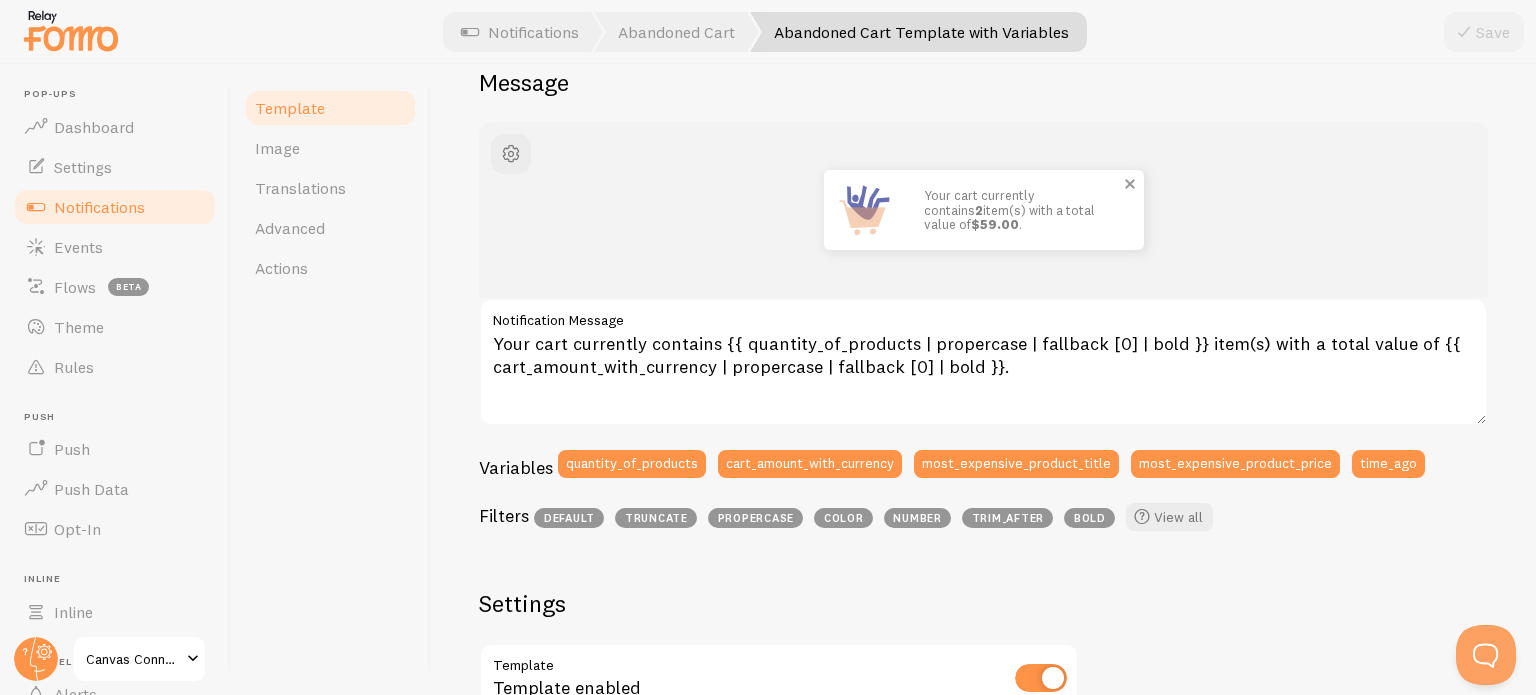 scroll, scrollTop: 0, scrollLeft: 0, axis: both 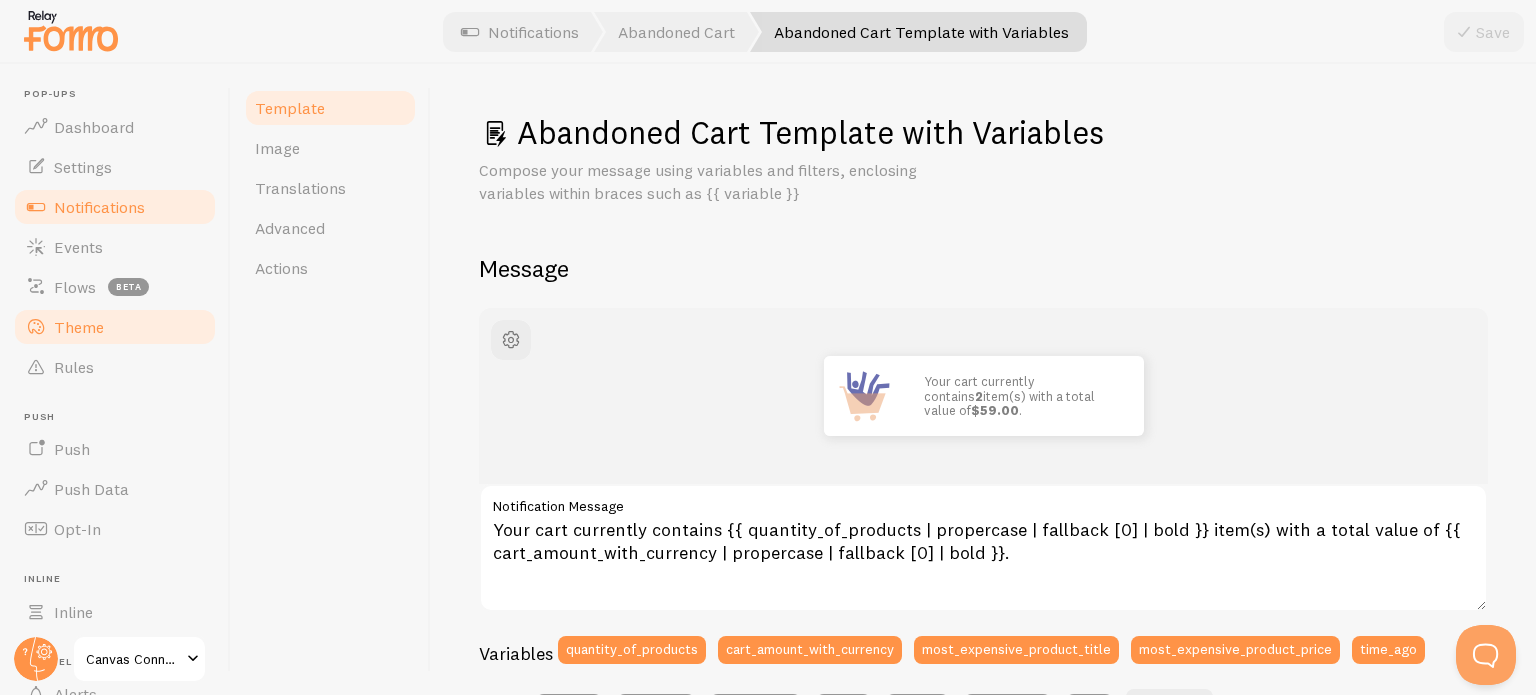 click on "Theme" at bounding box center (79, 327) 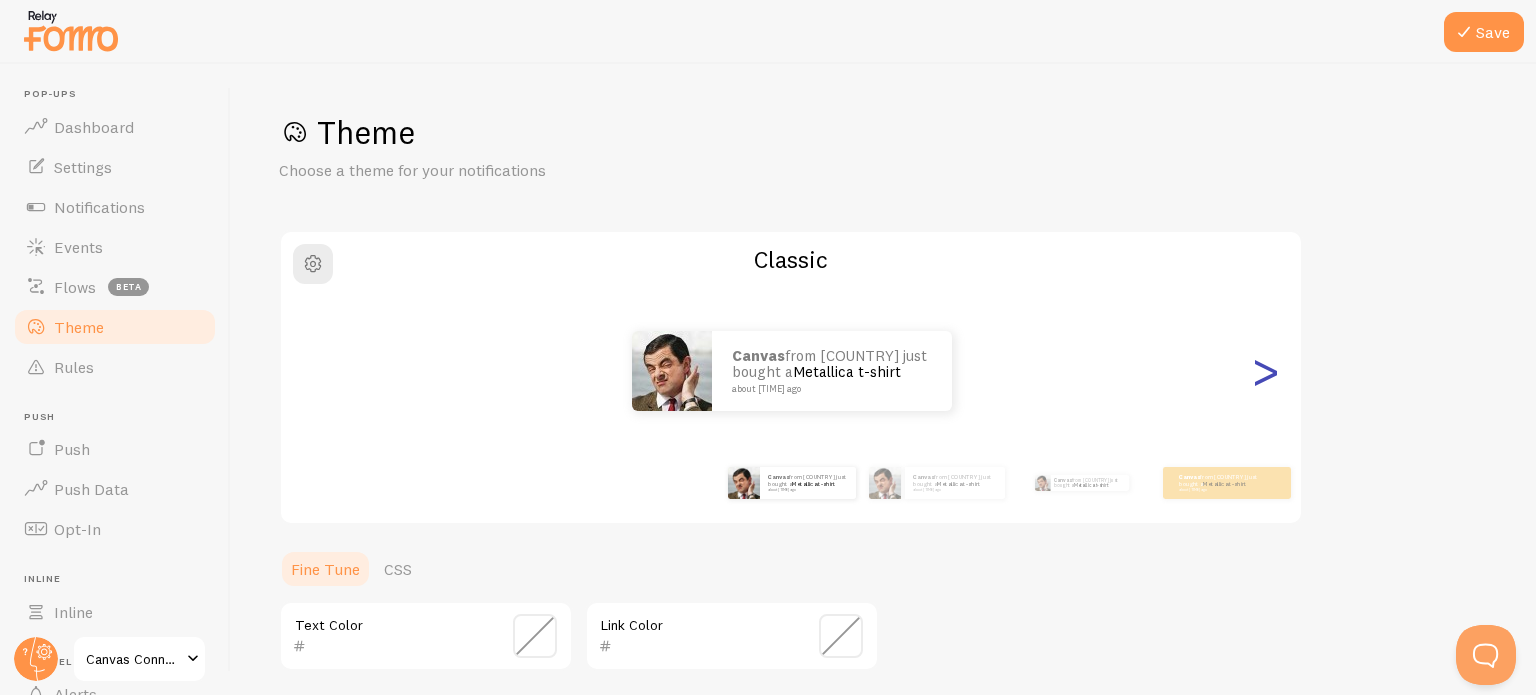 click on ">" at bounding box center (1265, 371) 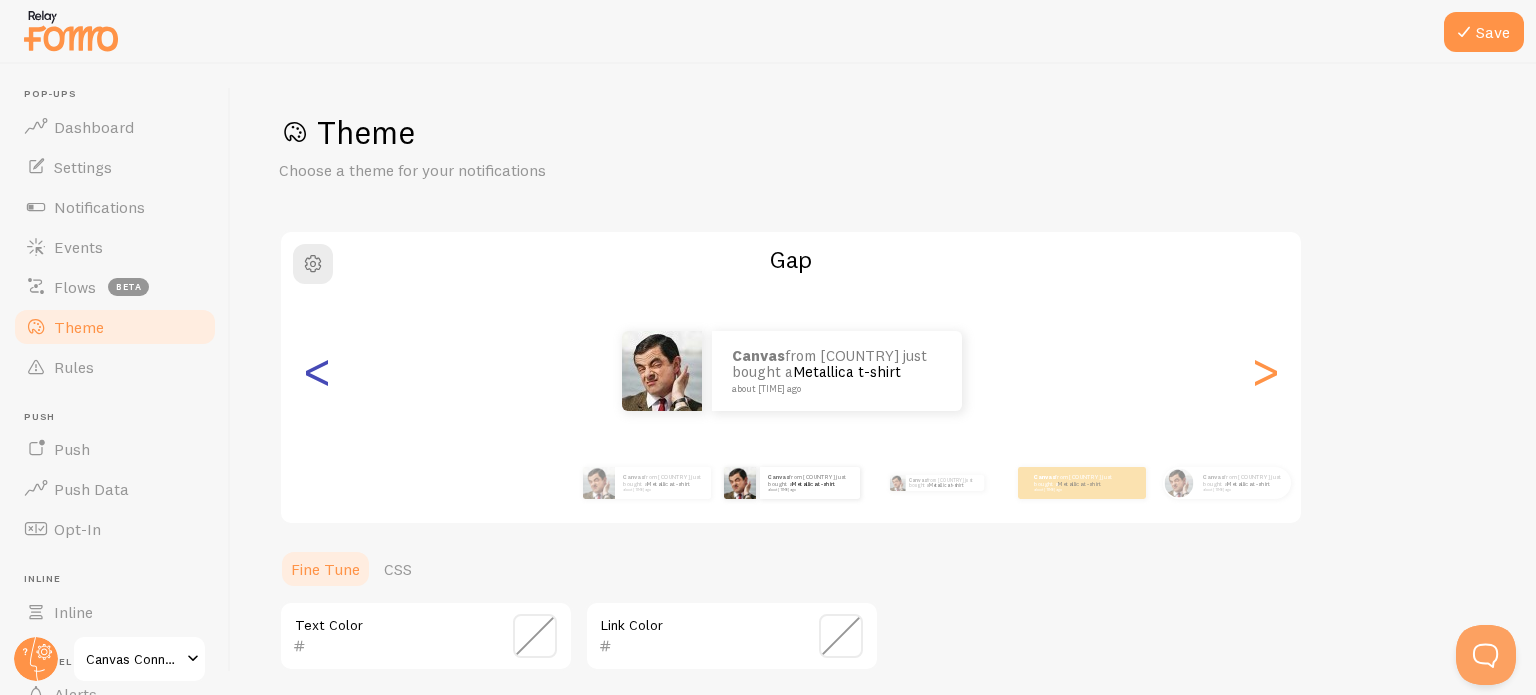 click on "<" at bounding box center (317, 371) 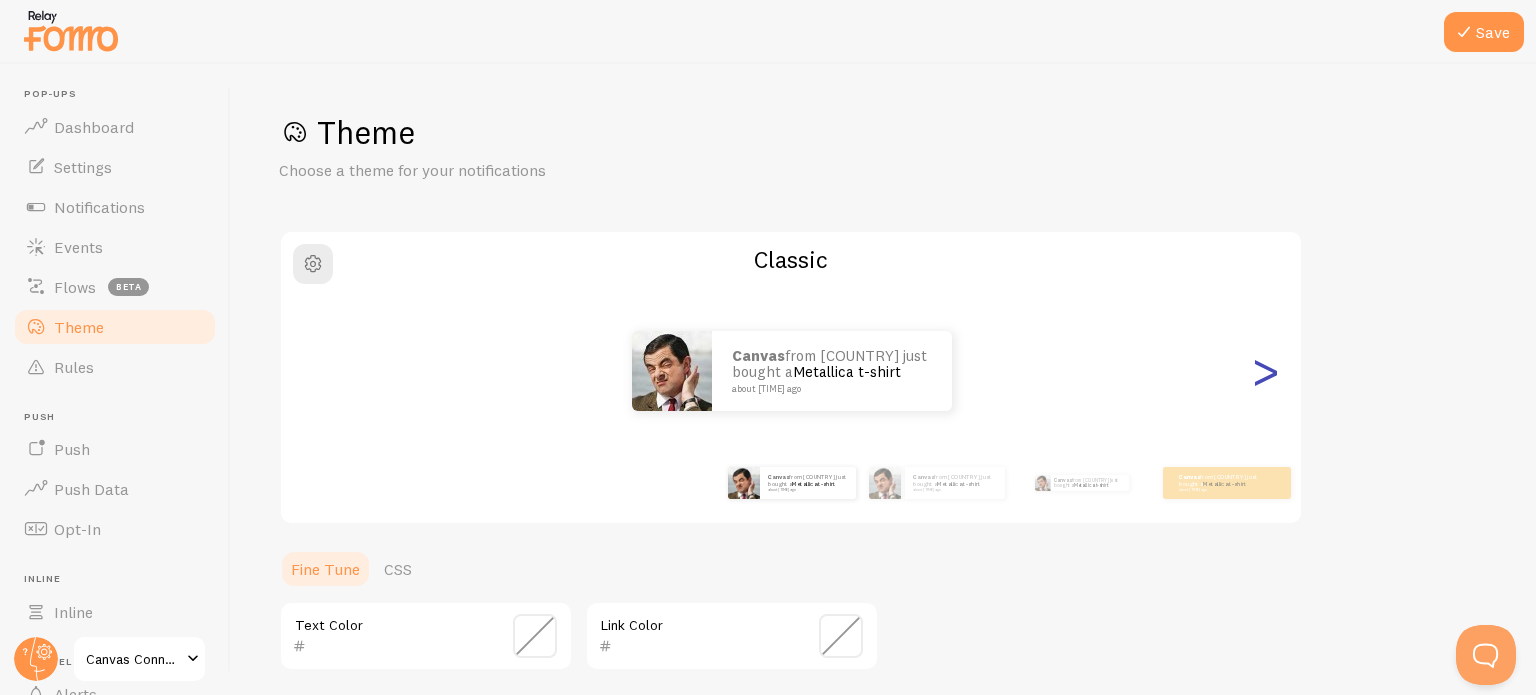 click on ">" at bounding box center (1265, 371) 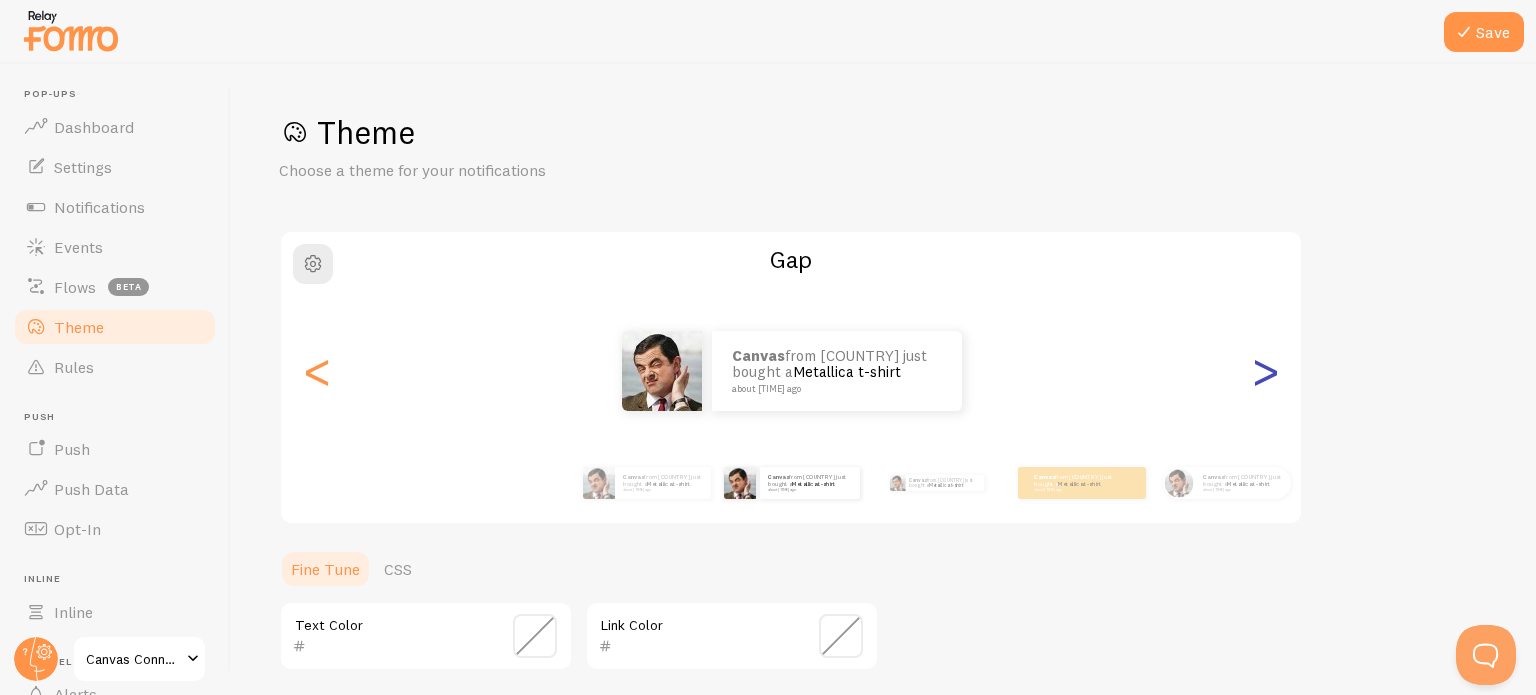 click on ">" at bounding box center [1265, 371] 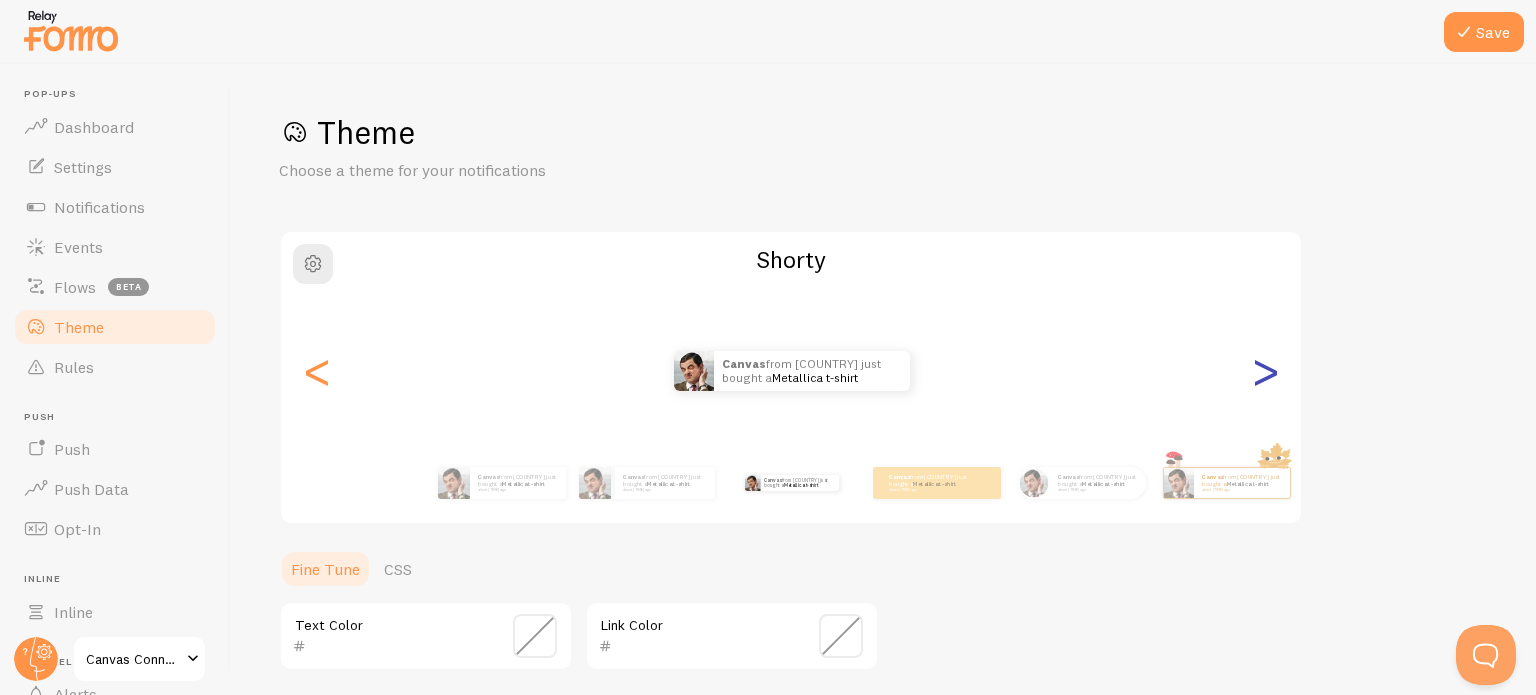 click on ">" at bounding box center (1265, 371) 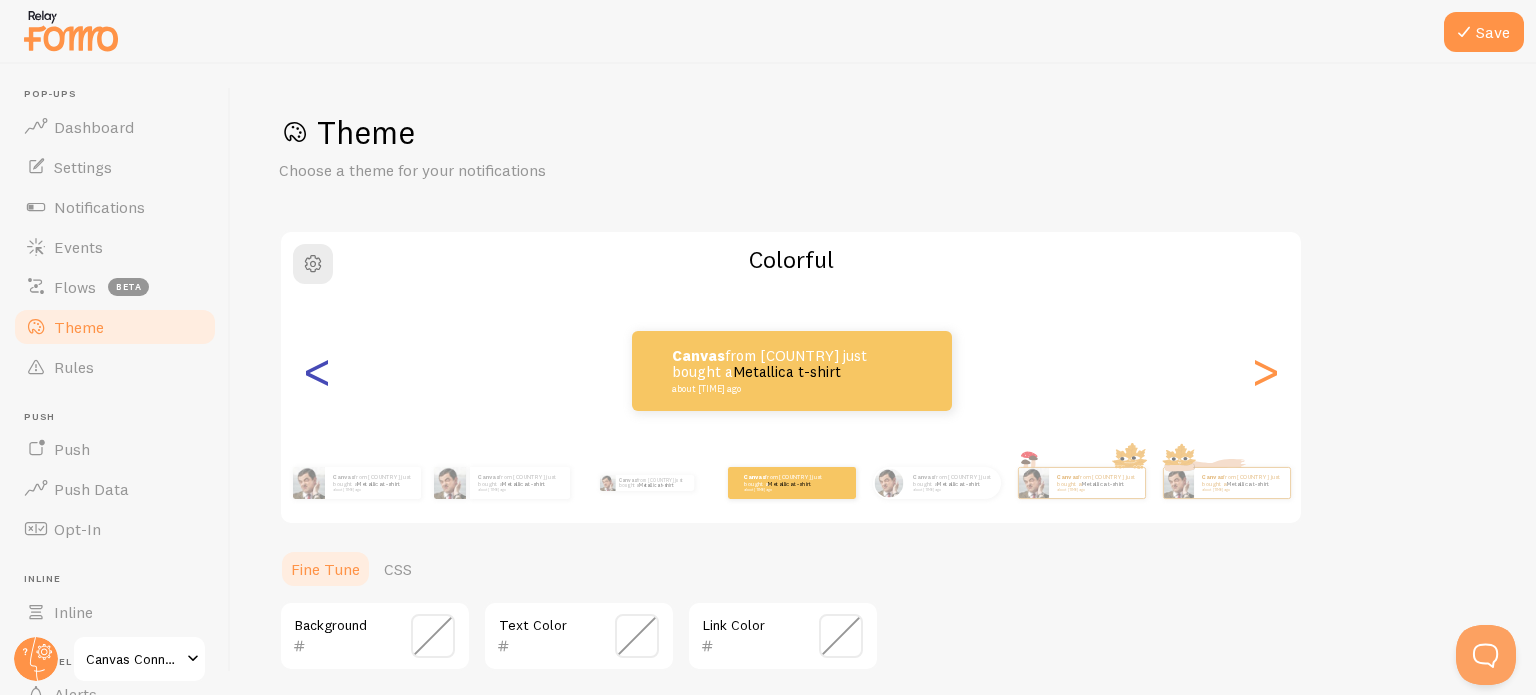 click on "<" at bounding box center [317, 371] 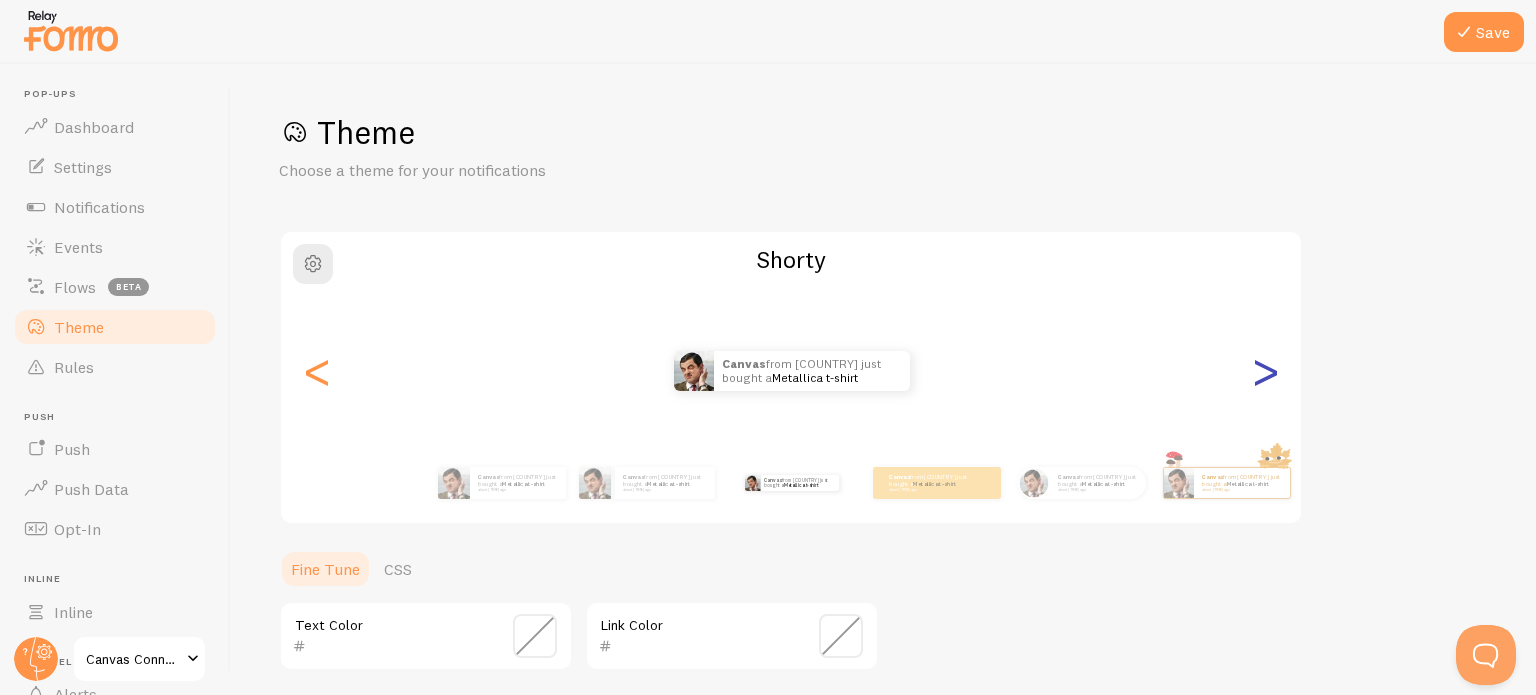 click on ">" at bounding box center [1265, 371] 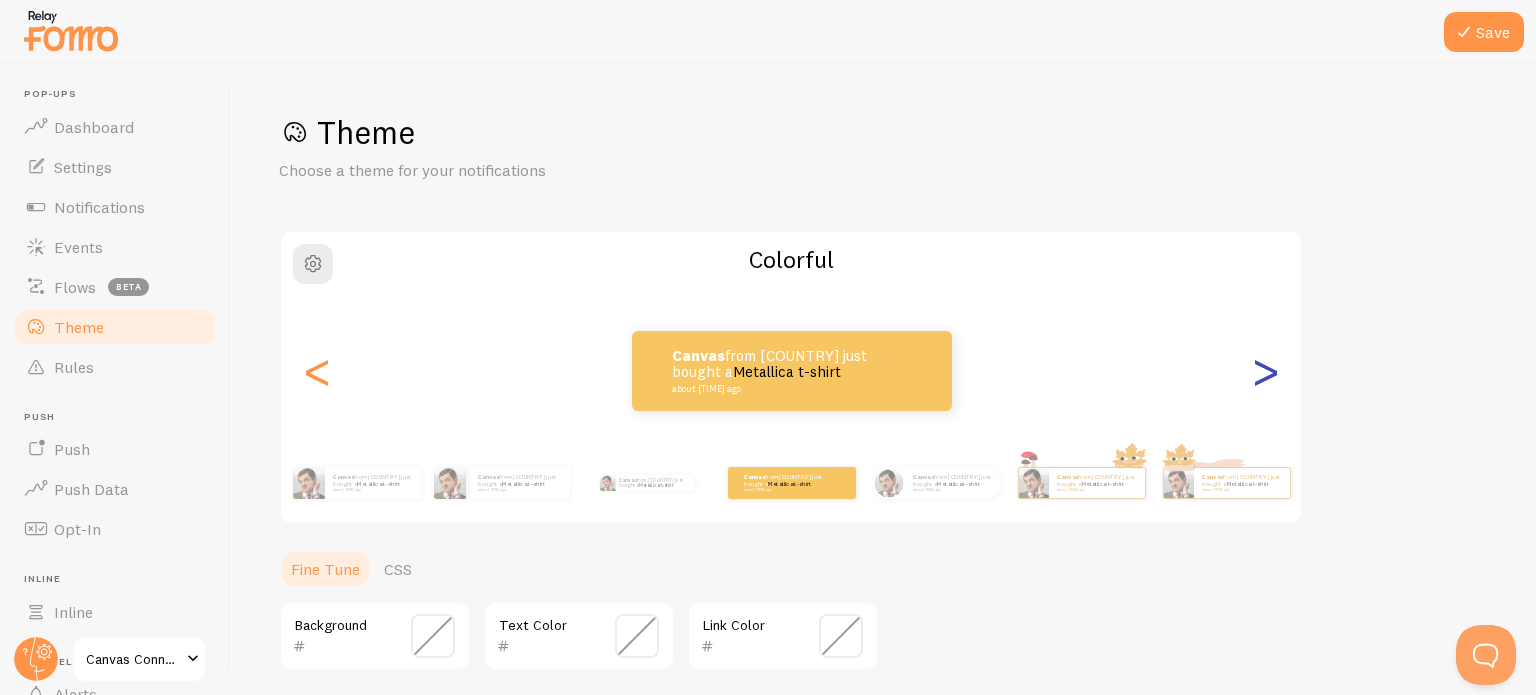 click on ">" at bounding box center (1265, 371) 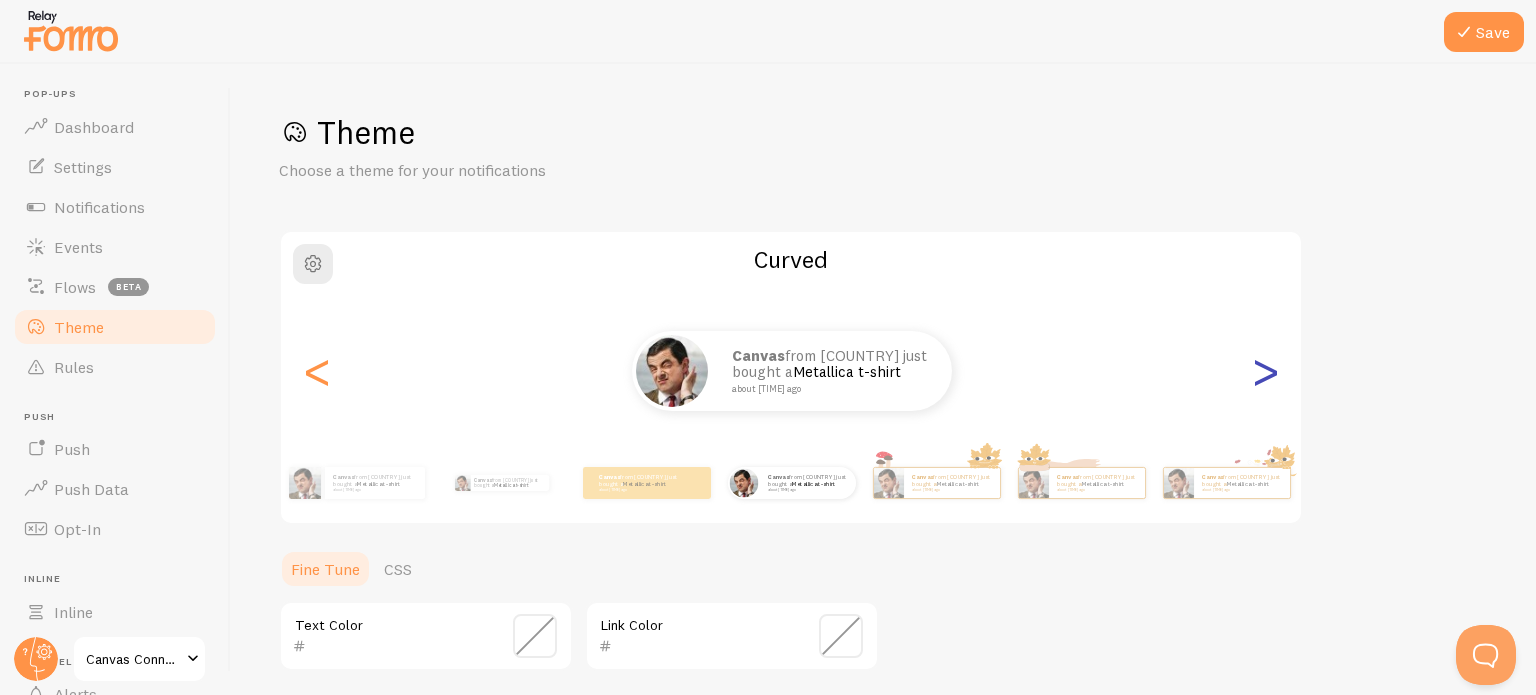 click on ">" at bounding box center (1265, 371) 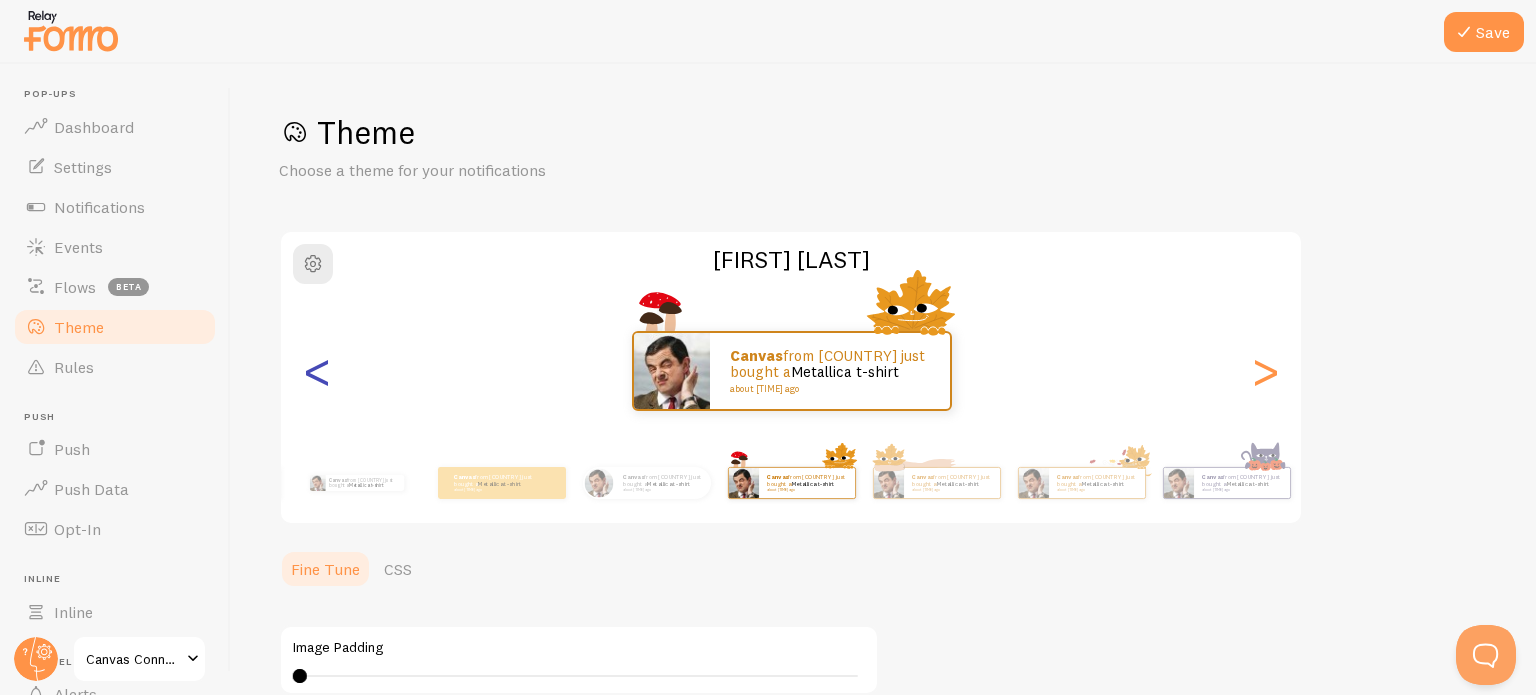 click on "<" at bounding box center [317, 371] 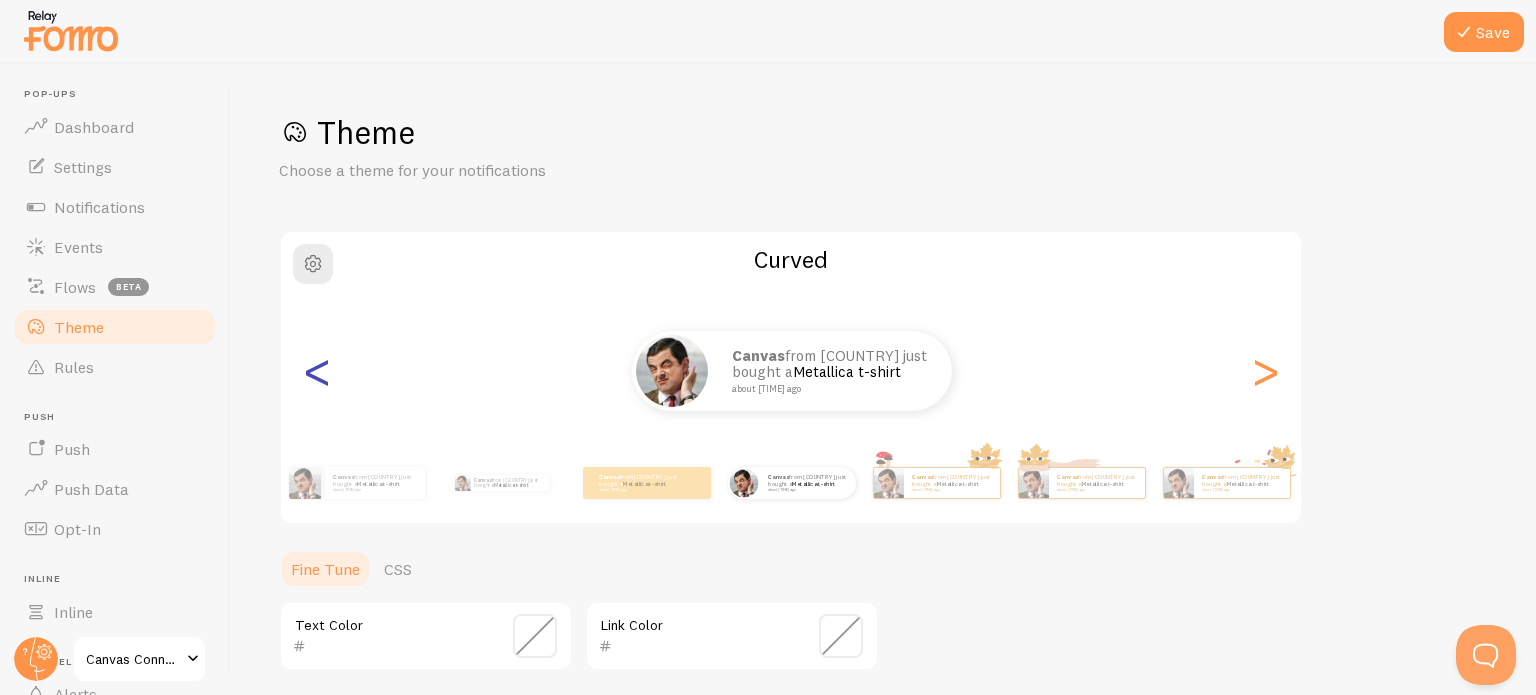 click on "<" at bounding box center (317, 371) 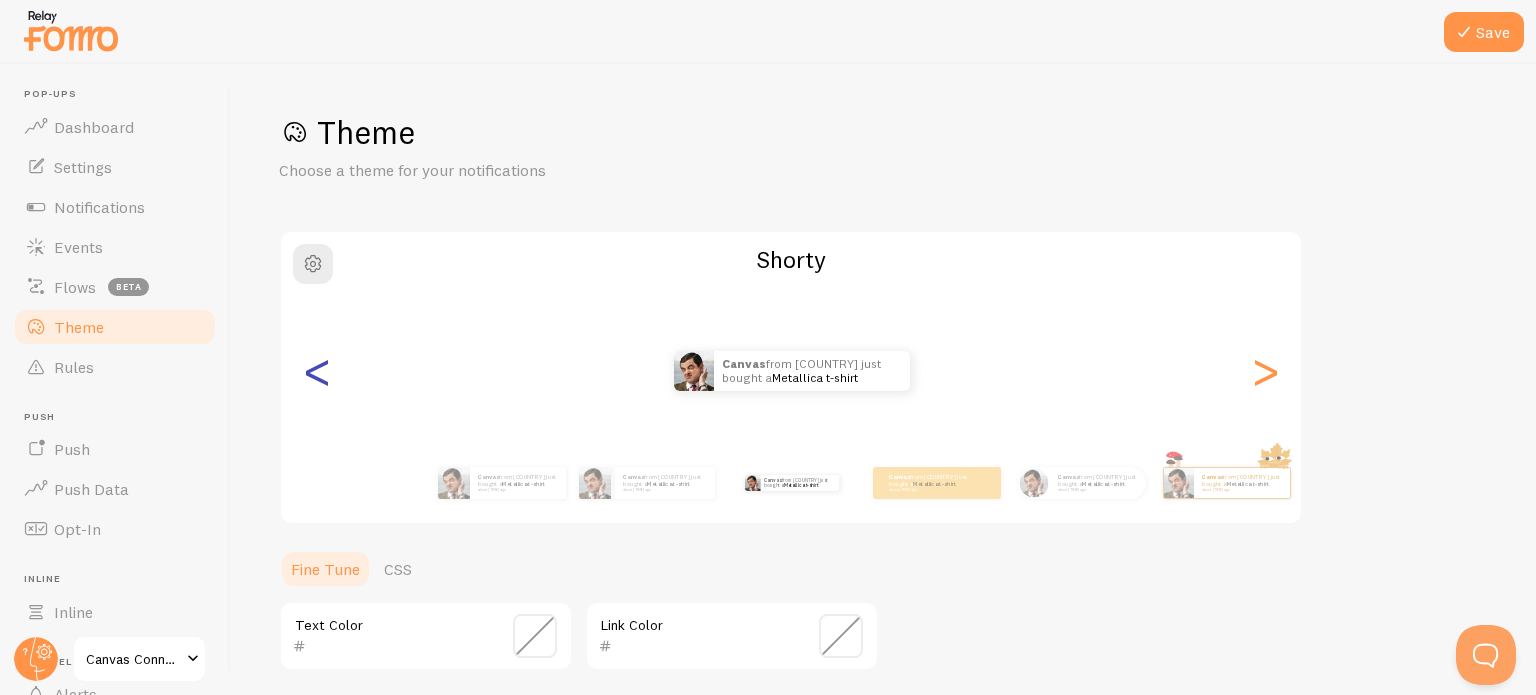 click on "<" at bounding box center [317, 371] 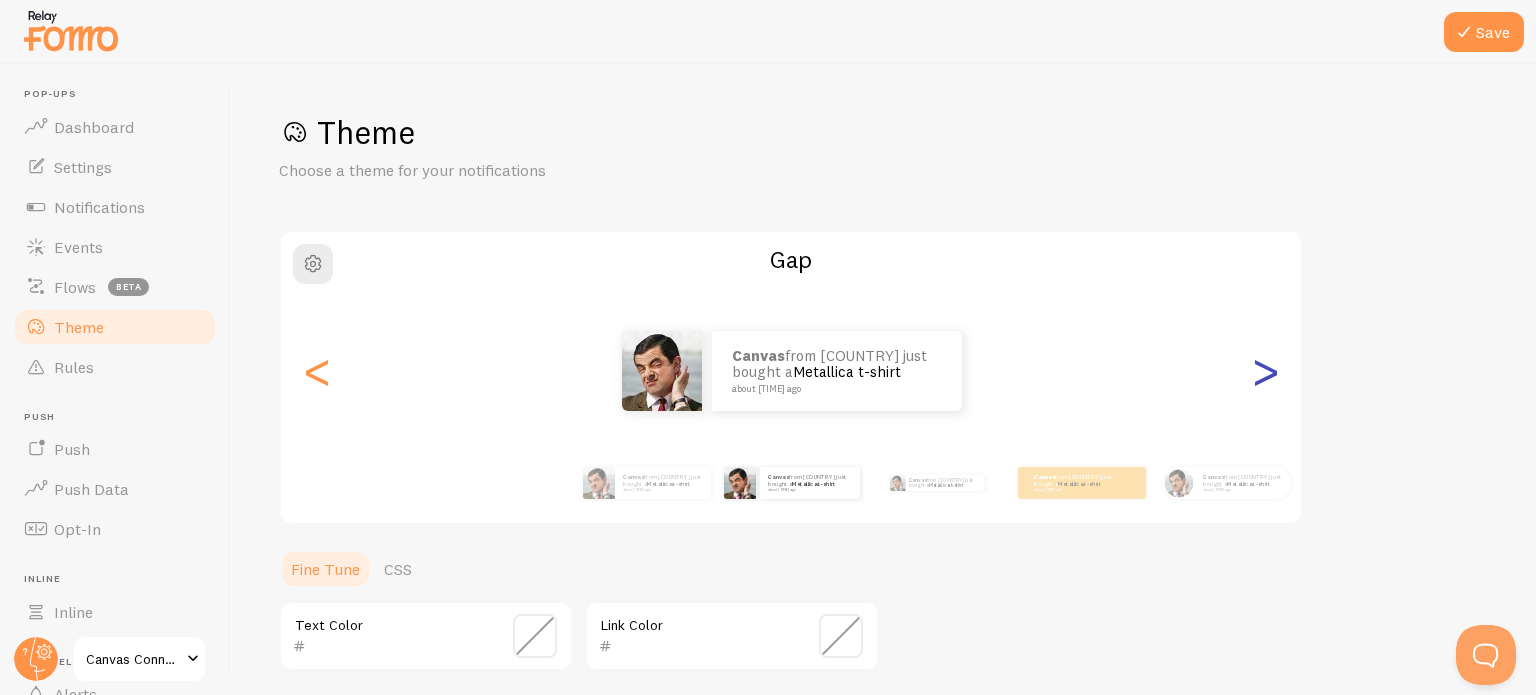 click on ">" at bounding box center (1265, 371) 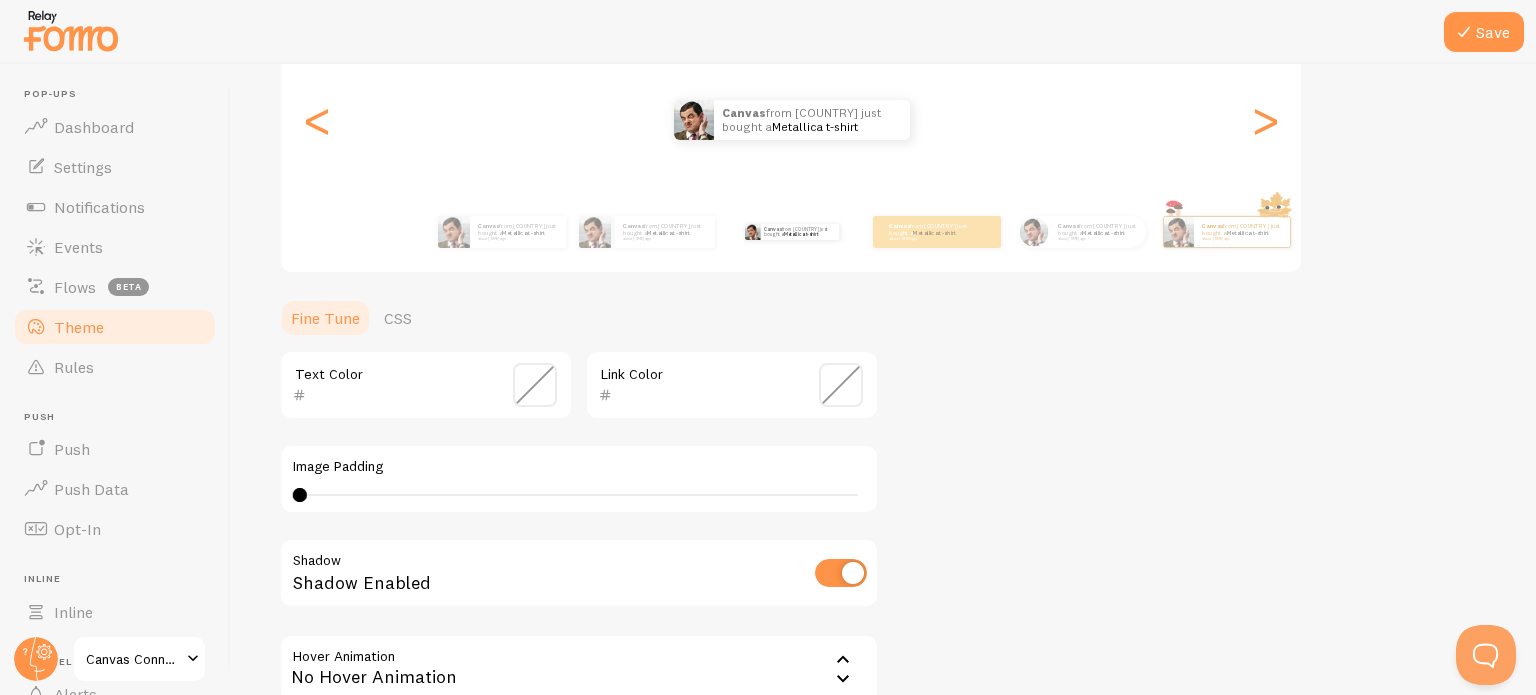 scroll, scrollTop: 266, scrollLeft: 0, axis: vertical 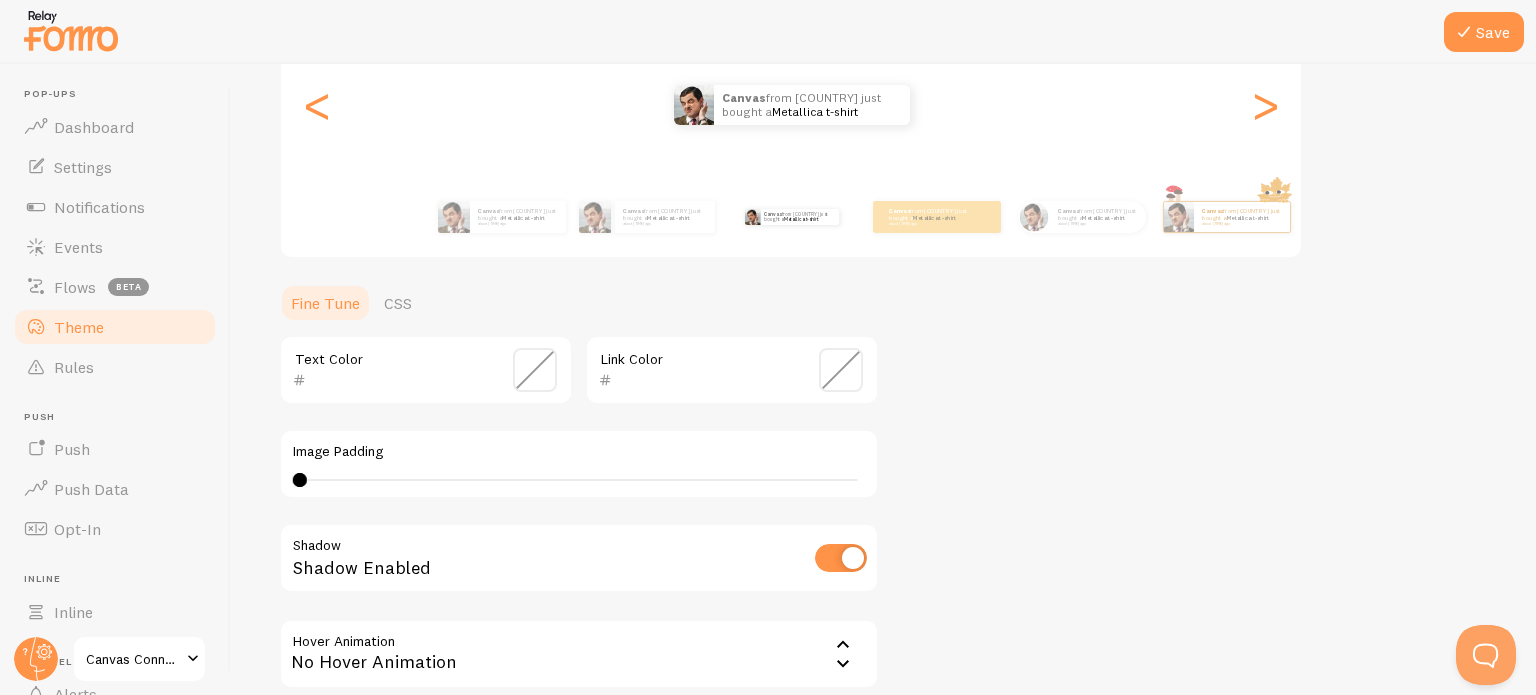 click at bounding box center [841, 558] 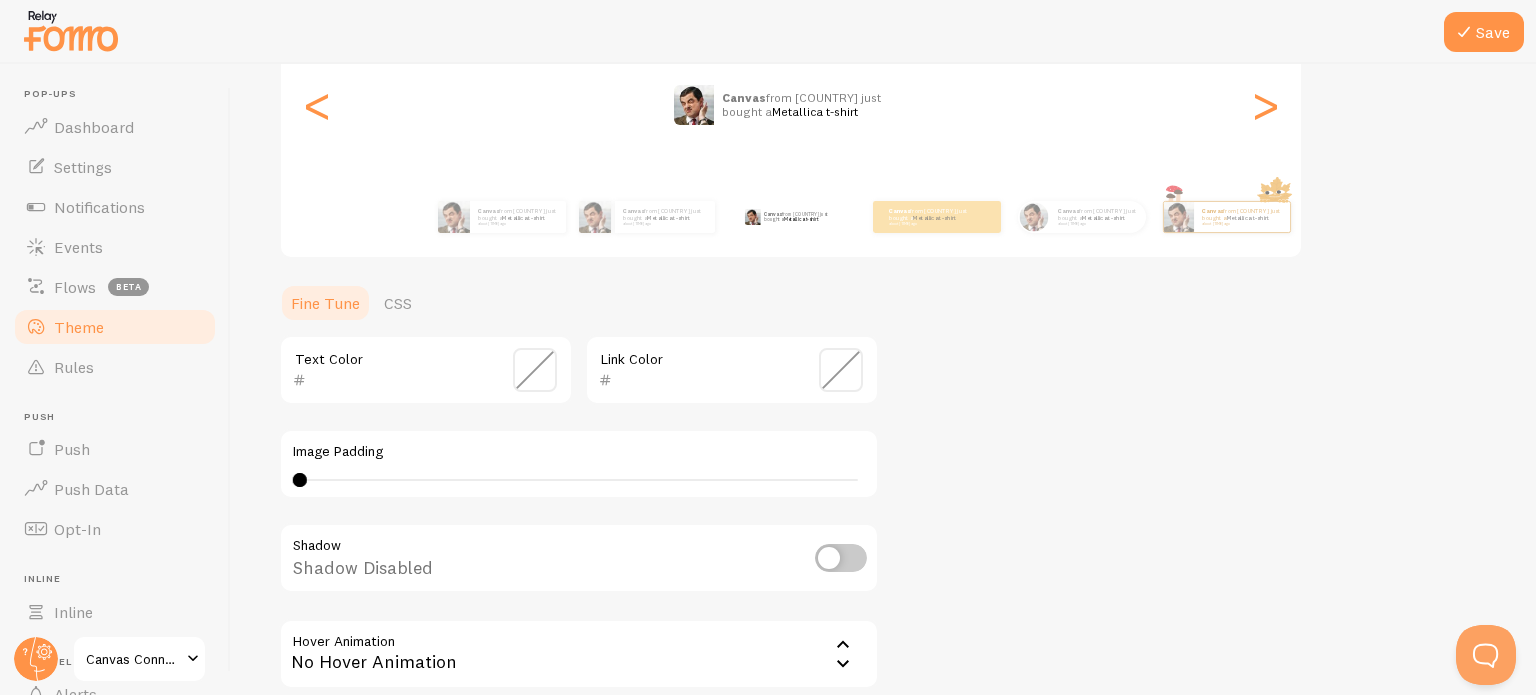 click at bounding box center [841, 558] 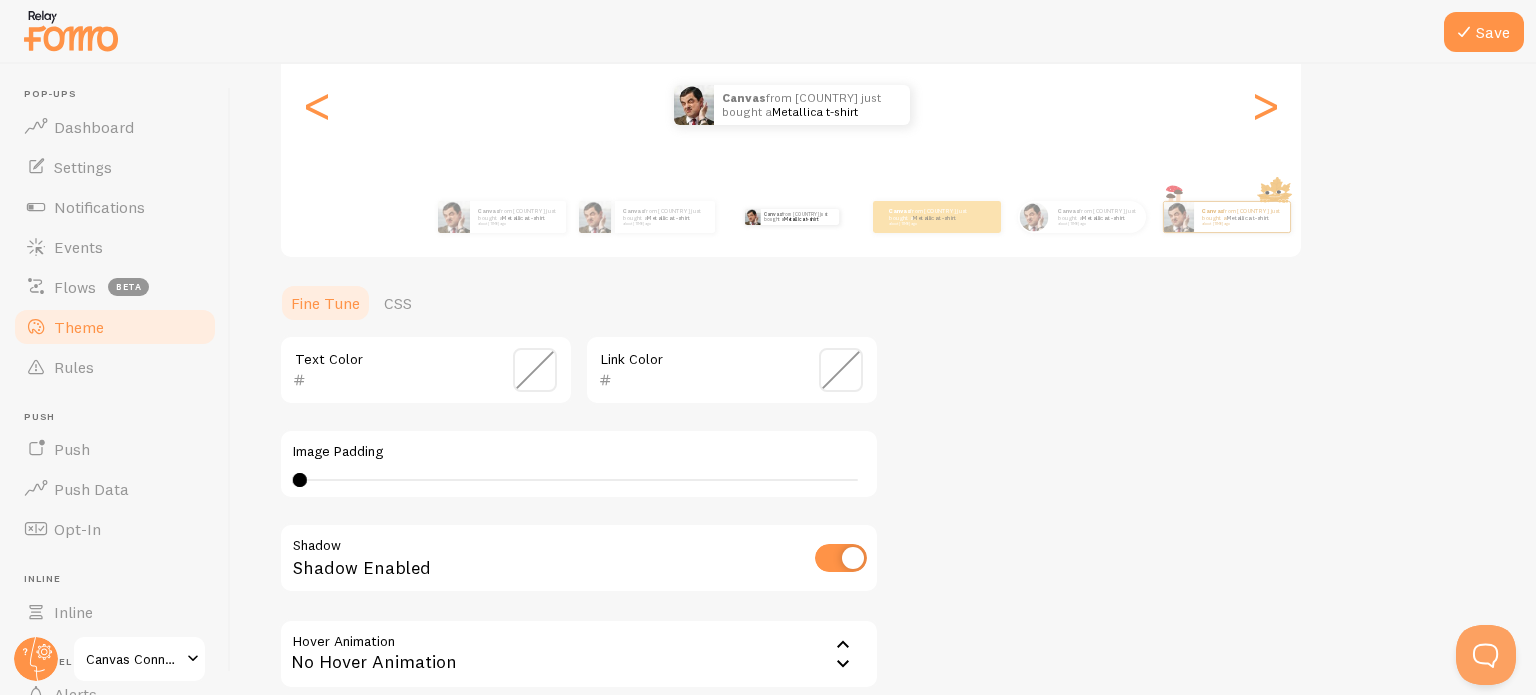 click at bounding box center [841, 558] 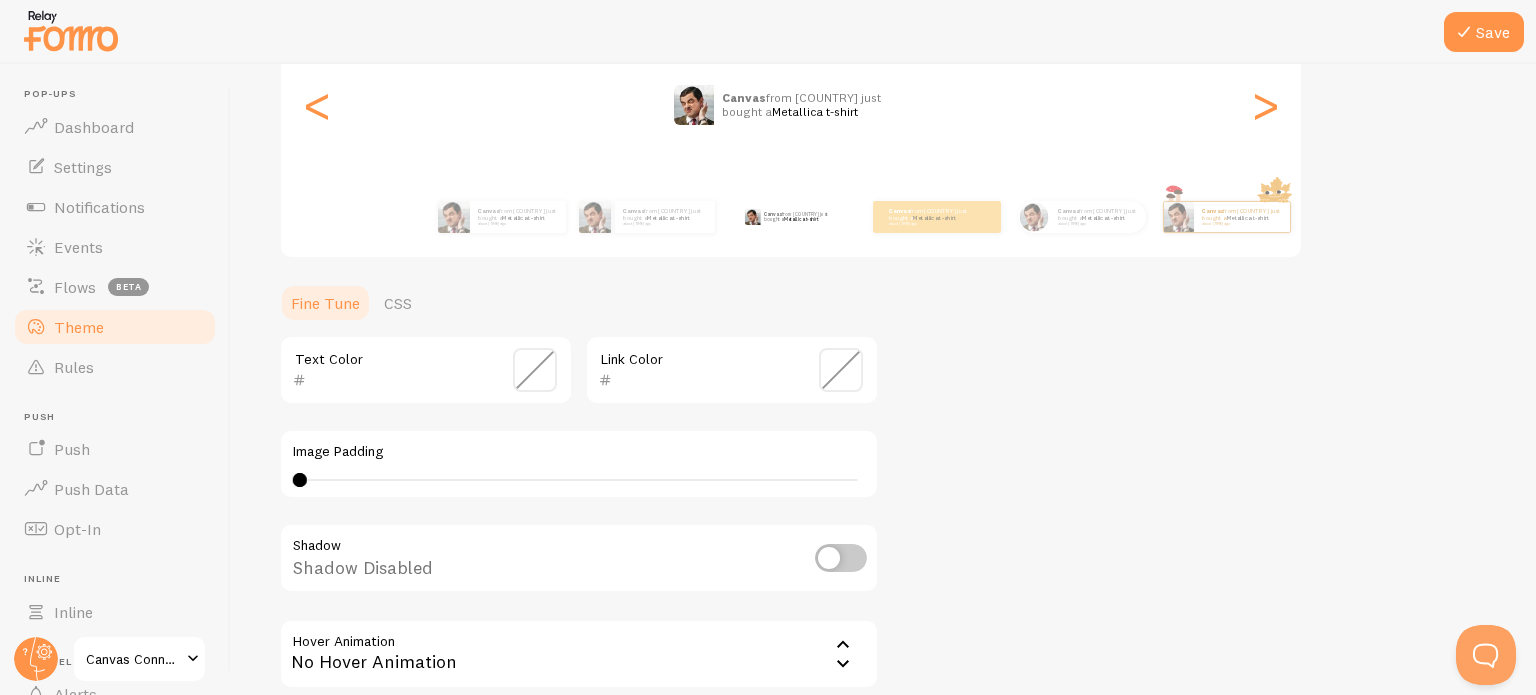 click at bounding box center (841, 558) 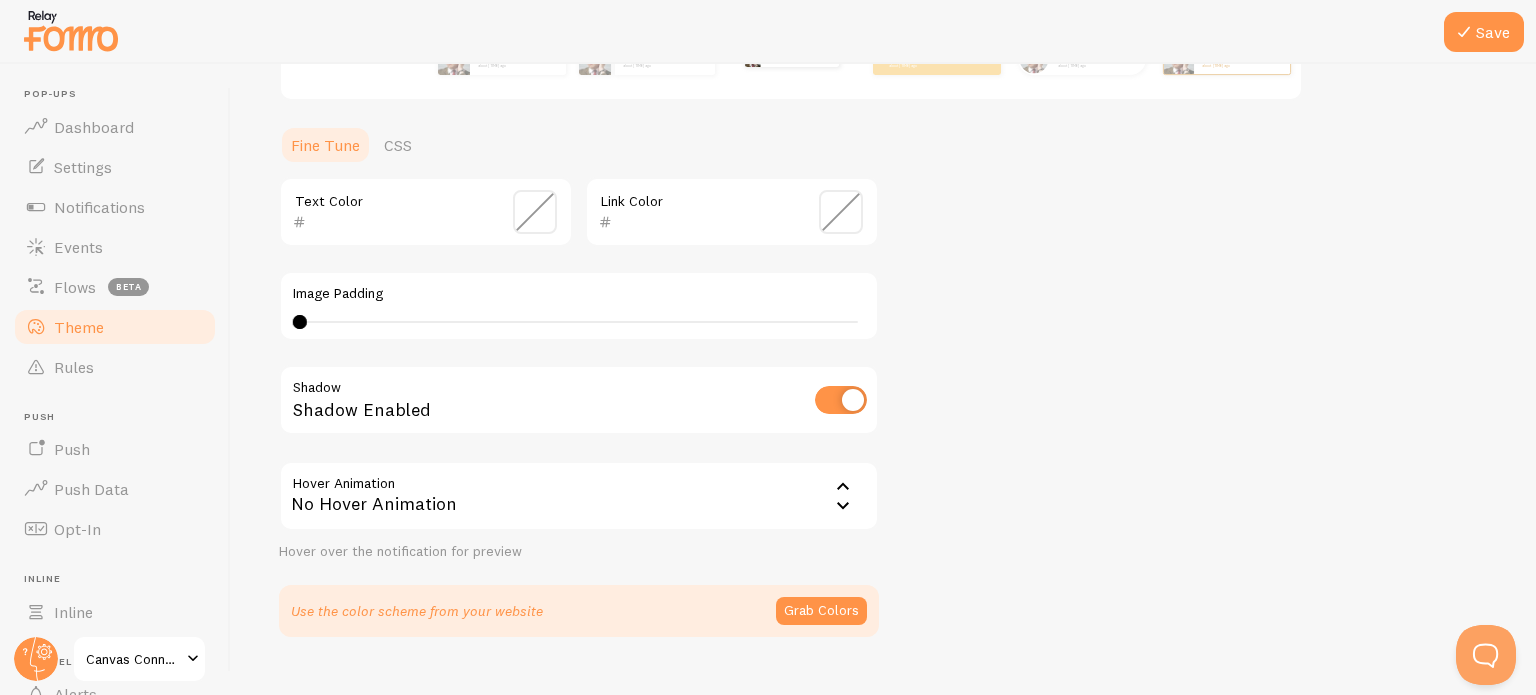 scroll, scrollTop: 460, scrollLeft: 0, axis: vertical 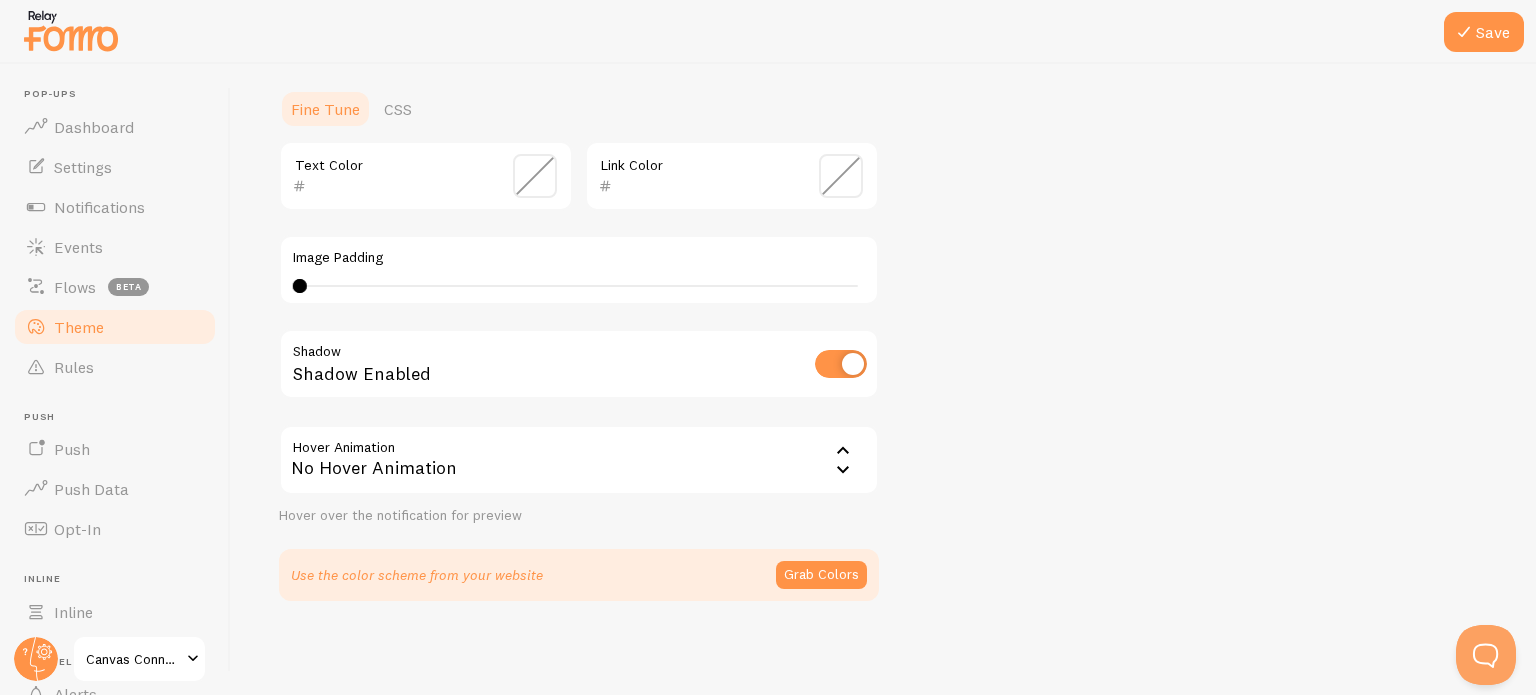 click 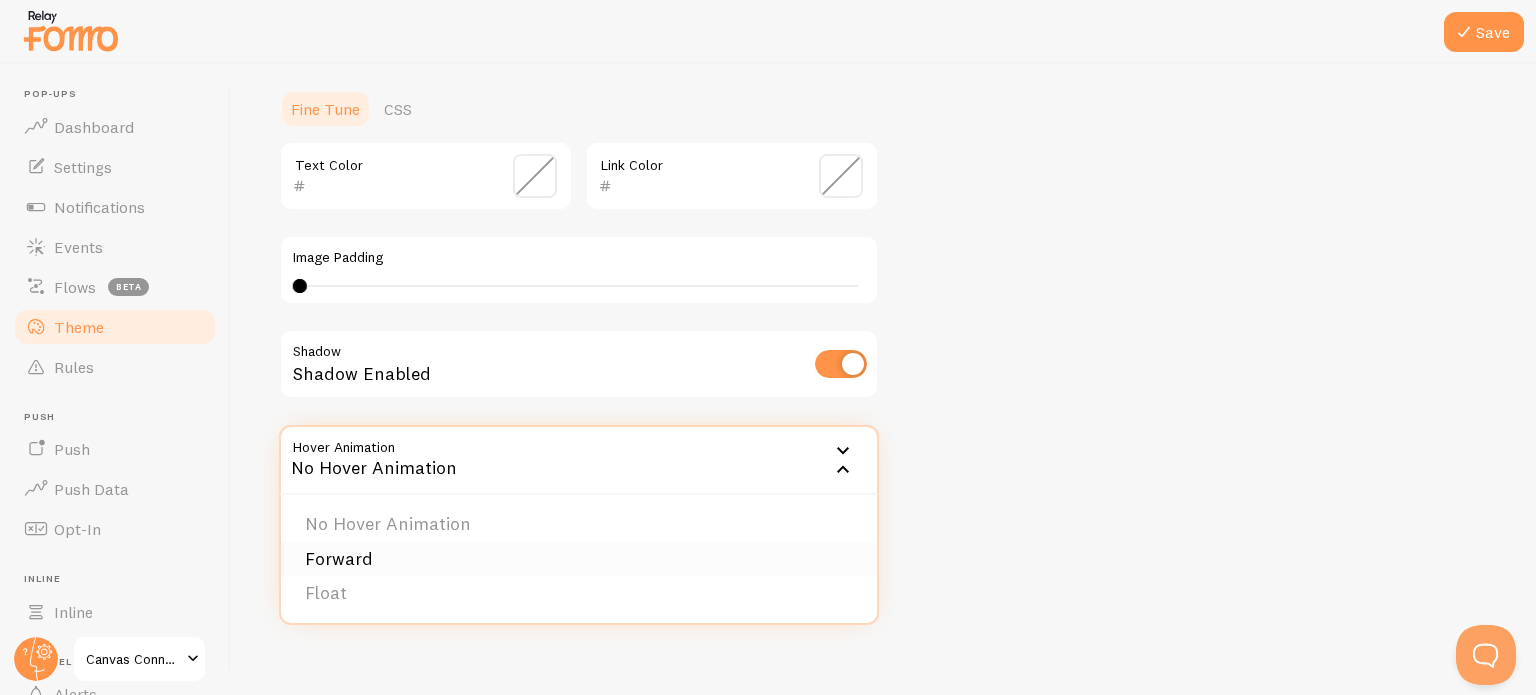 click on "Forward" at bounding box center (579, 559) 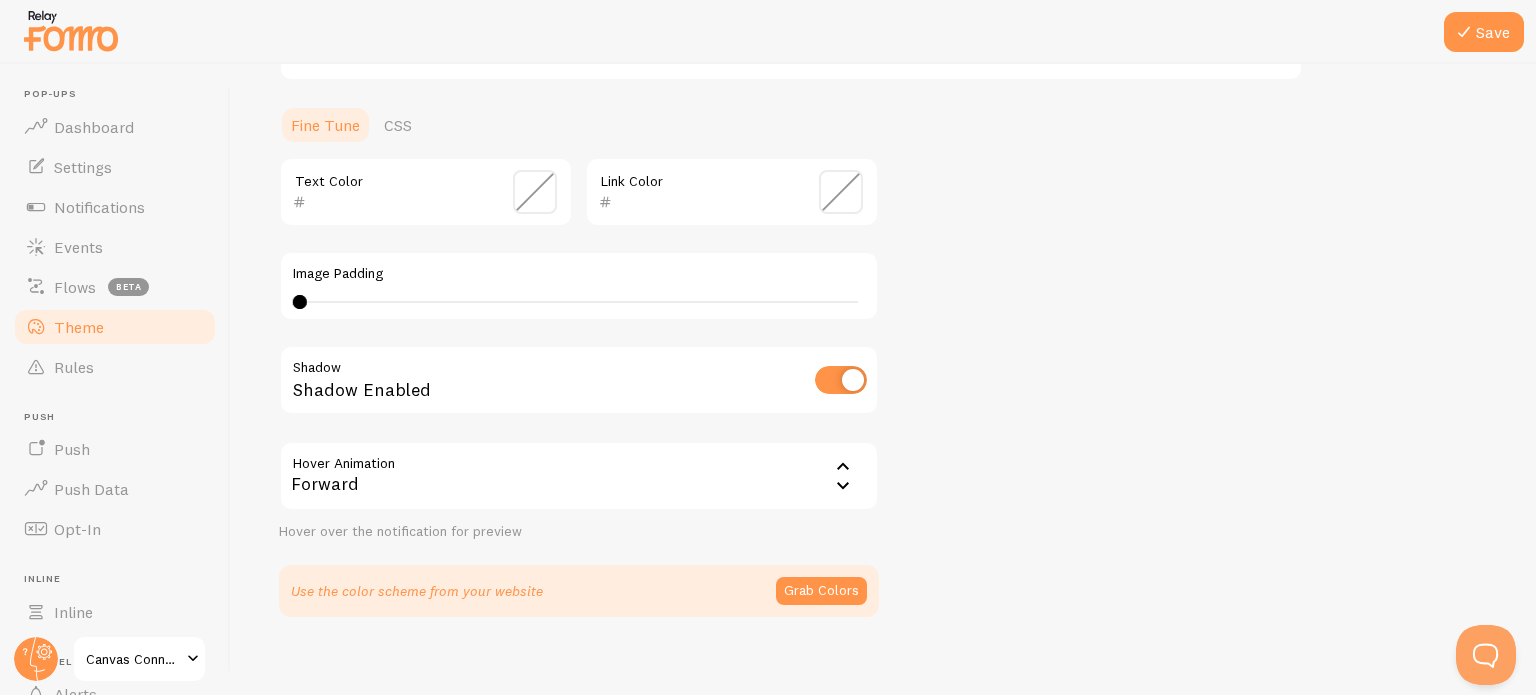 scroll, scrollTop: 460, scrollLeft: 0, axis: vertical 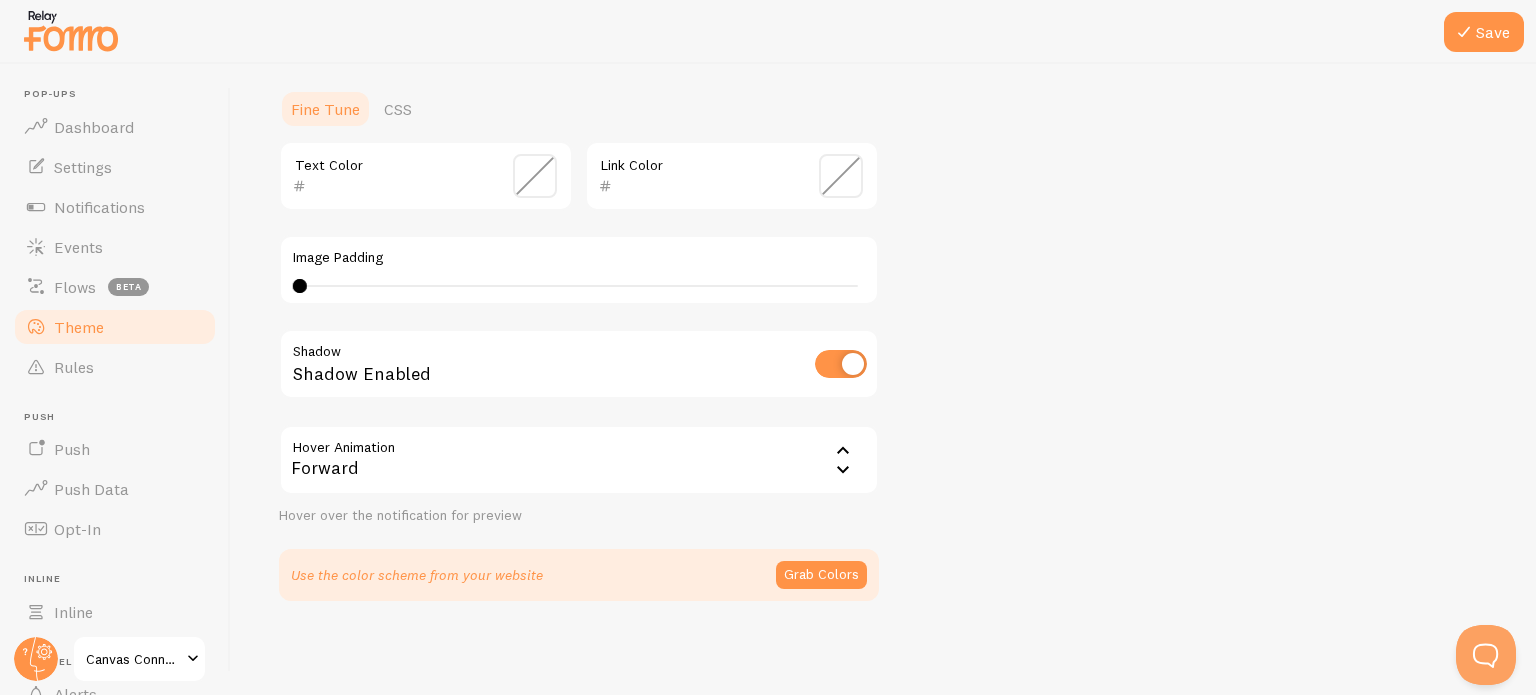 click on "Forward" at bounding box center (579, 460) 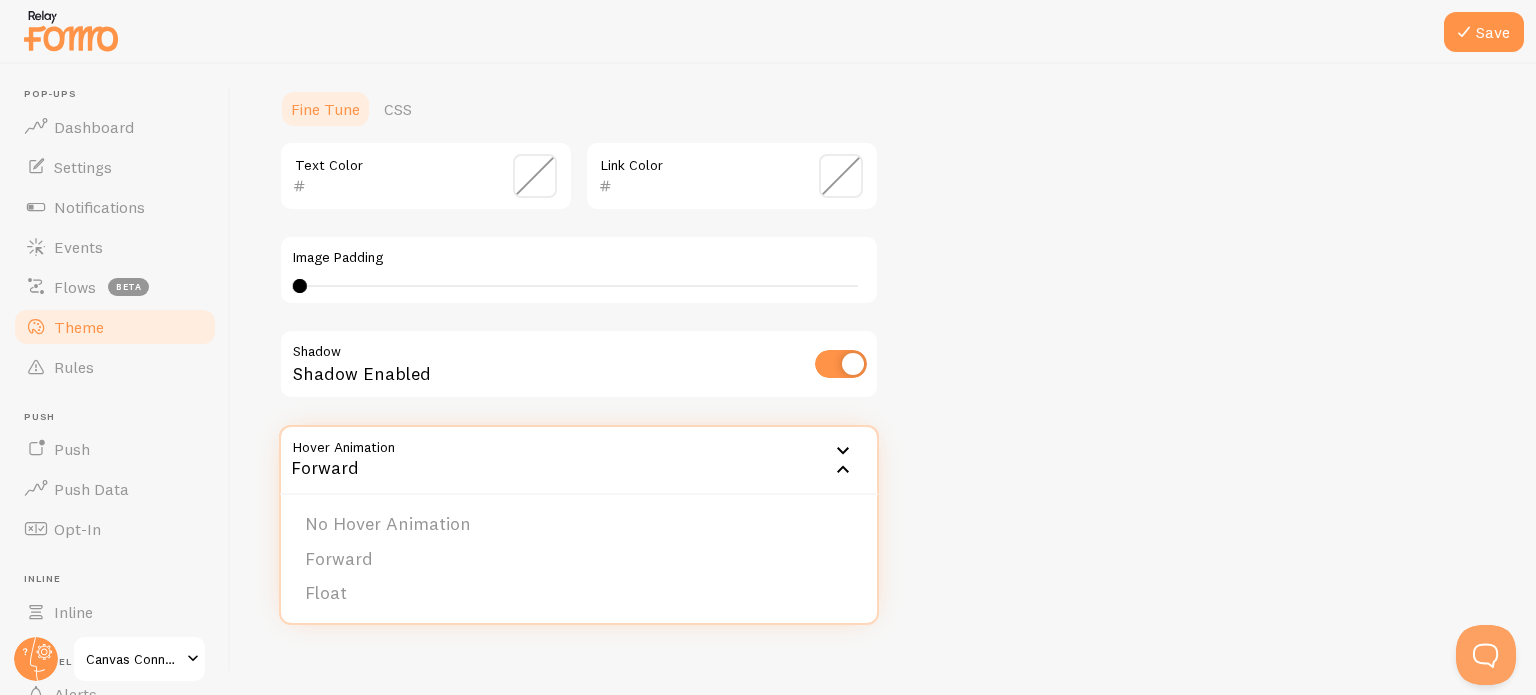 drag, startPoint x: 360, startPoint y: 591, endPoint x: 557, endPoint y: 563, distance: 198.9799 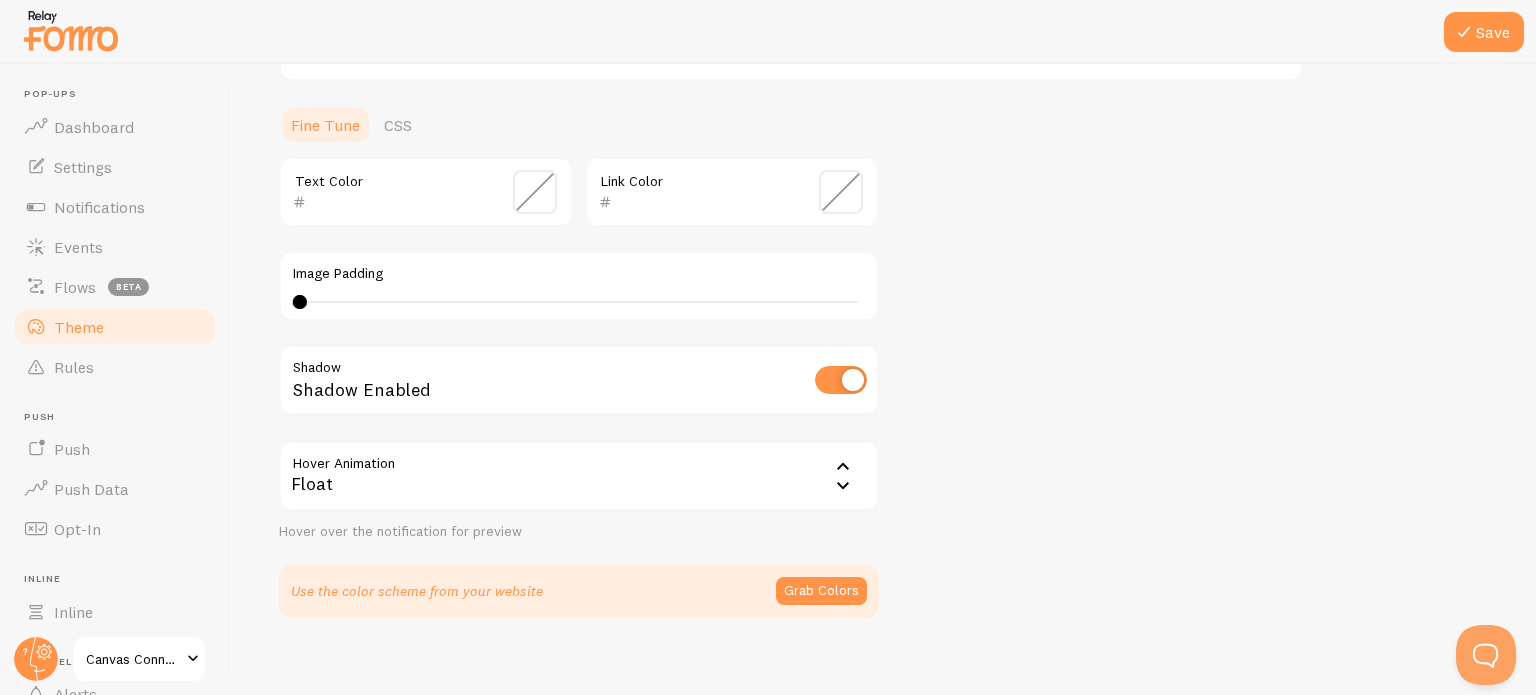 scroll, scrollTop: 460, scrollLeft: 0, axis: vertical 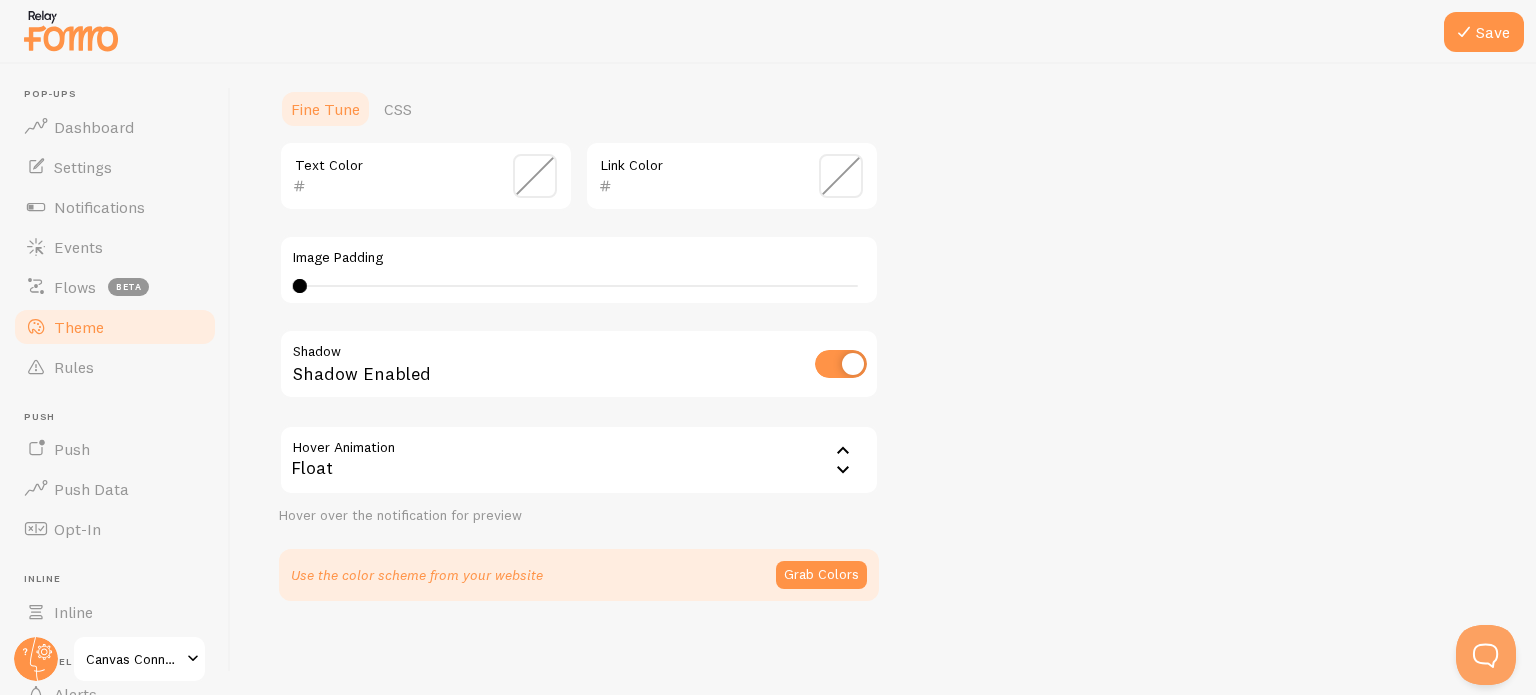 click on "Float" at bounding box center (579, 460) 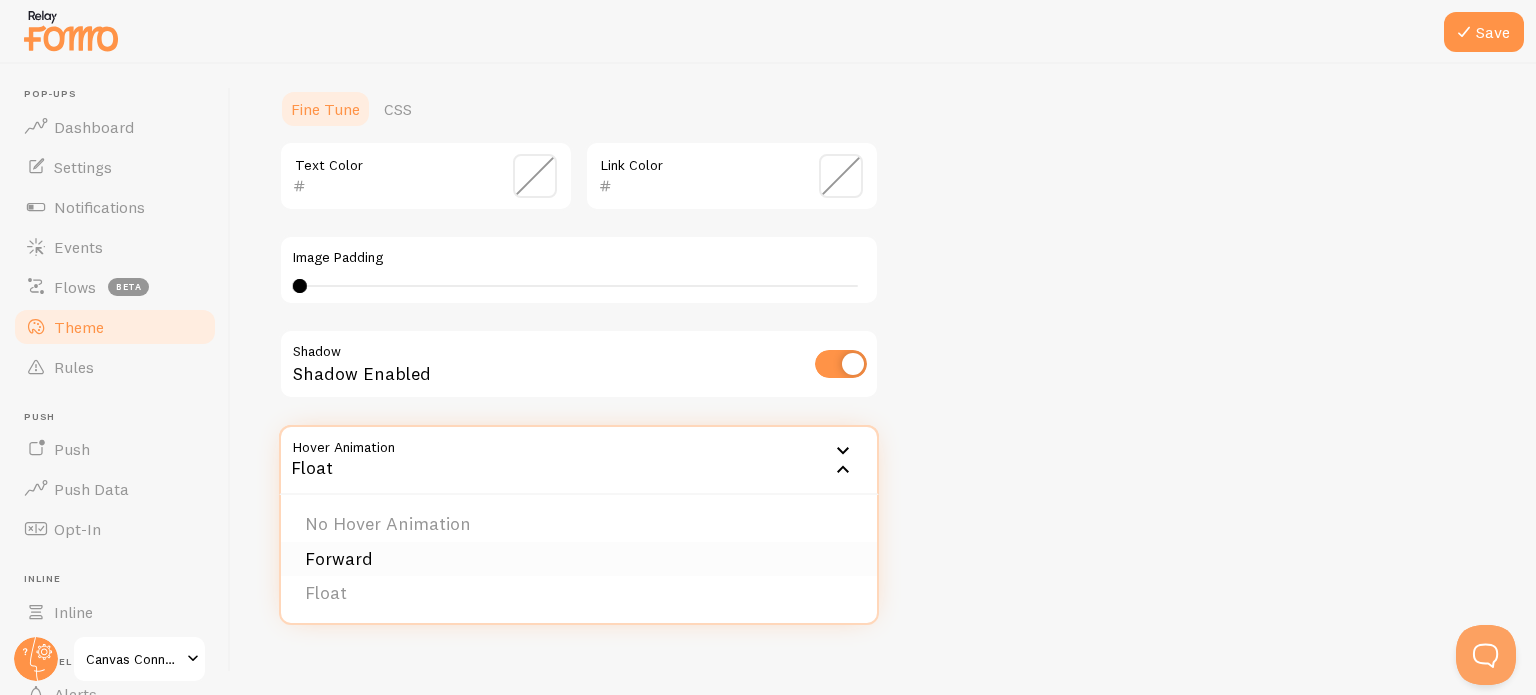 click on "Forward" at bounding box center (579, 559) 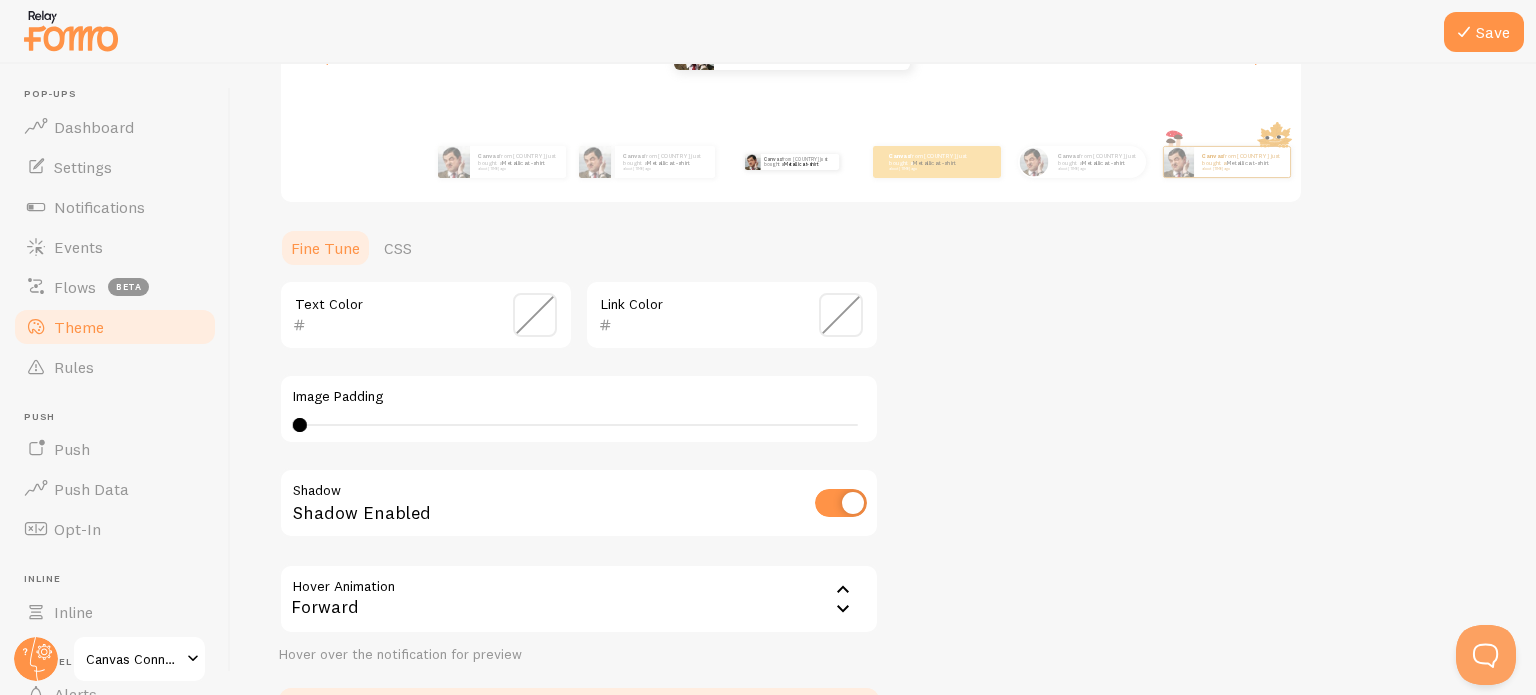 scroll, scrollTop: 460, scrollLeft: 0, axis: vertical 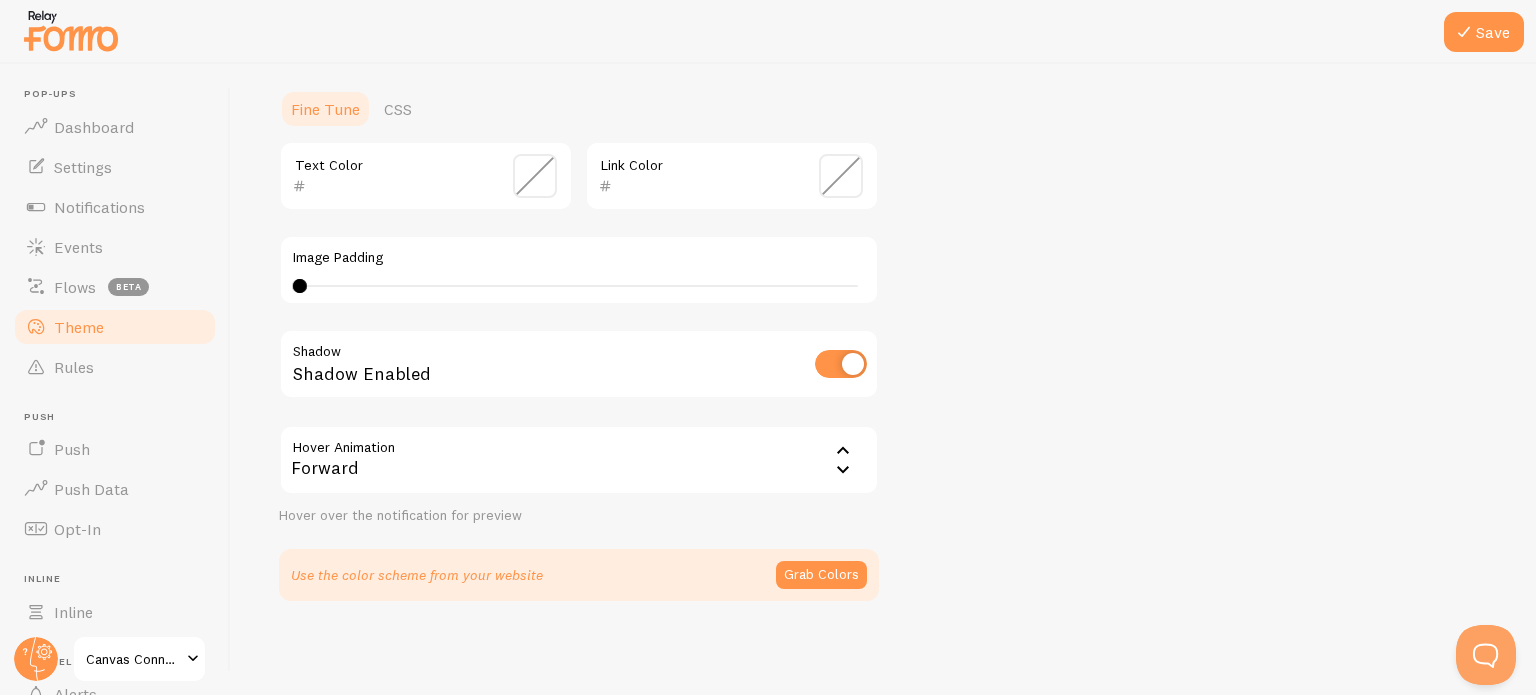 click on "Forward" at bounding box center [579, 460] 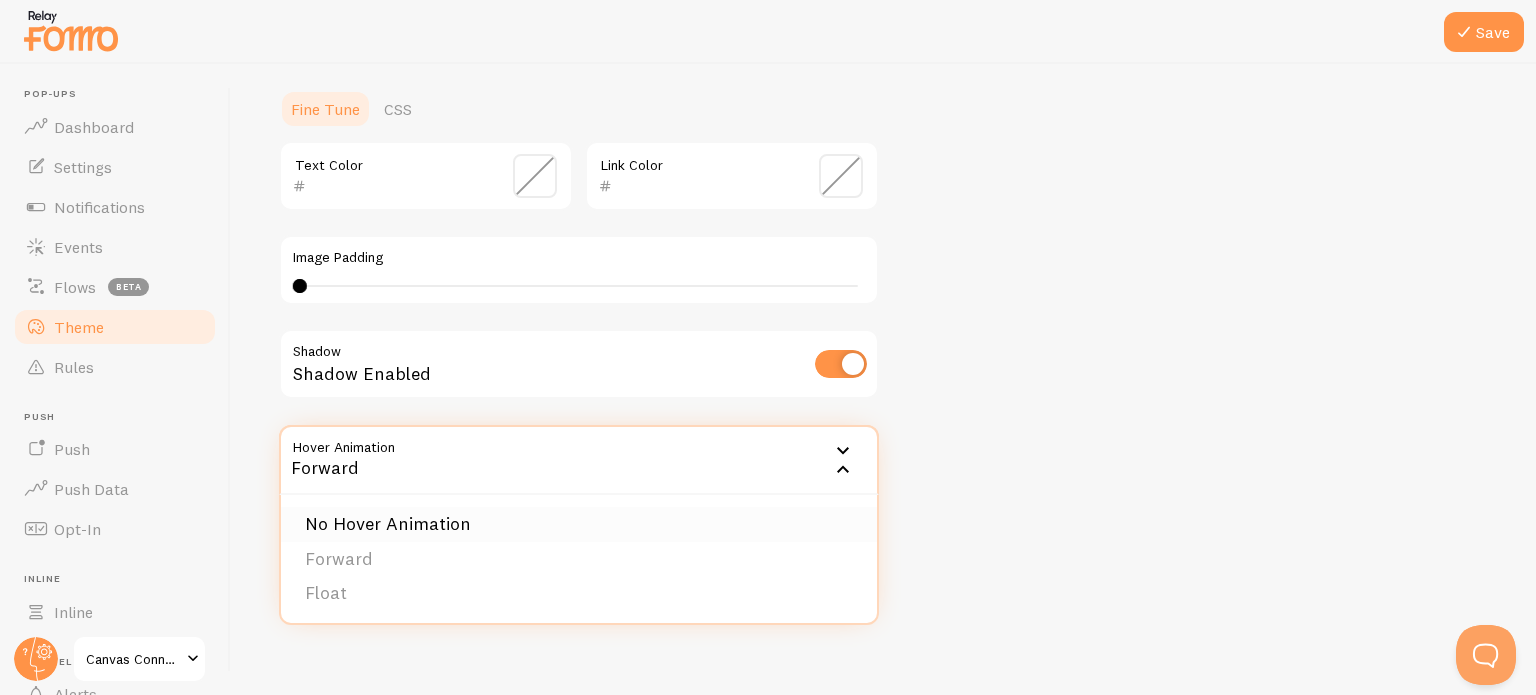 click on "No Hover Animation" at bounding box center (579, 524) 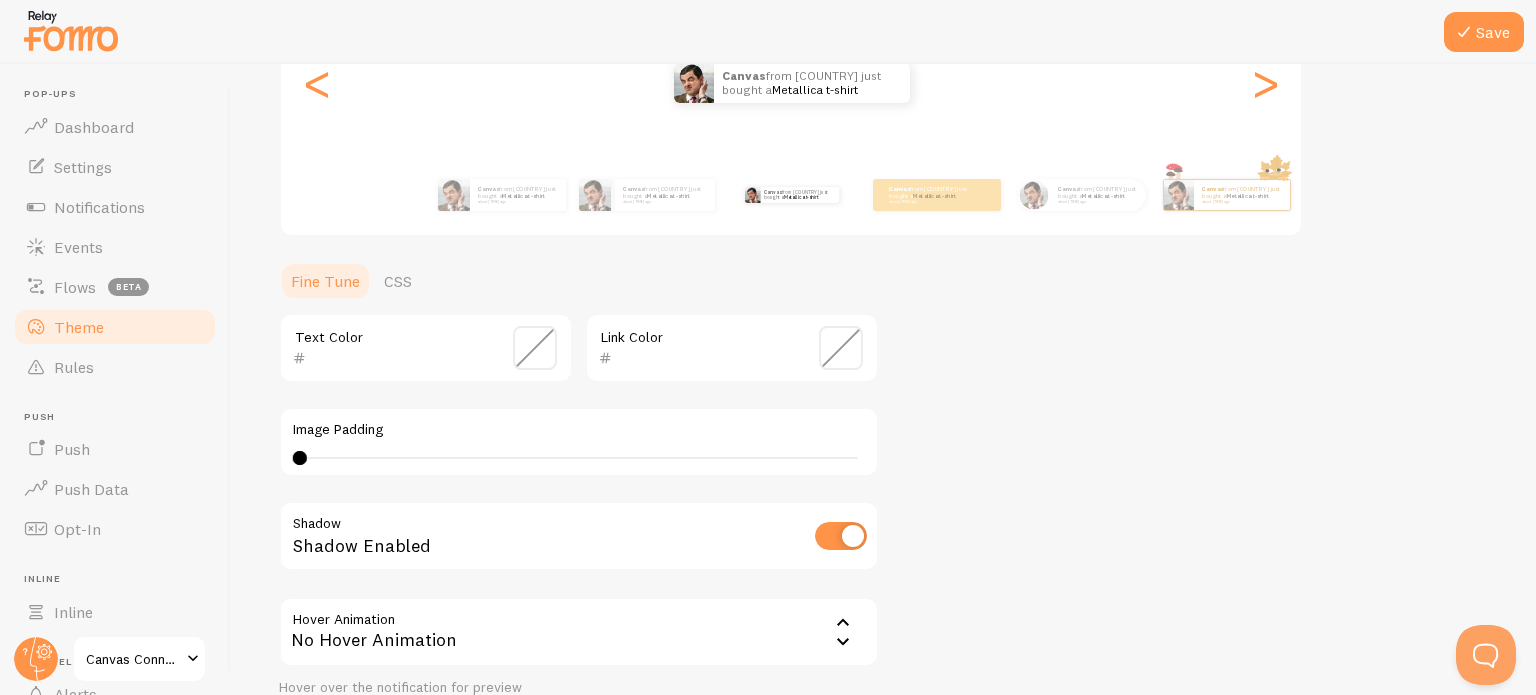 scroll, scrollTop: 460, scrollLeft: 0, axis: vertical 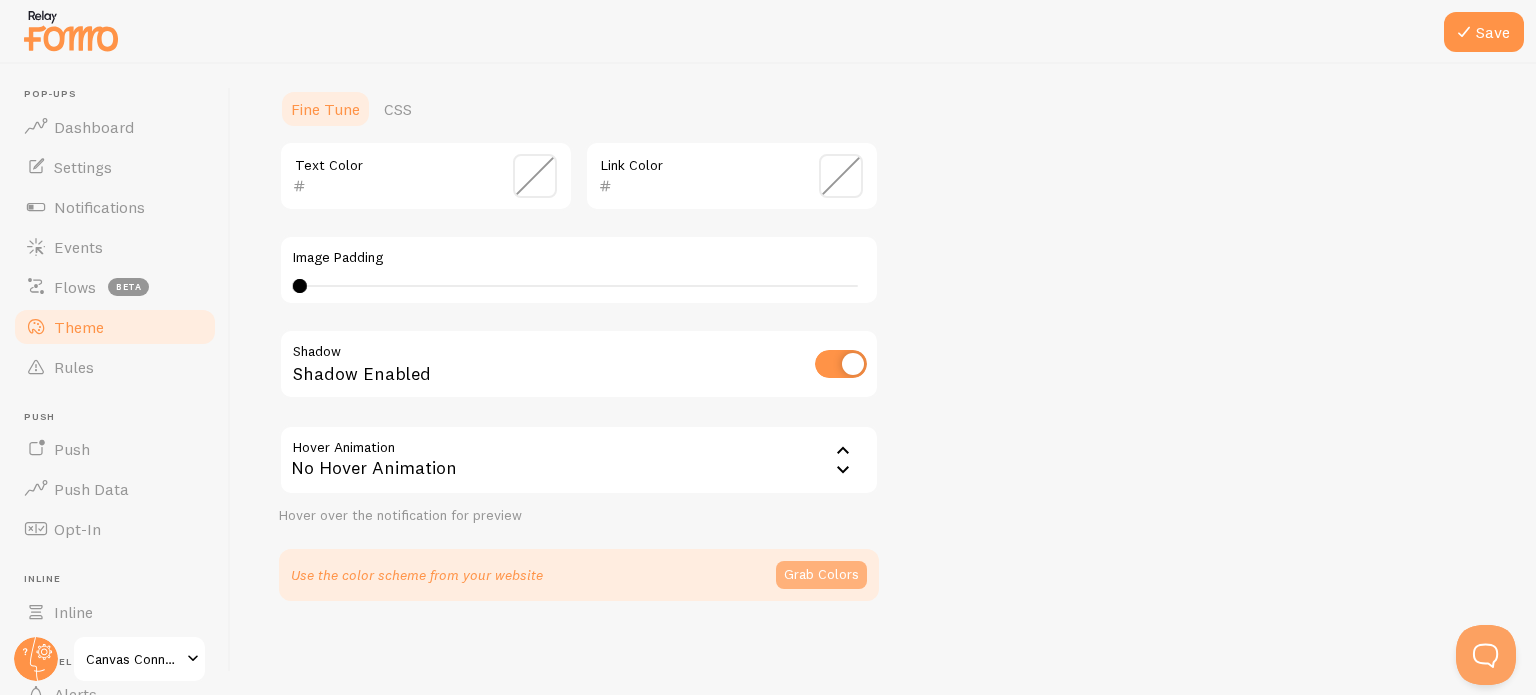 click on "Grab Colors" at bounding box center (821, 575) 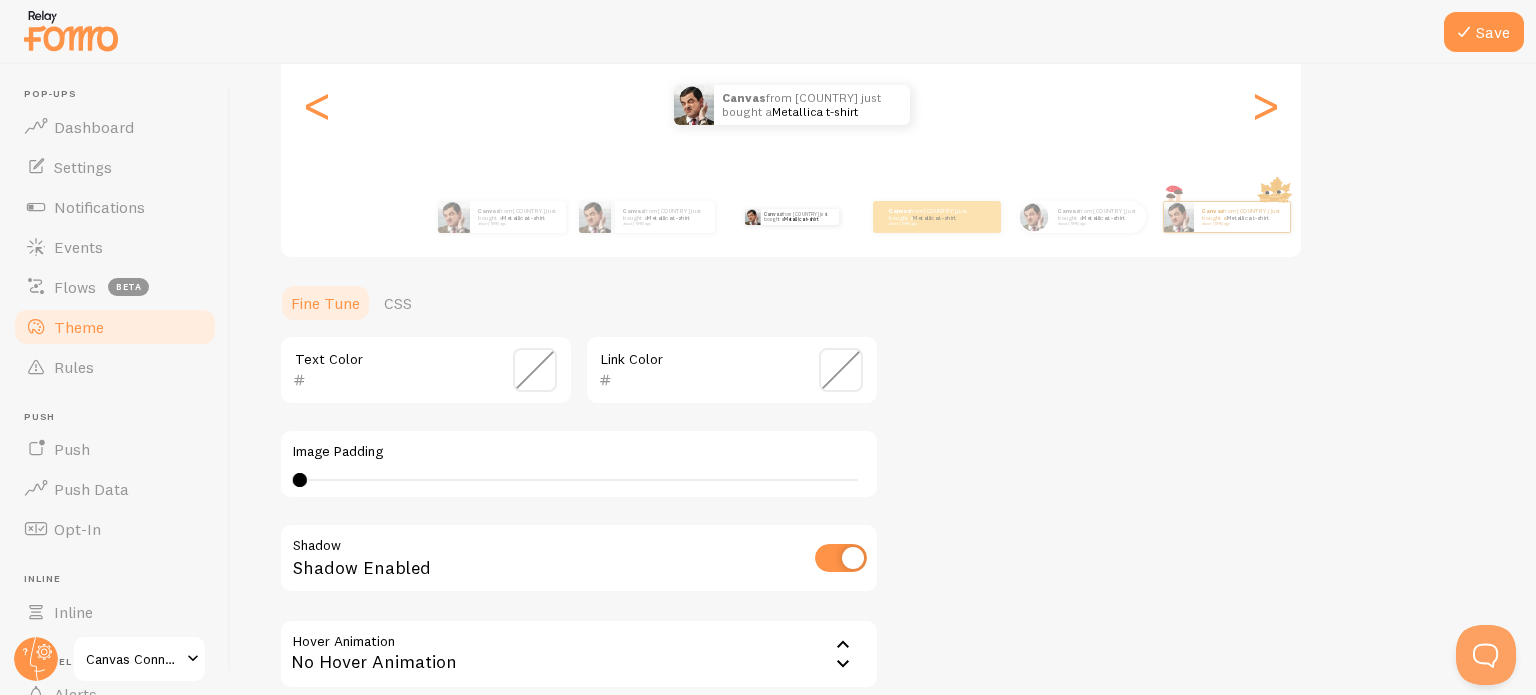scroll, scrollTop: 0, scrollLeft: 0, axis: both 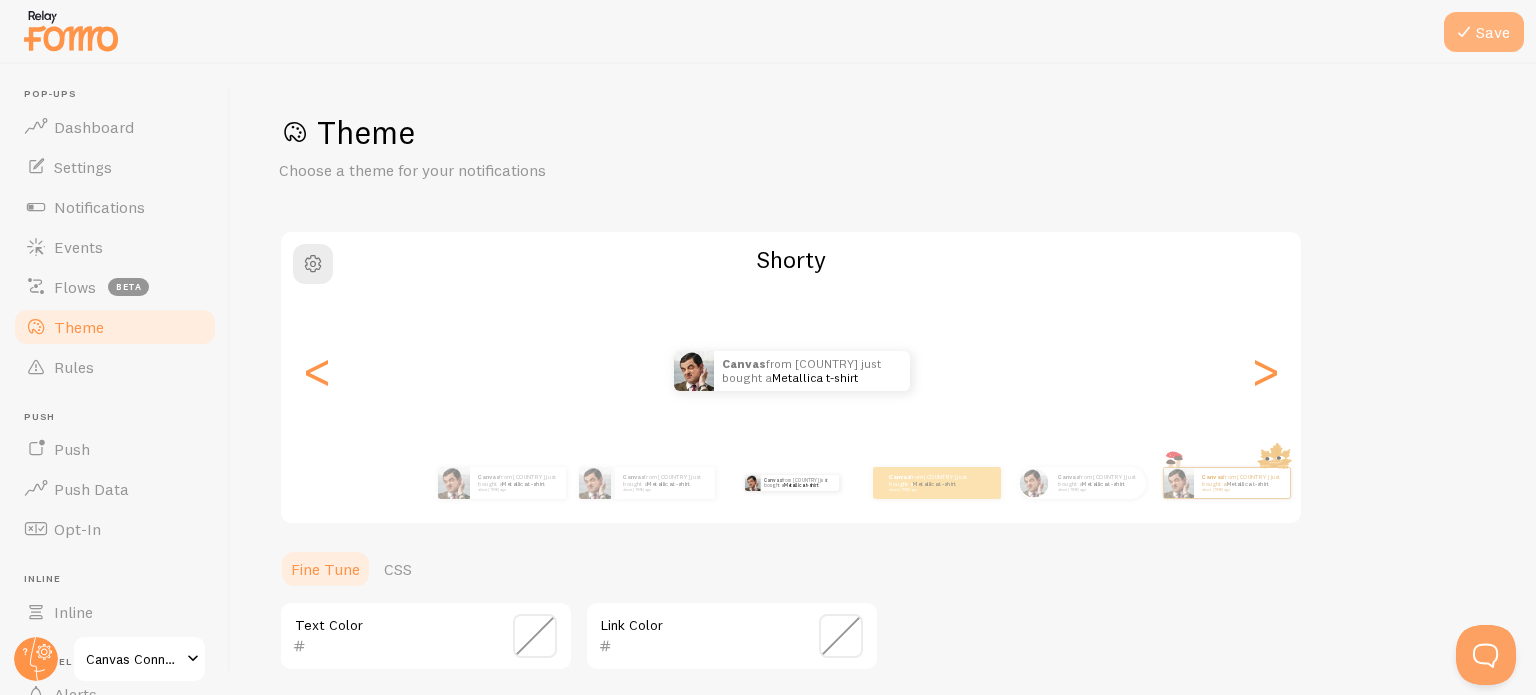 click on "Save" at bounding box center [1484, 32] 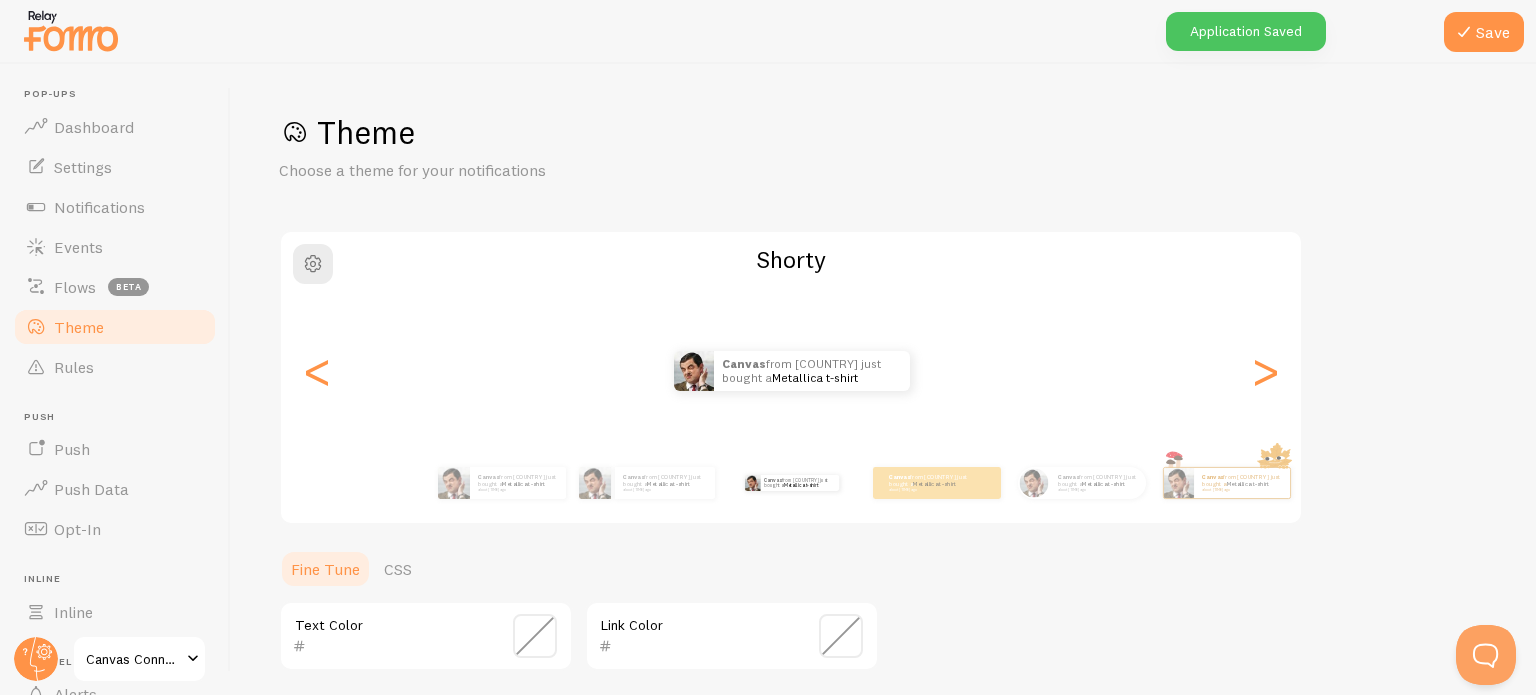 click on "Theme" at bounding box center (79, 327) 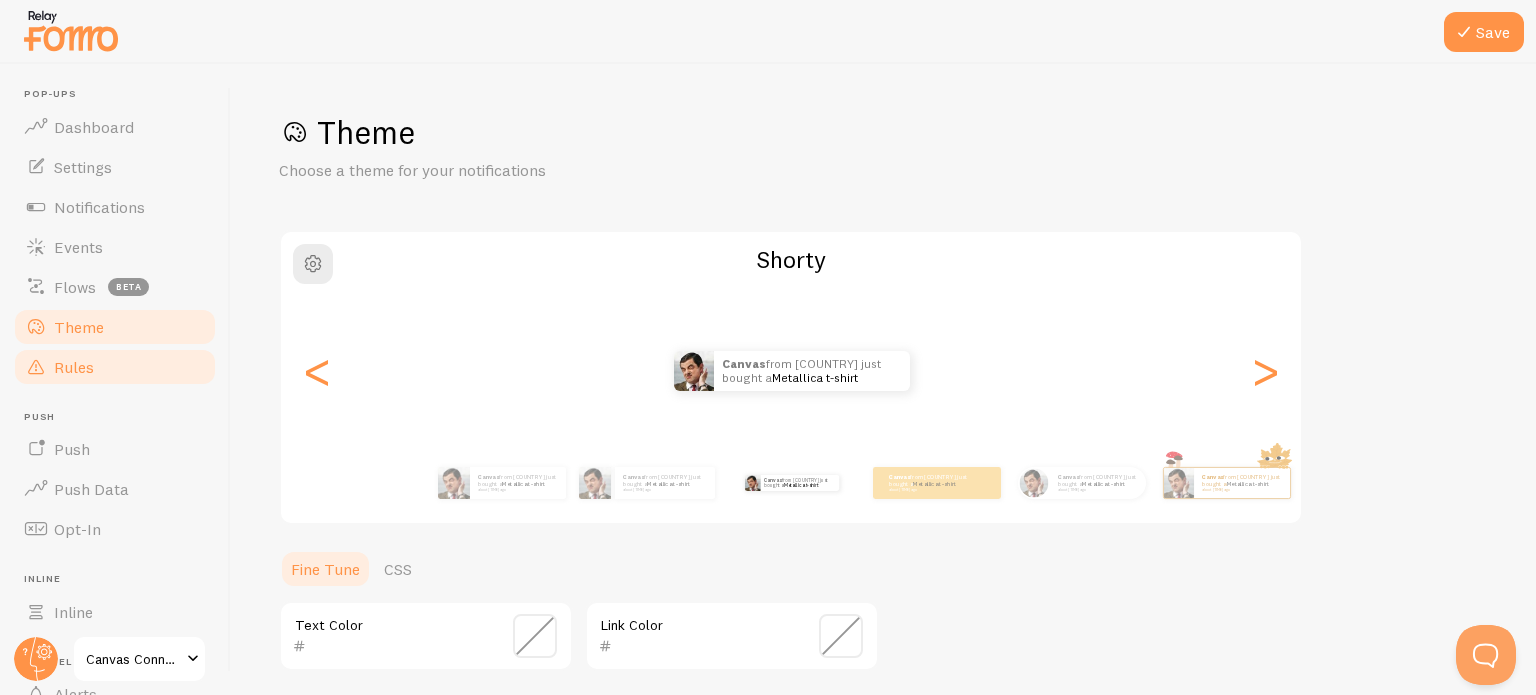 click on "Rules" at bounding box center [115, 367] 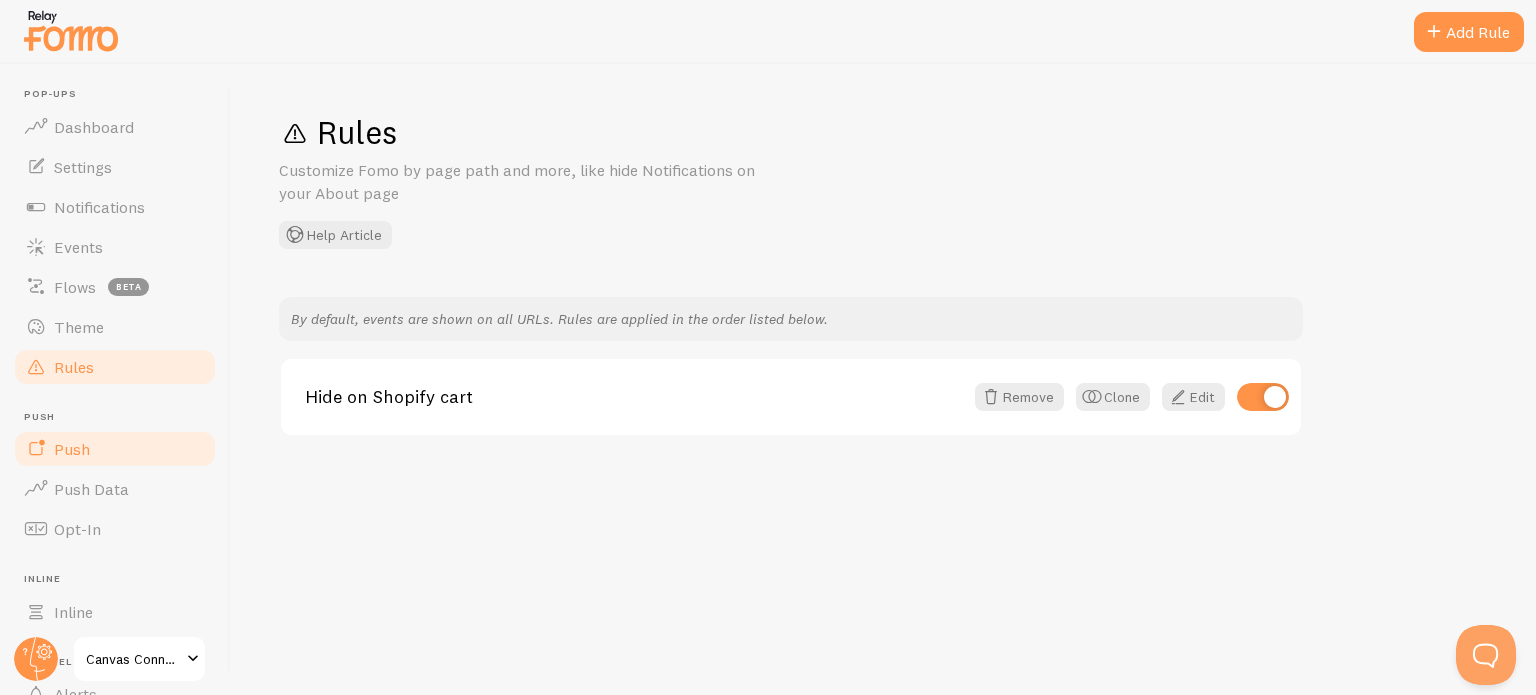 click on "Push" at bounding box center (115, 449) 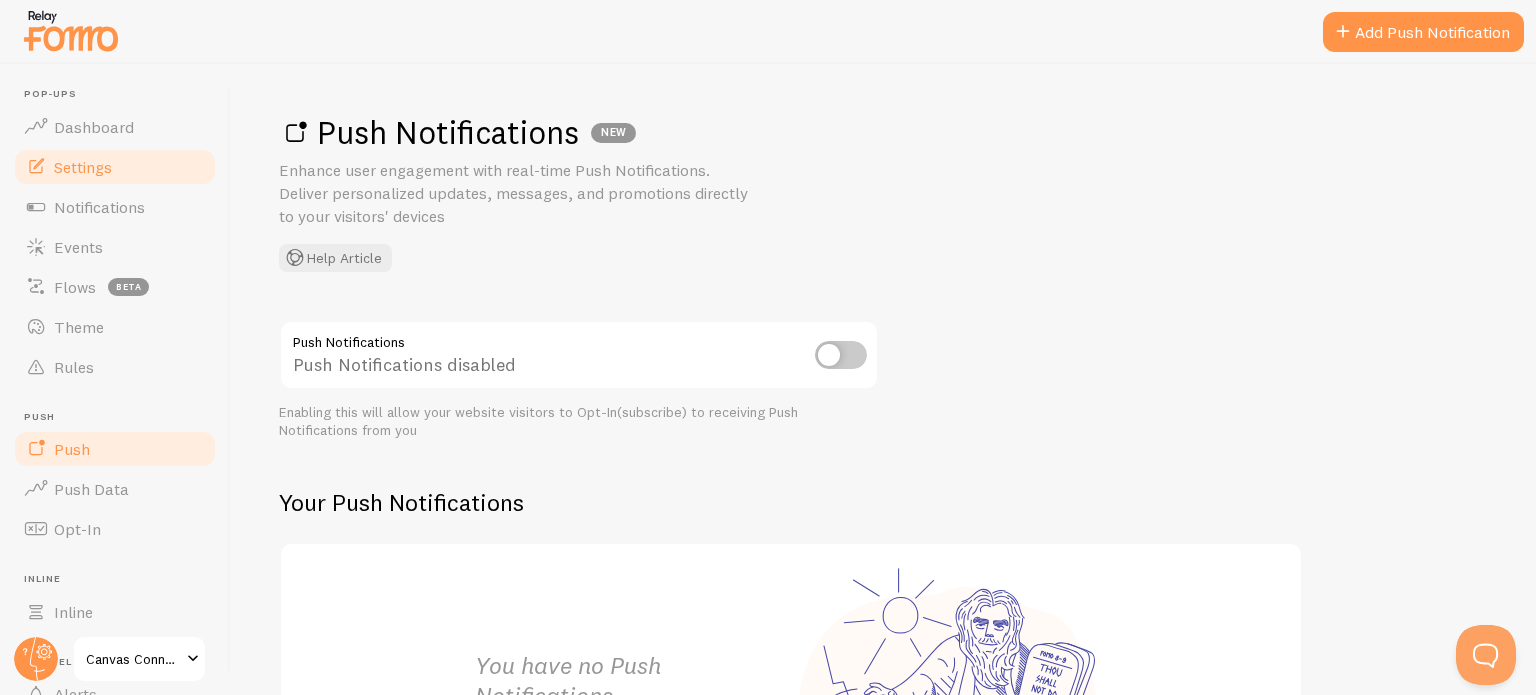 click on "Settings" at bounding box center [83, 167] 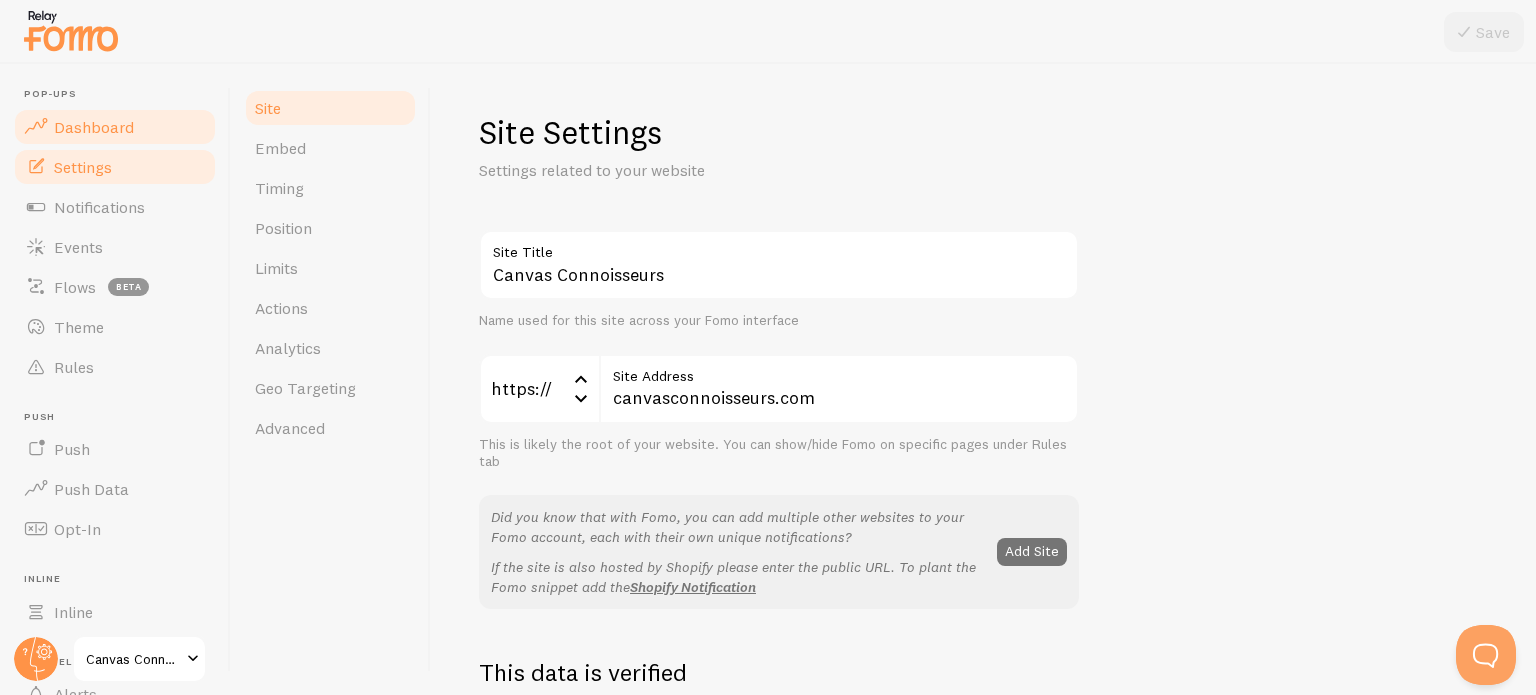 click on "Dashboard" at bounding box center [94, 127] 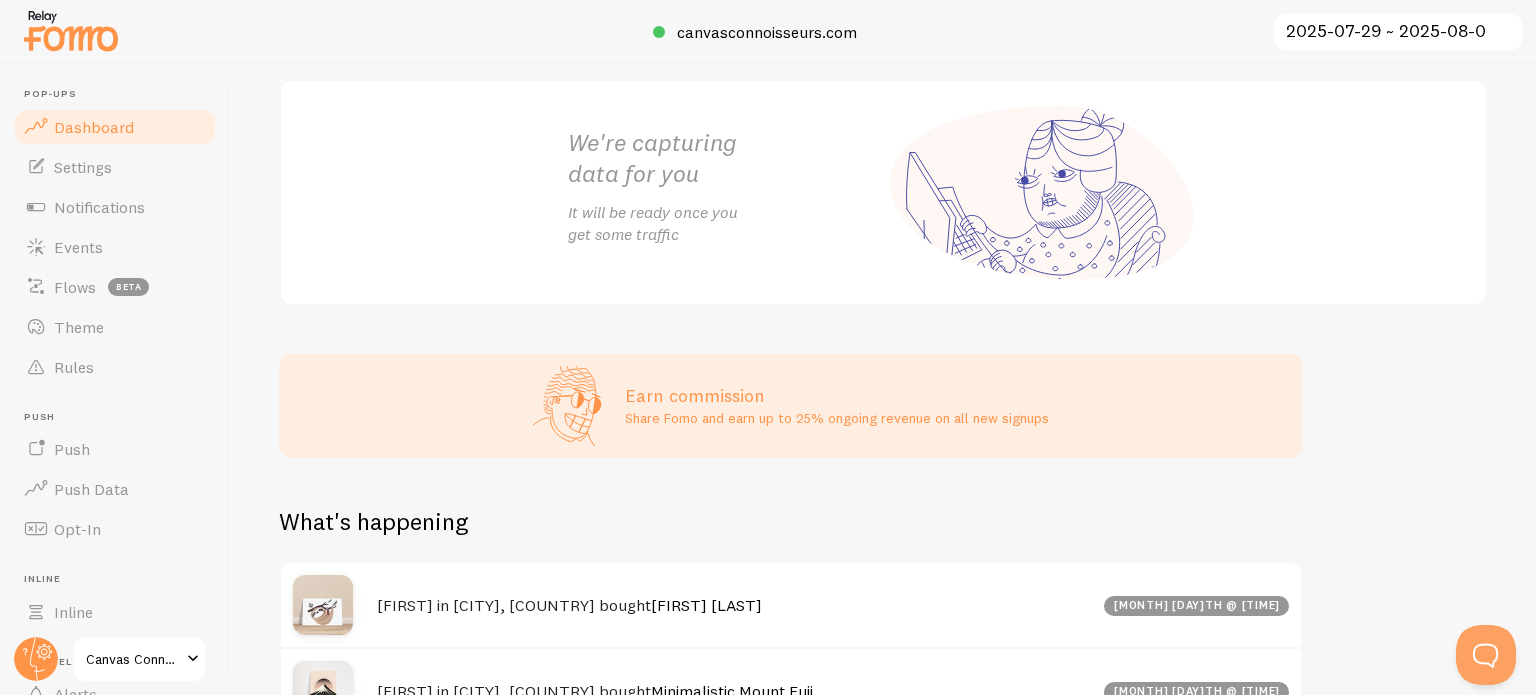 scroll, scrollTop: 485, scrollLeft: 0, axis: vertical 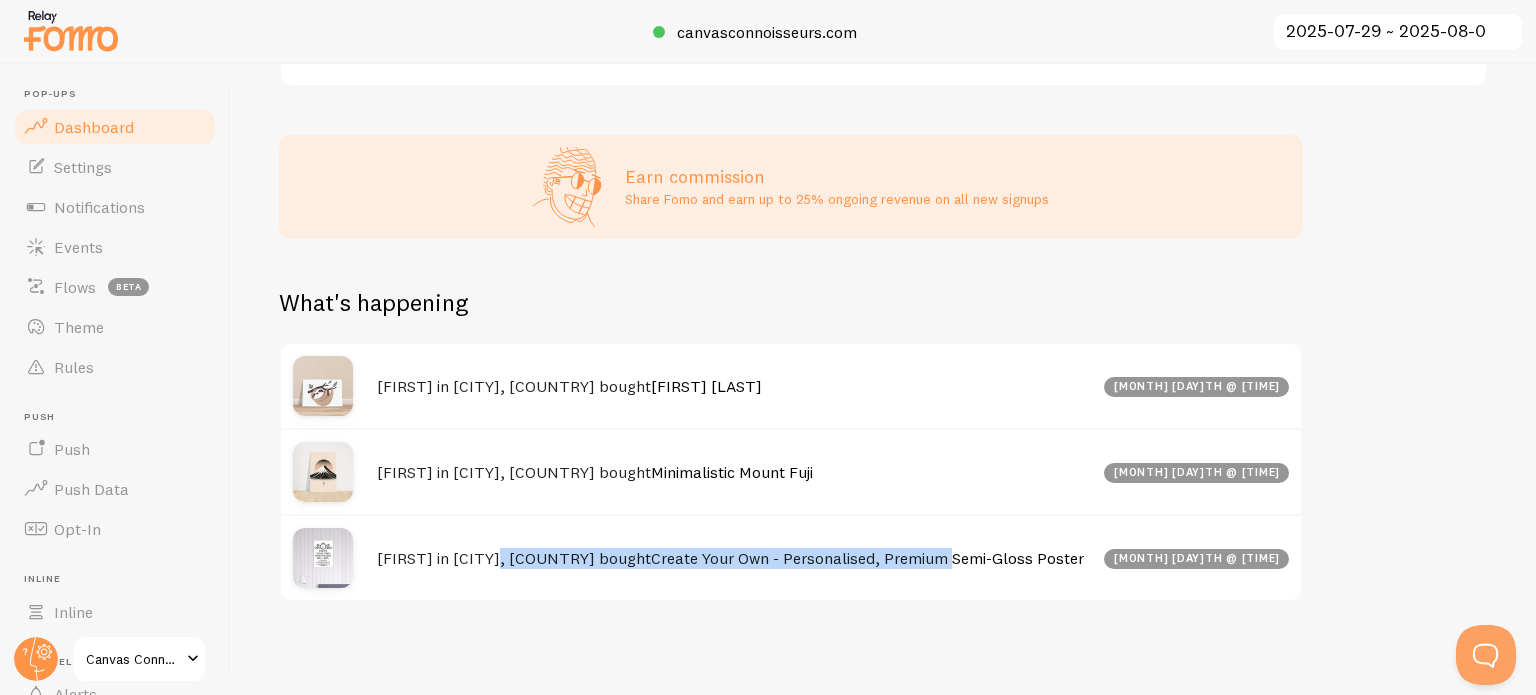 drag, startPoint x: 653, startPoint y: 557, endPoint x: 932, endPoint y: 561, distance: 279.0287 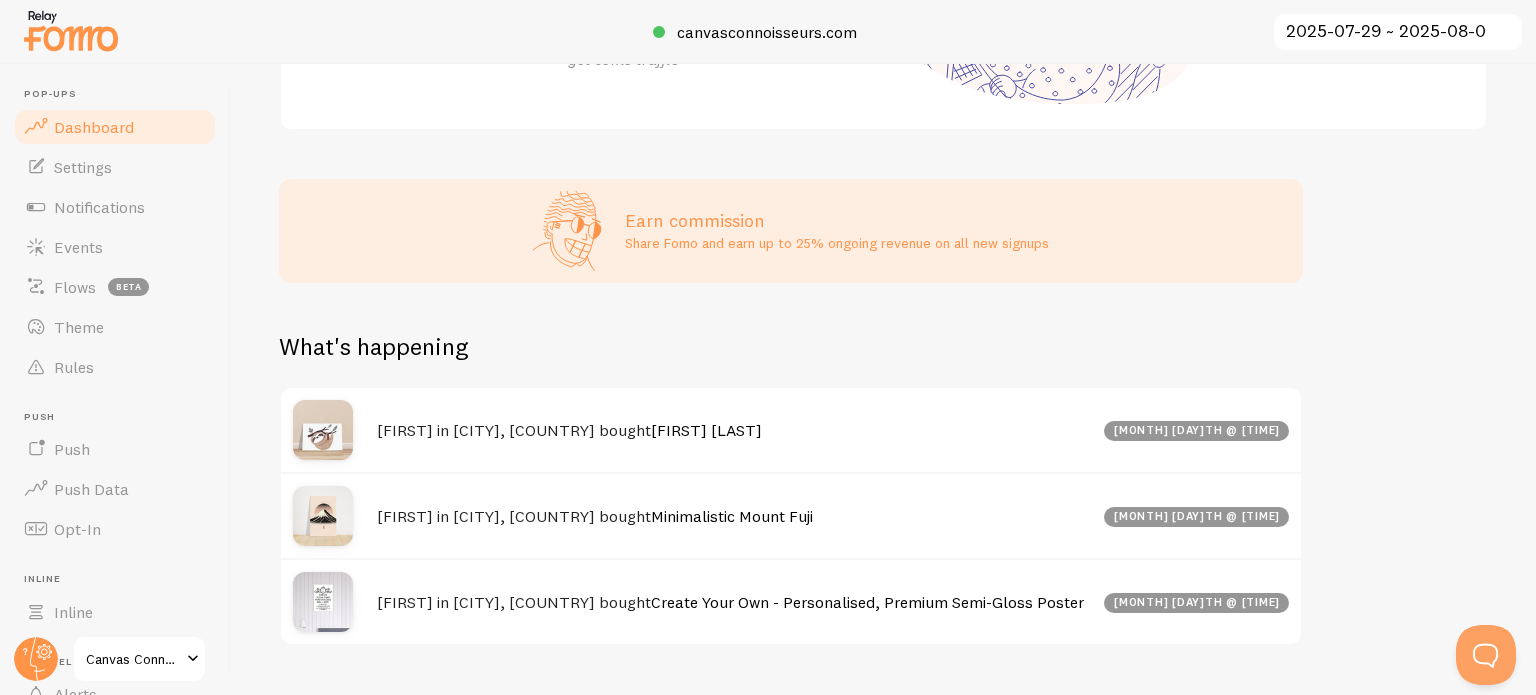 scroll, scrollTop: 485, scrollLeft: 0, axis: vertical 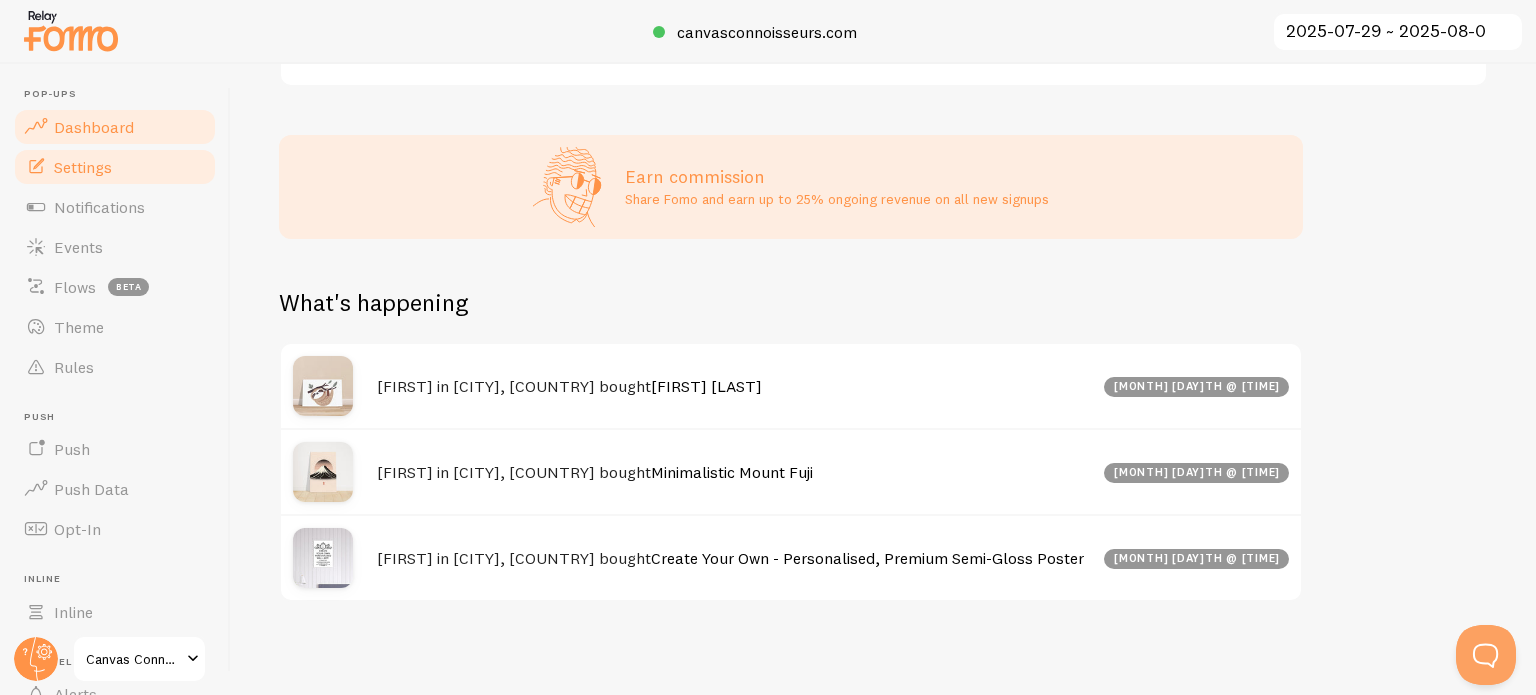 click on "Settings" at bounding box center [83, 167] 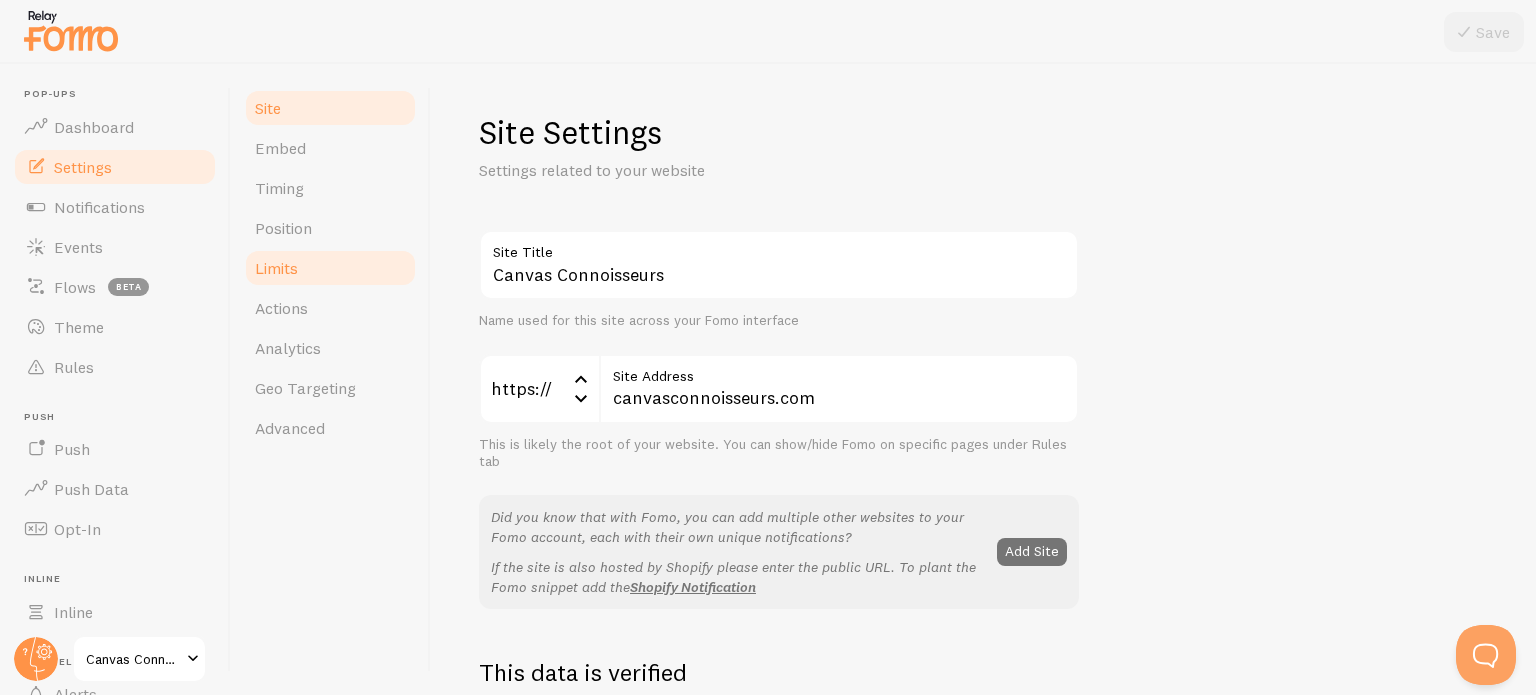 click on "Limits" at bounding box center [330, 268] 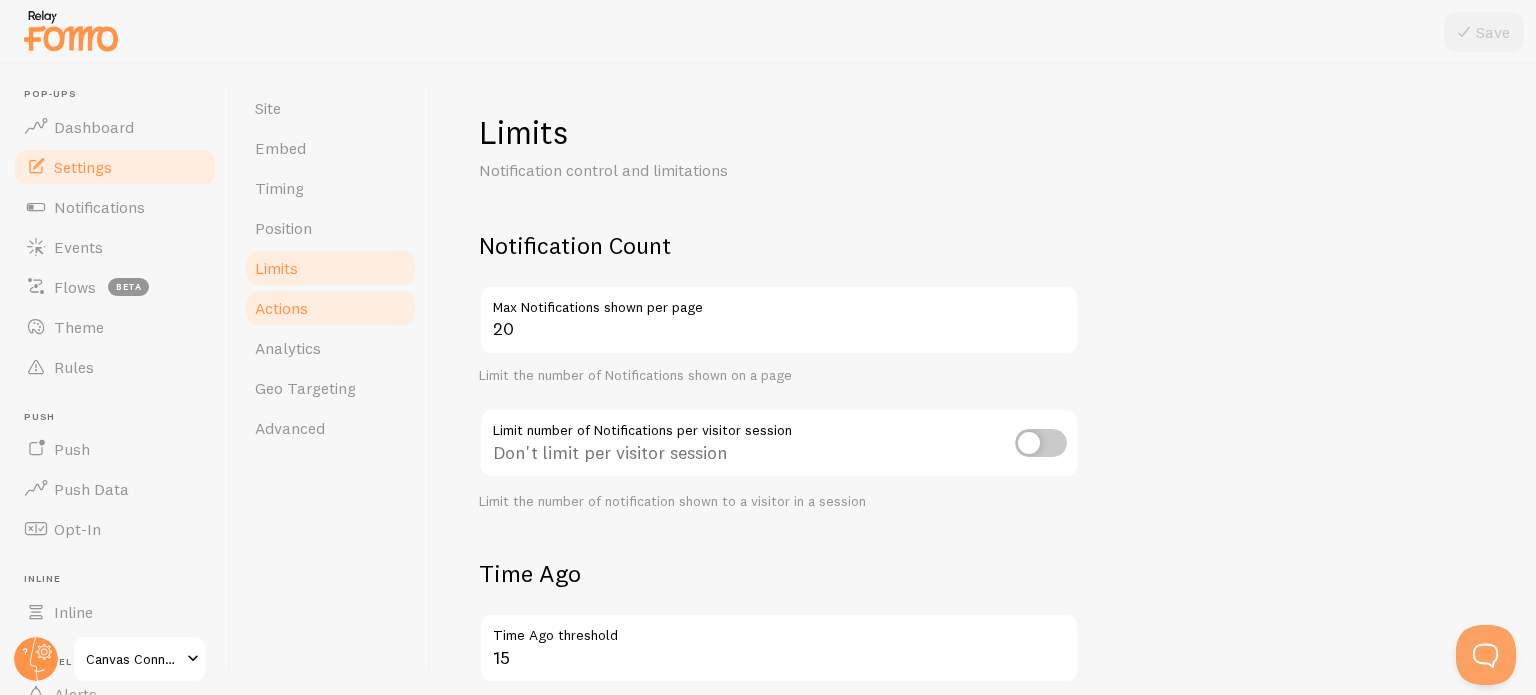 click on "Actions" at bounding box center [330, 308] 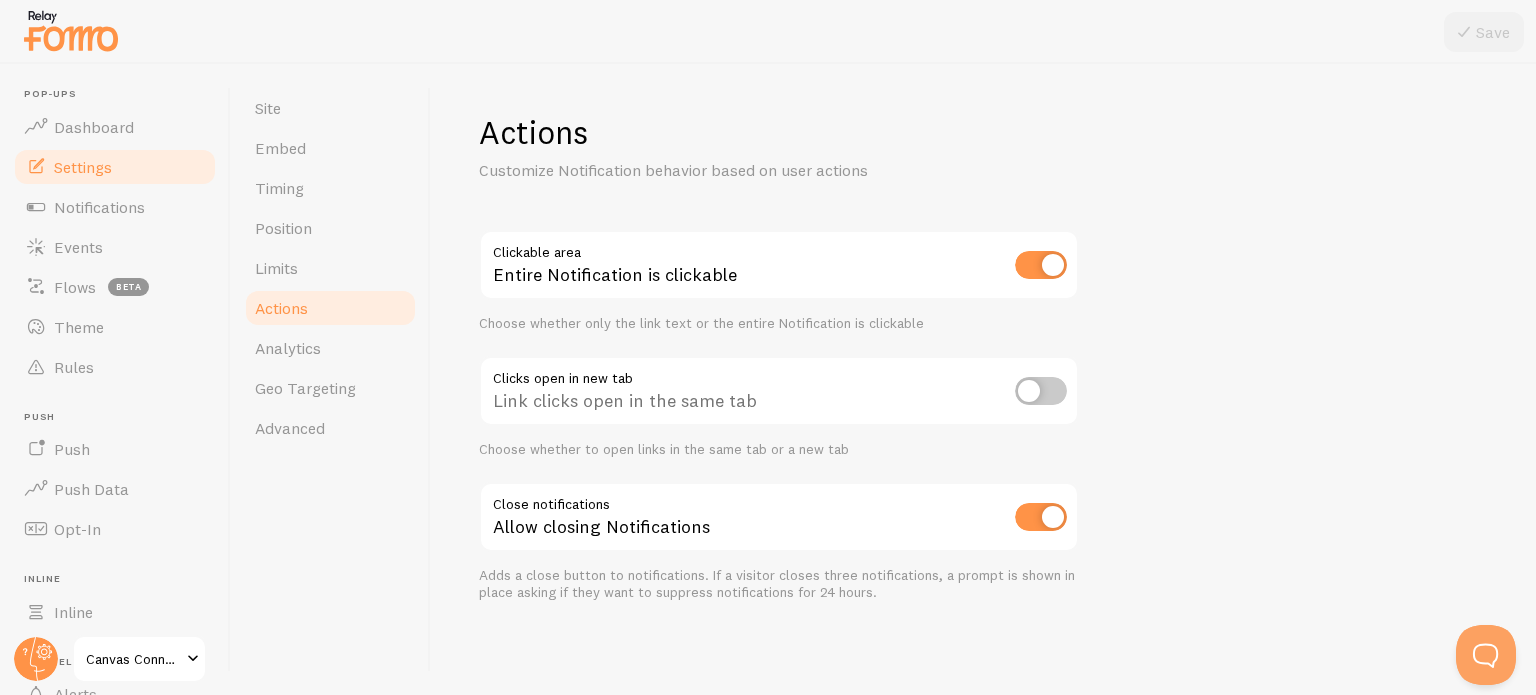 click at bounding box center (1041, 391) 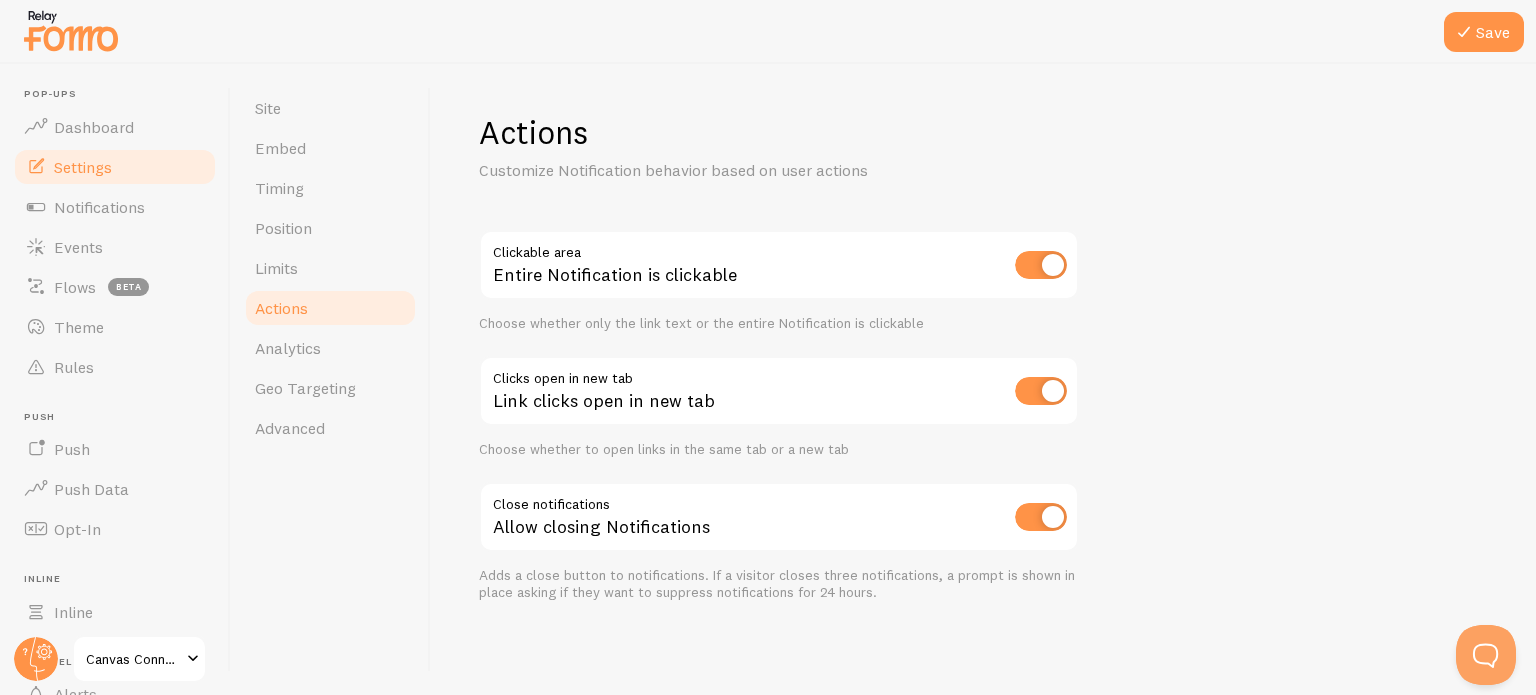 click at bounding box center [1041, 391] 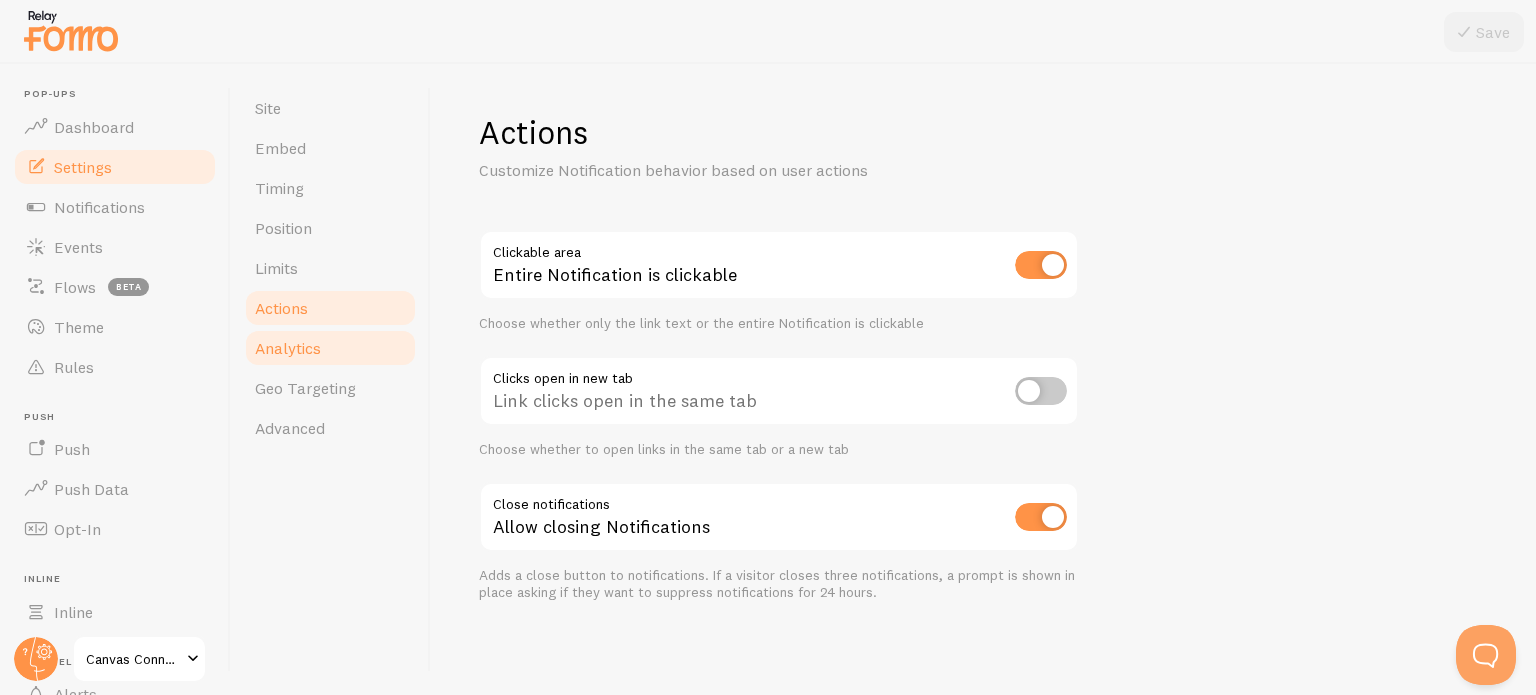 click on "Analytics" at bounding box center (288, 348) 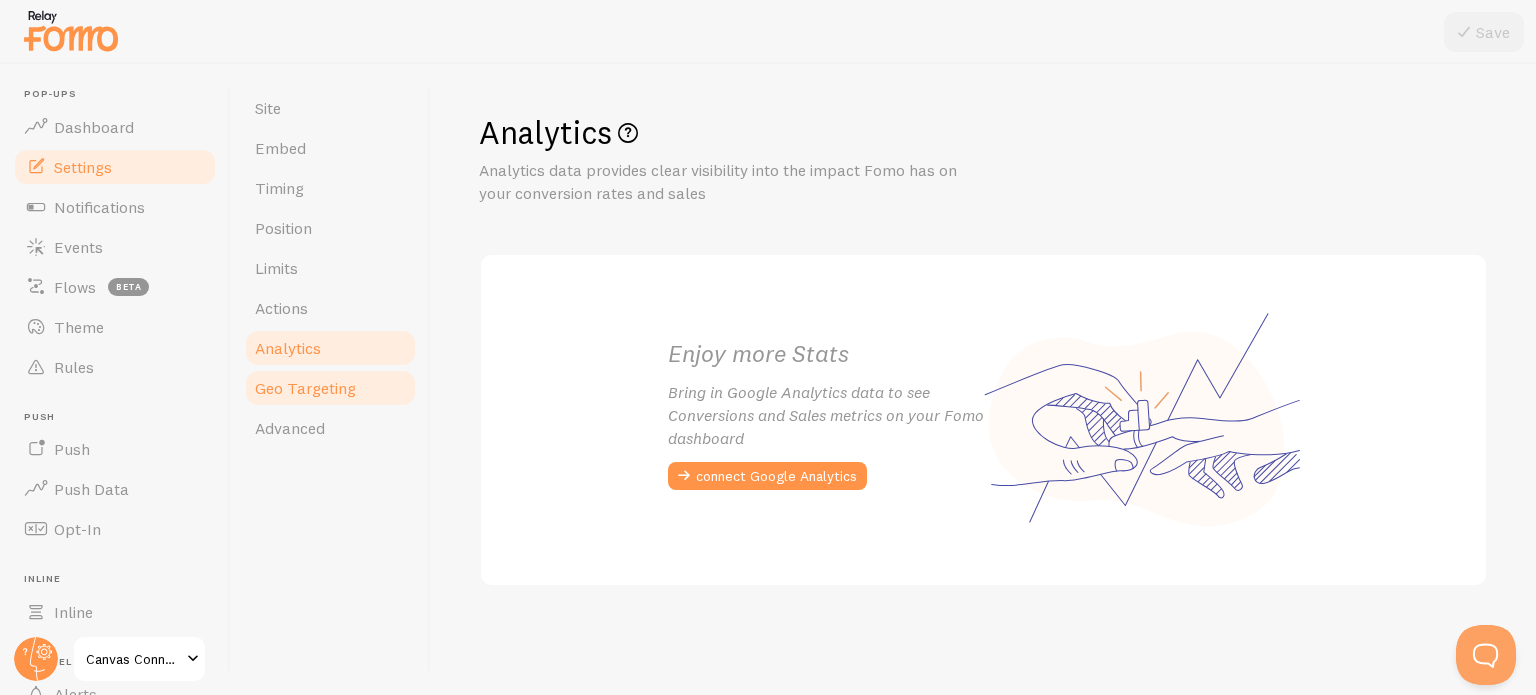 click on "Geo Targeting" at bounding box center (305, 388) 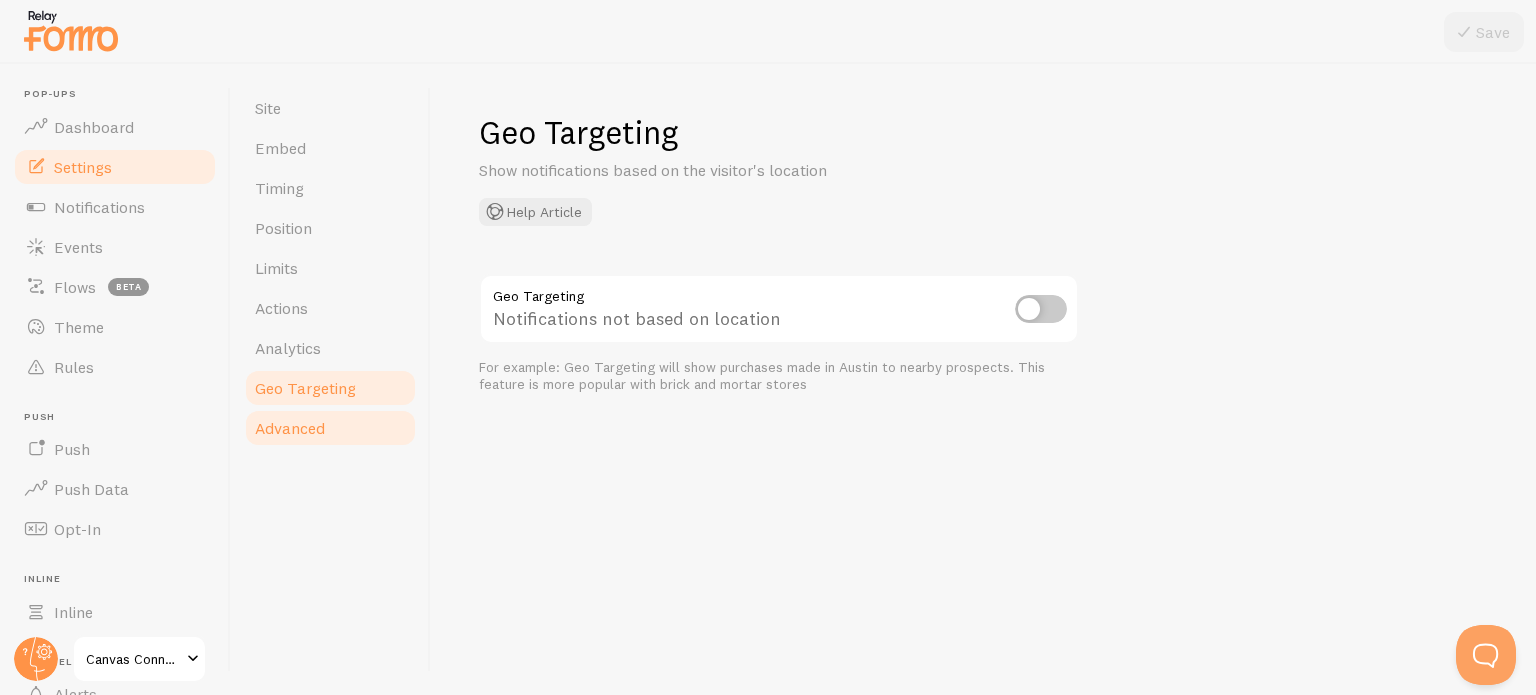 click on "Advanced" at bounding box center [290, 428] 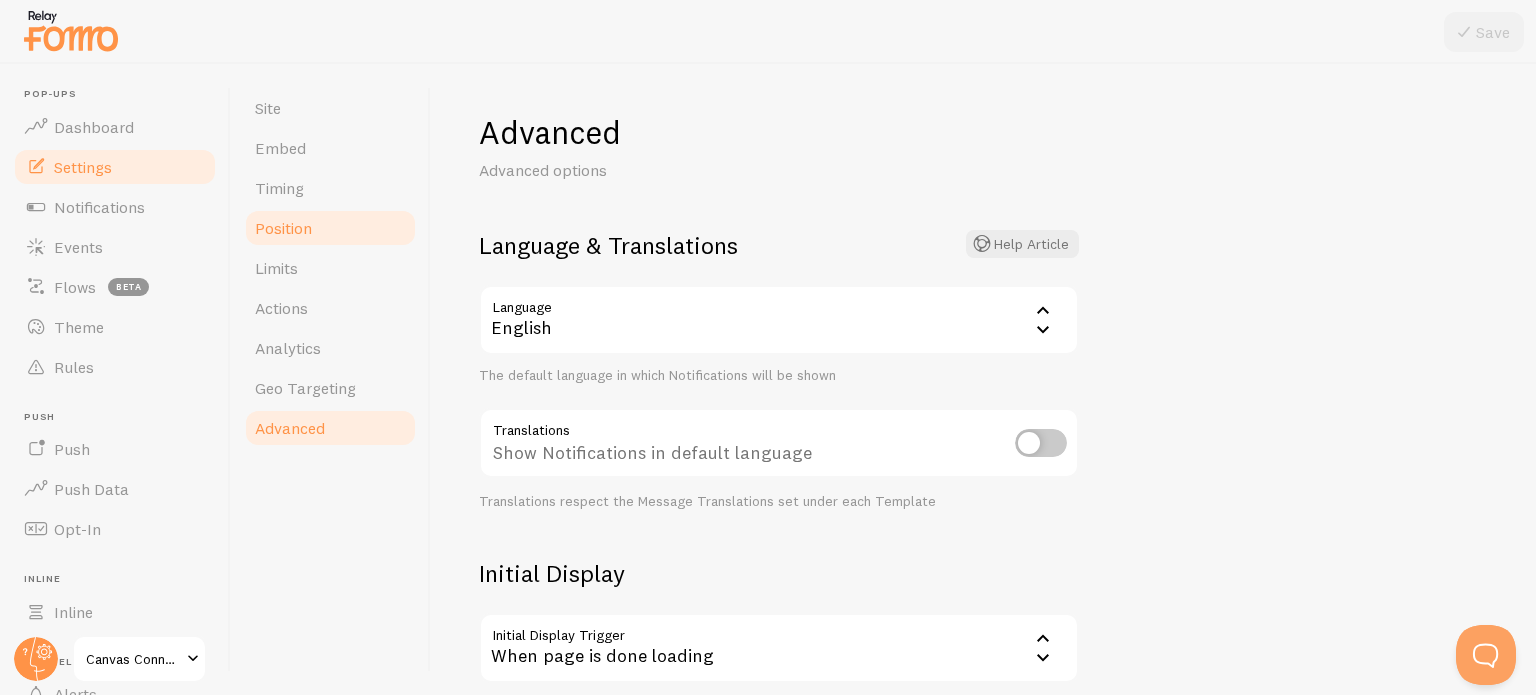 click on "Position" at bounding box center (283, 228) 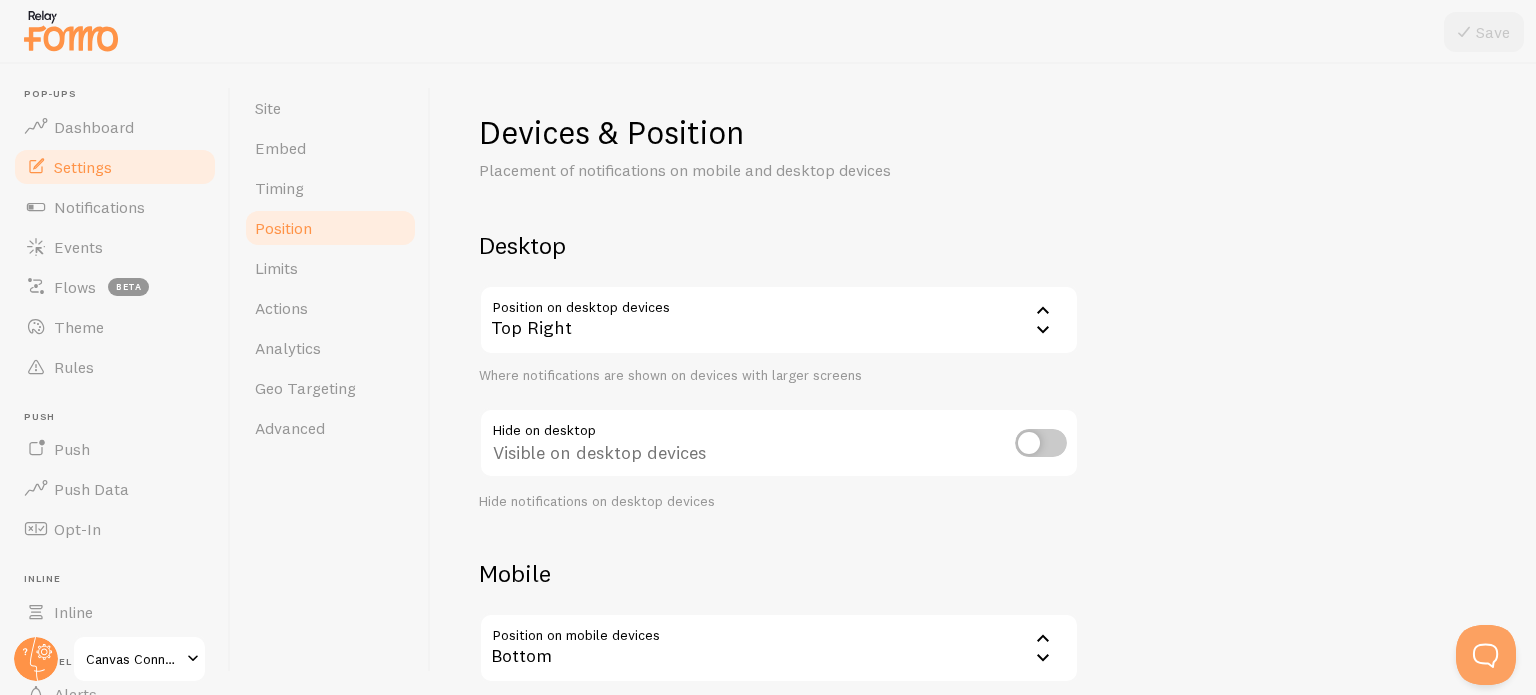 click on "Top Right" at bounding box center (779, 320) 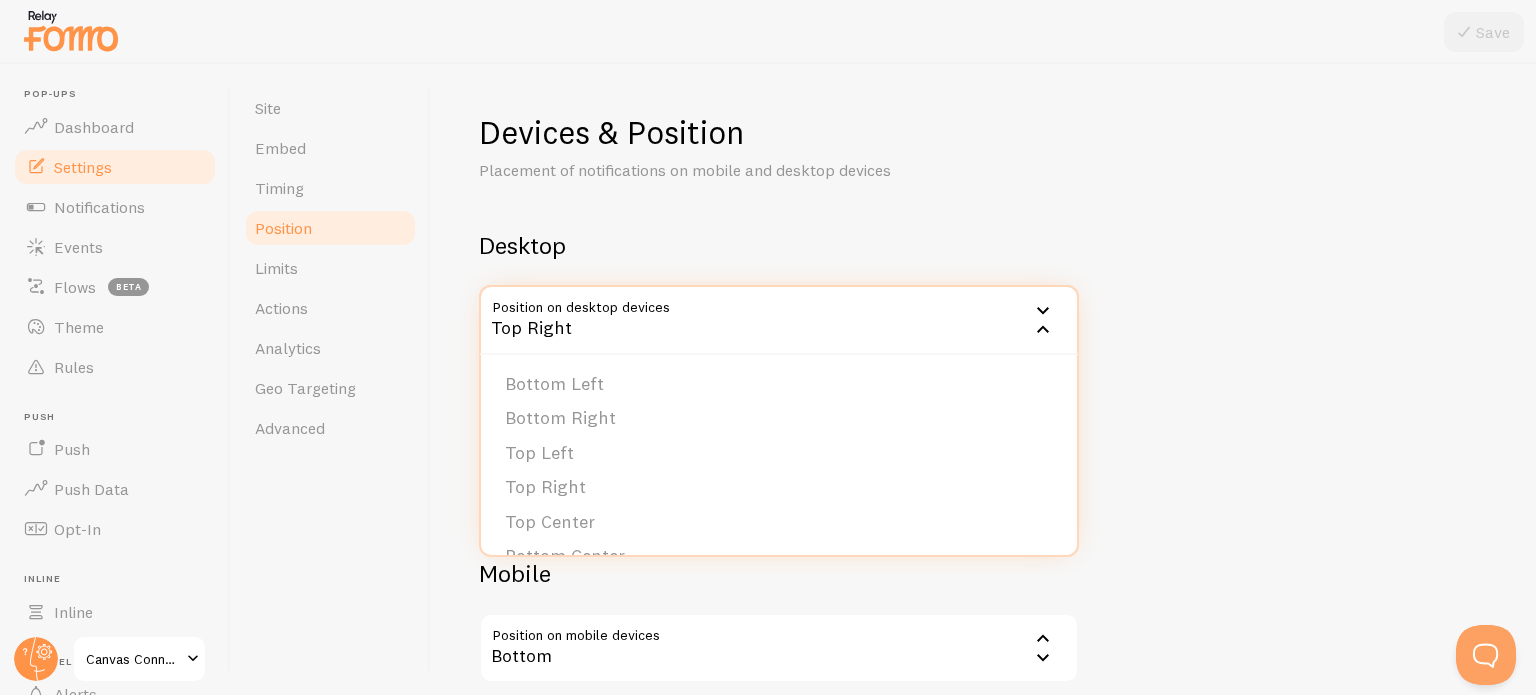 click on "Devices & Position
Placement of notifications on mobile and desktop devices
Desktop
Position on desktop devices   top_right   Top Right       Bottom Left  Bottom Right  Top Left  Top Right  Top Center  Bottom Center  Bottom Left - Slide In  Bottom Right - Slide In  Top Left - Slide In  Top Right - Slide In    Where notifications are shown on devices with larger screens       Hide on desktop   Visible on desktop devices   Hide notifications on desktop devices
Mobile
Position on mobile devices   bottom   Bottom       Bottom  Top    Where notifications are shown on devices with smaller screens       Hide on mobile   Visible on mobile devices   Hide Notifications on mobile devices" at bounding box center (983, 475) 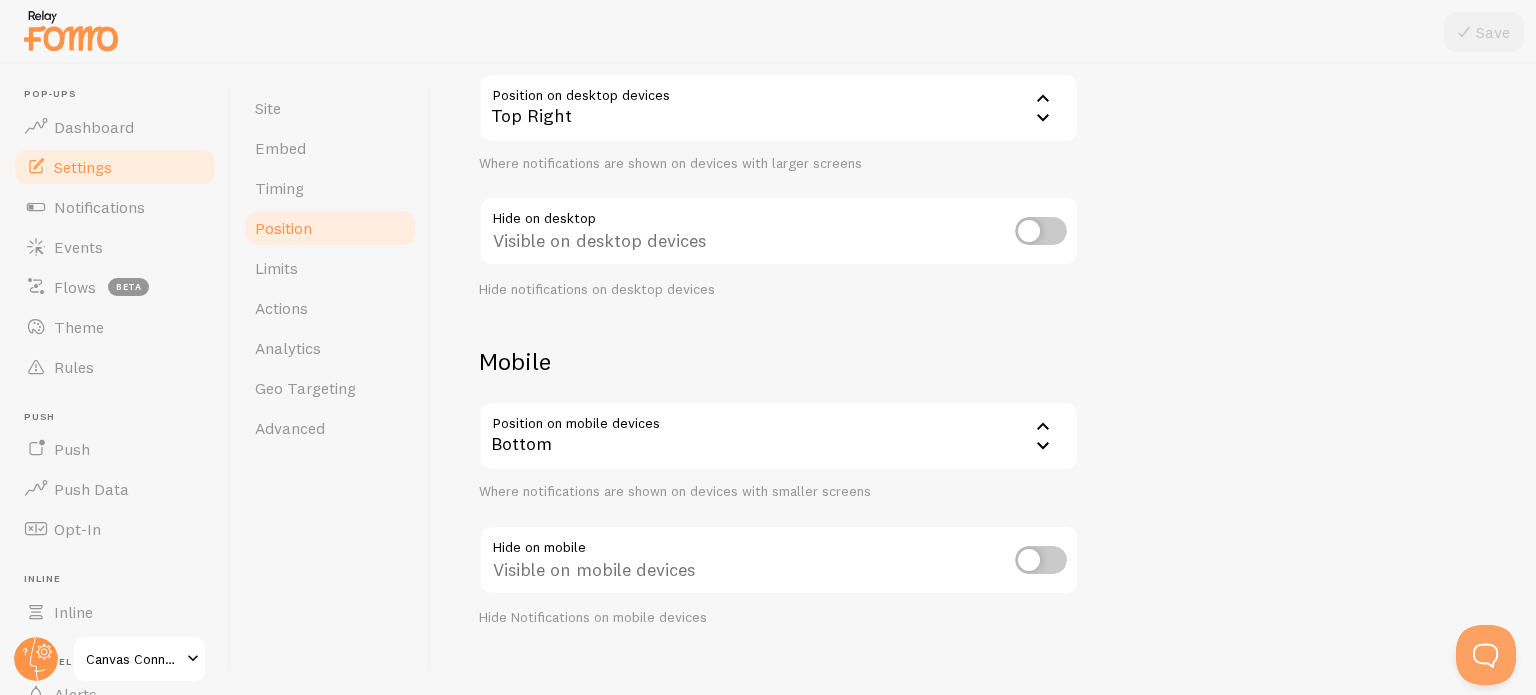 scroll, scrollTop: 237, scrollLeft: 0, axis: vertical 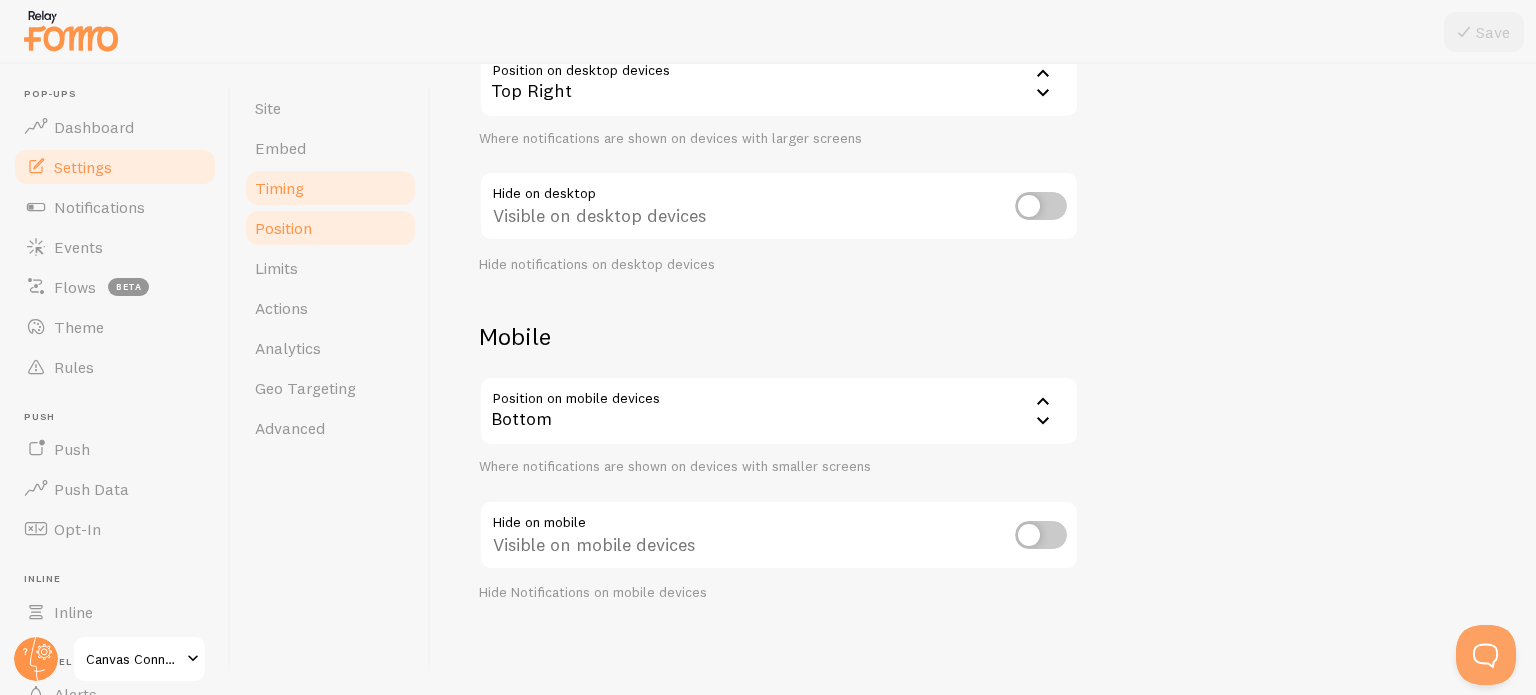 click on "Timing" at bounding box center (330, 188) 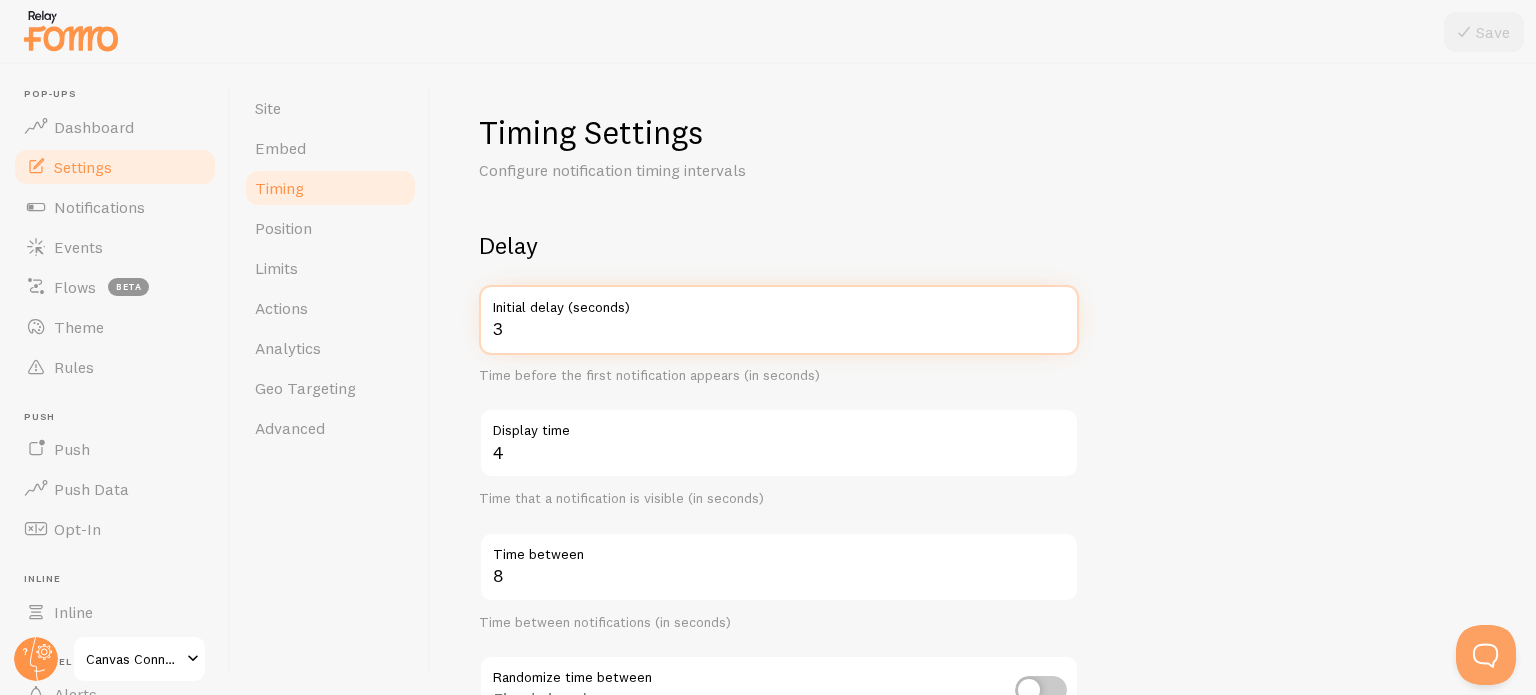 drag, startPoint x: 553, startPoint y: 328, endPoint x: 453, endPoint y: 323, distance: 100.12492 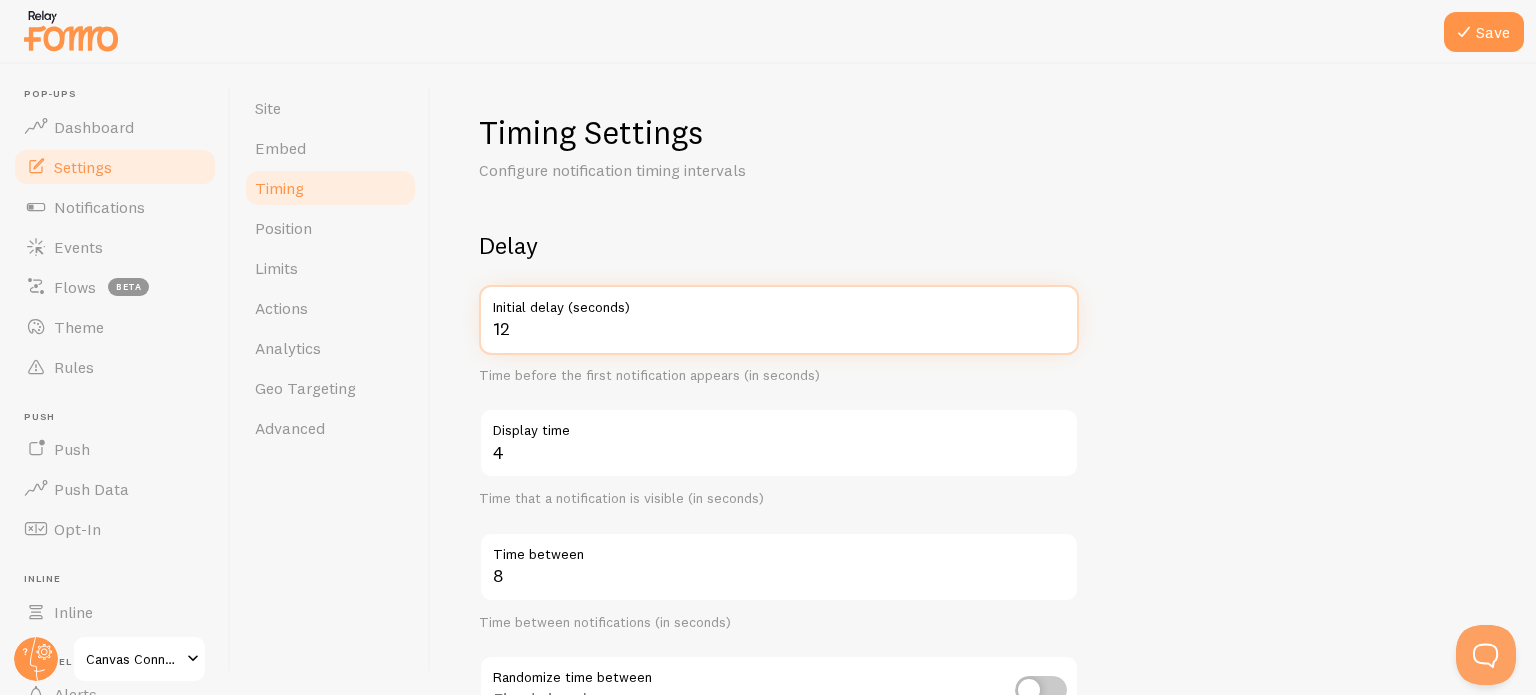 type on "12" 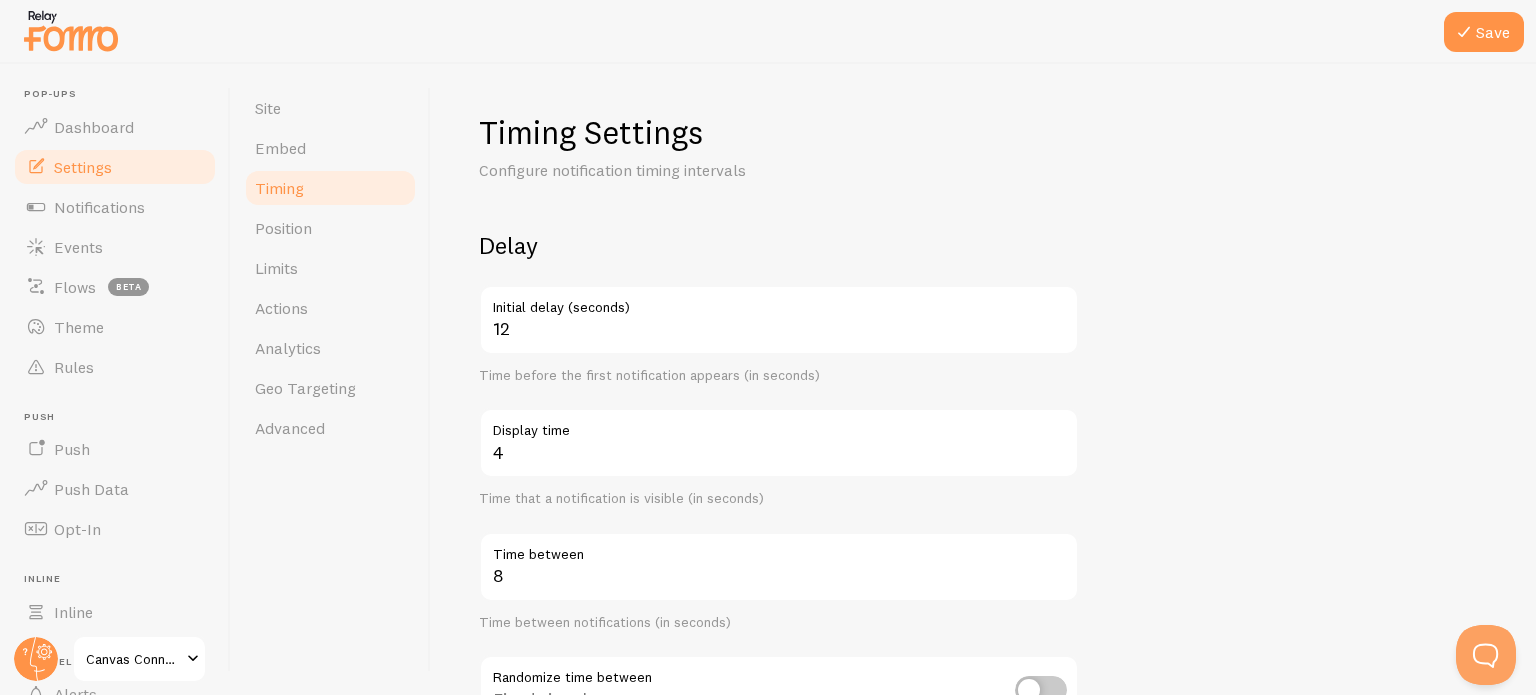 click on "Delay
12   Initial delay (seconds)       Time before the first notification appears (in seconds)       4   Display time       Time that a notification is visible (in seconds)     8   Time between       Time between notifications (in seconds)       Randomize time between   Fixed time between   Create a more natural feel by randomizing the time between notifications
Order
Randomize notification order   Display in chronological order   Choose to display notifications in chronological or randomized order       Loop notifications   Display more than once   Display notifications multiple times when necessary" at bounding box center [983, 659] 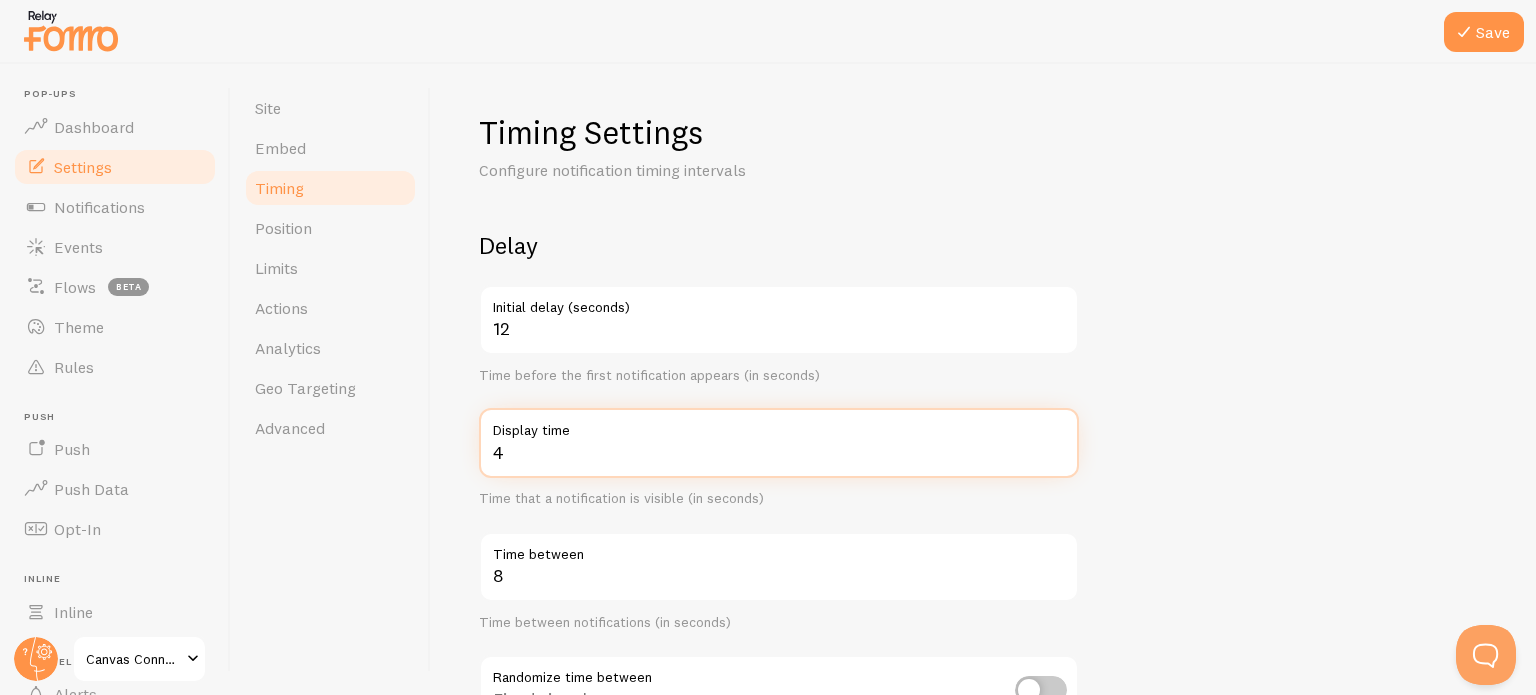 click on "4" at bounding box center [779, 443] 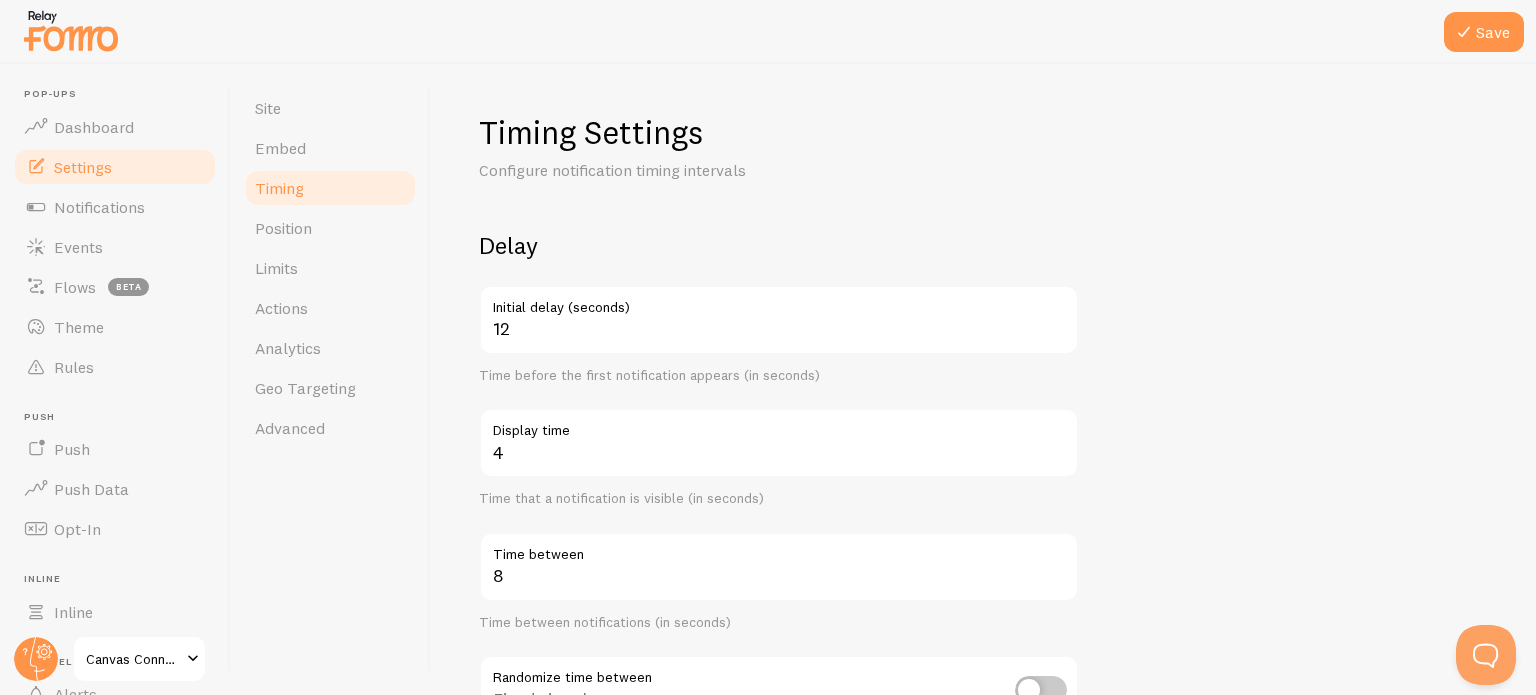 click on "Delay
12   Initial delay (seconds)       Time before the first notification appears (in seconds)       4   Display time       Time that a notification is visible (in seconds)     8   Time between       Time between notifications (in seconds)       Randomize time between   Fixed time between   Create a more natural feel by randomizing the time between notifications
Order
Randomize notification order   Display in chronological order   Choose to display notifications in chronological or randomized order       Loop notifications   Display more than once   Display notifications multiple times when necessary" at bounding box center (983, 659) 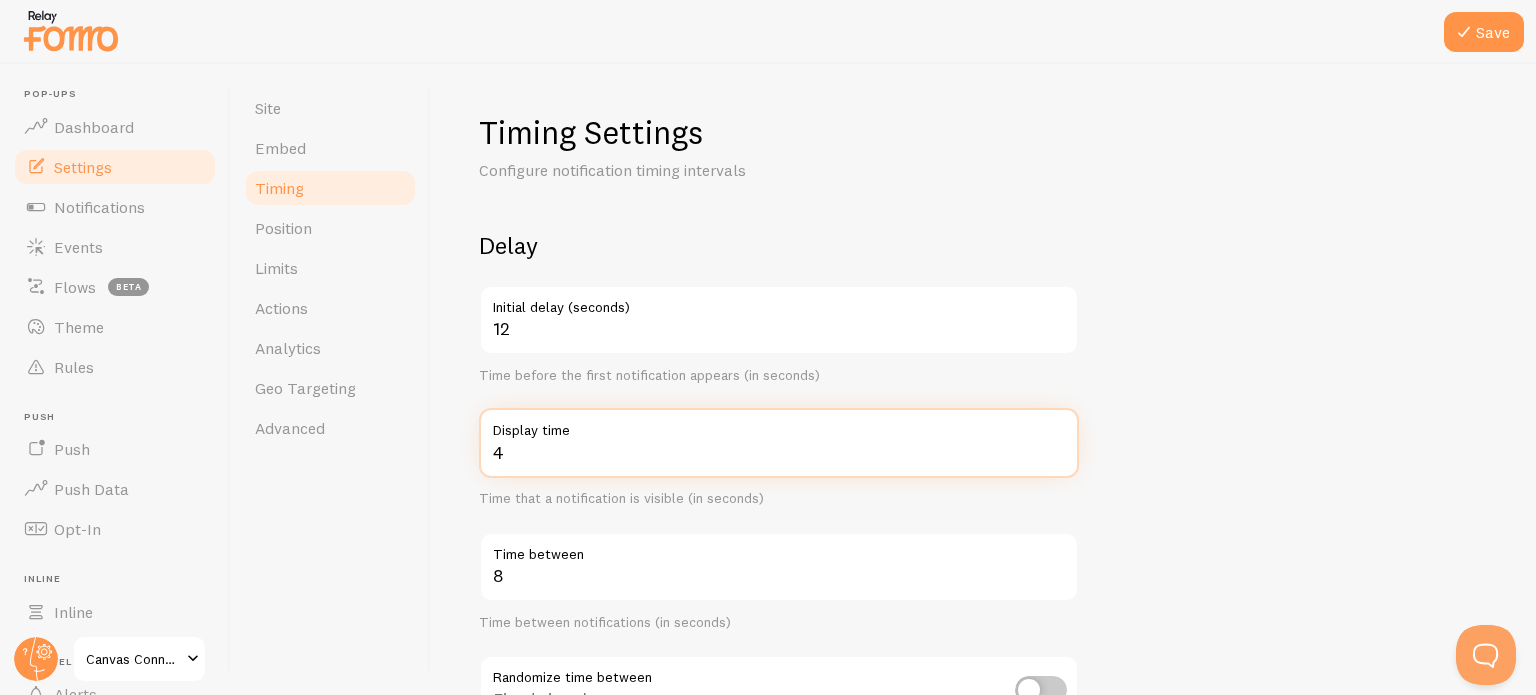 click on "4" at bounding box center (779, 443) 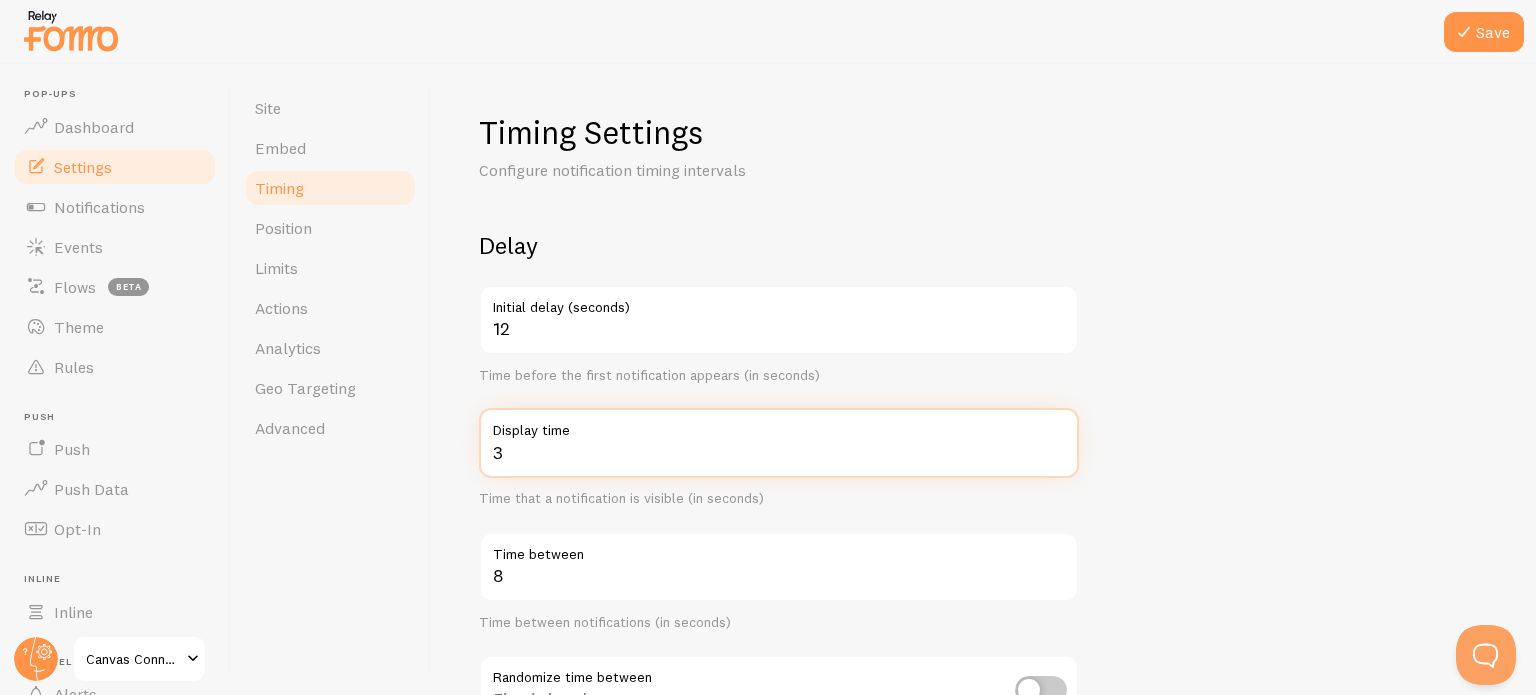 type on "3" 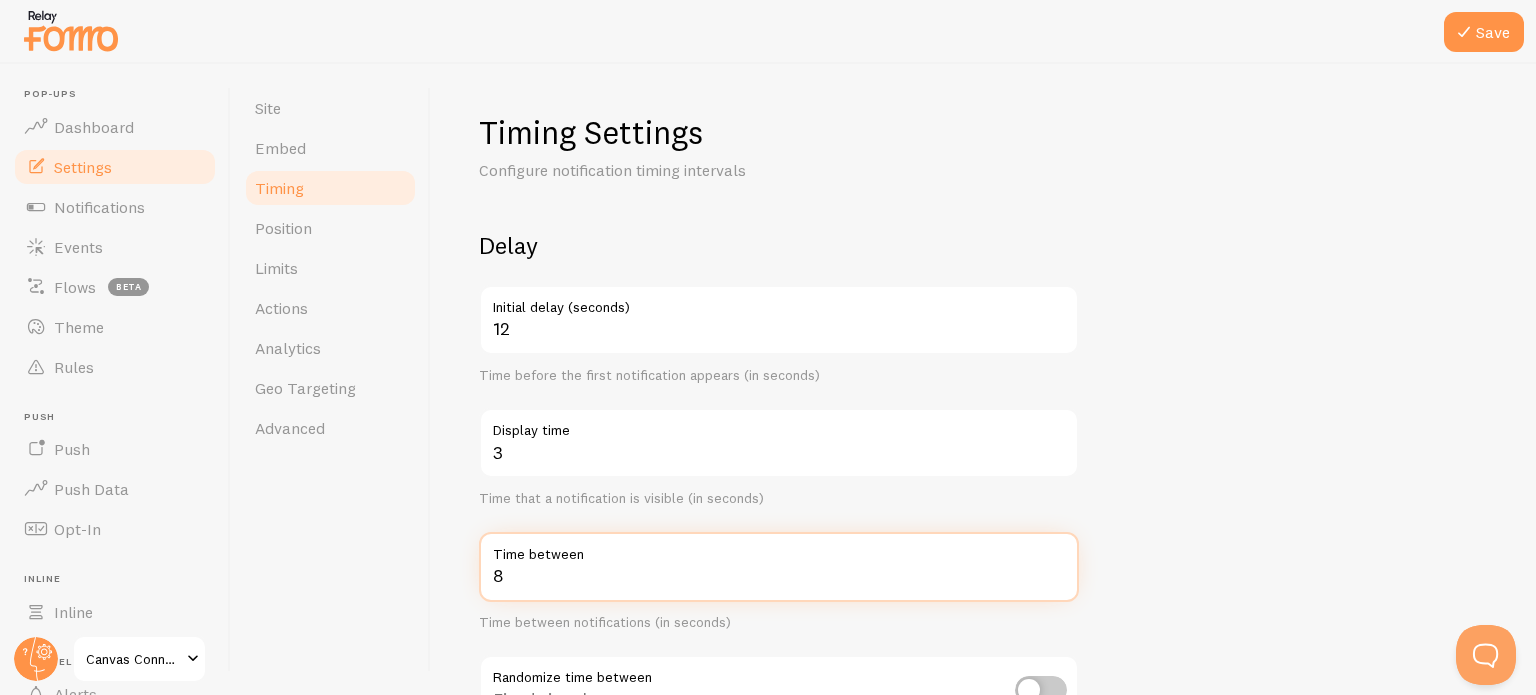 click on "8" at bounding box center [779, 567] 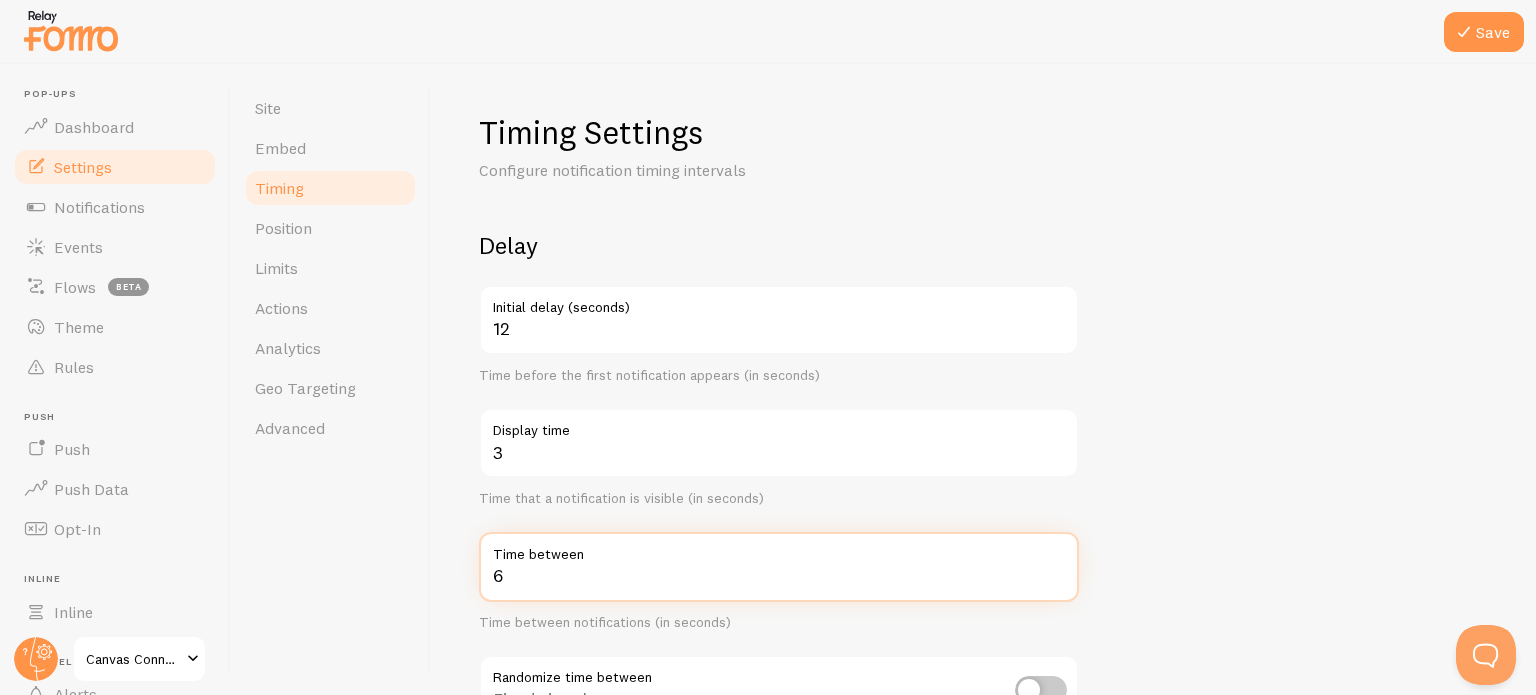 type on "6" 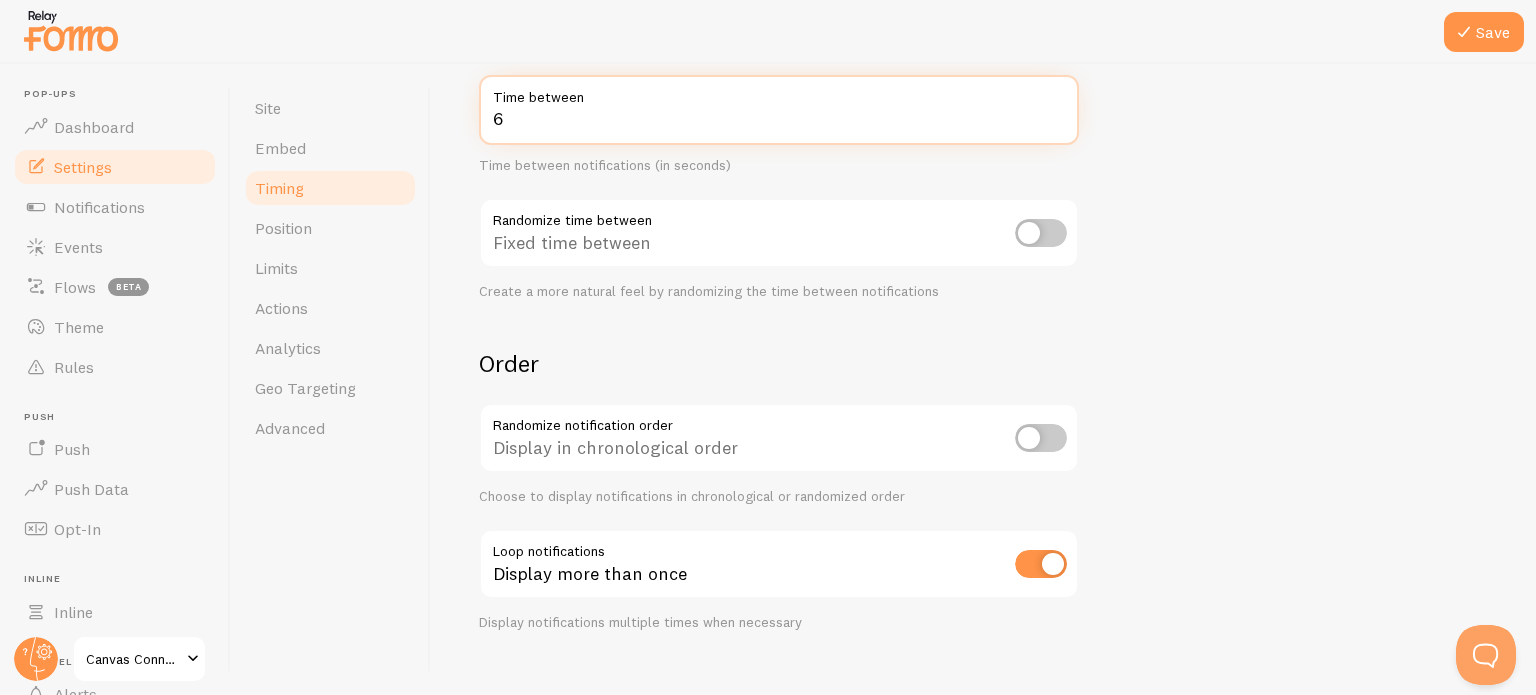 scroll, scrollTop: 486, scrollLeft: 0, axis: vertical 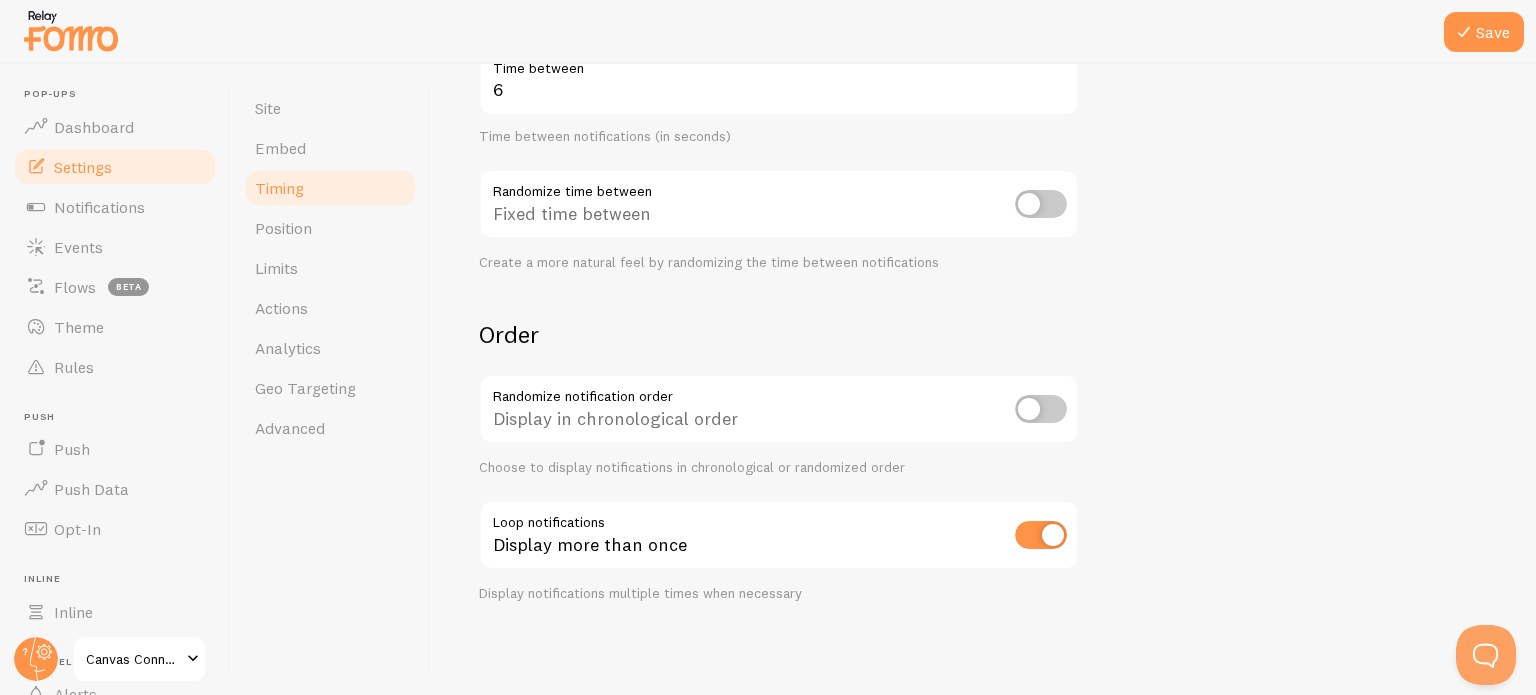 click at bounding box center (1041, 204) 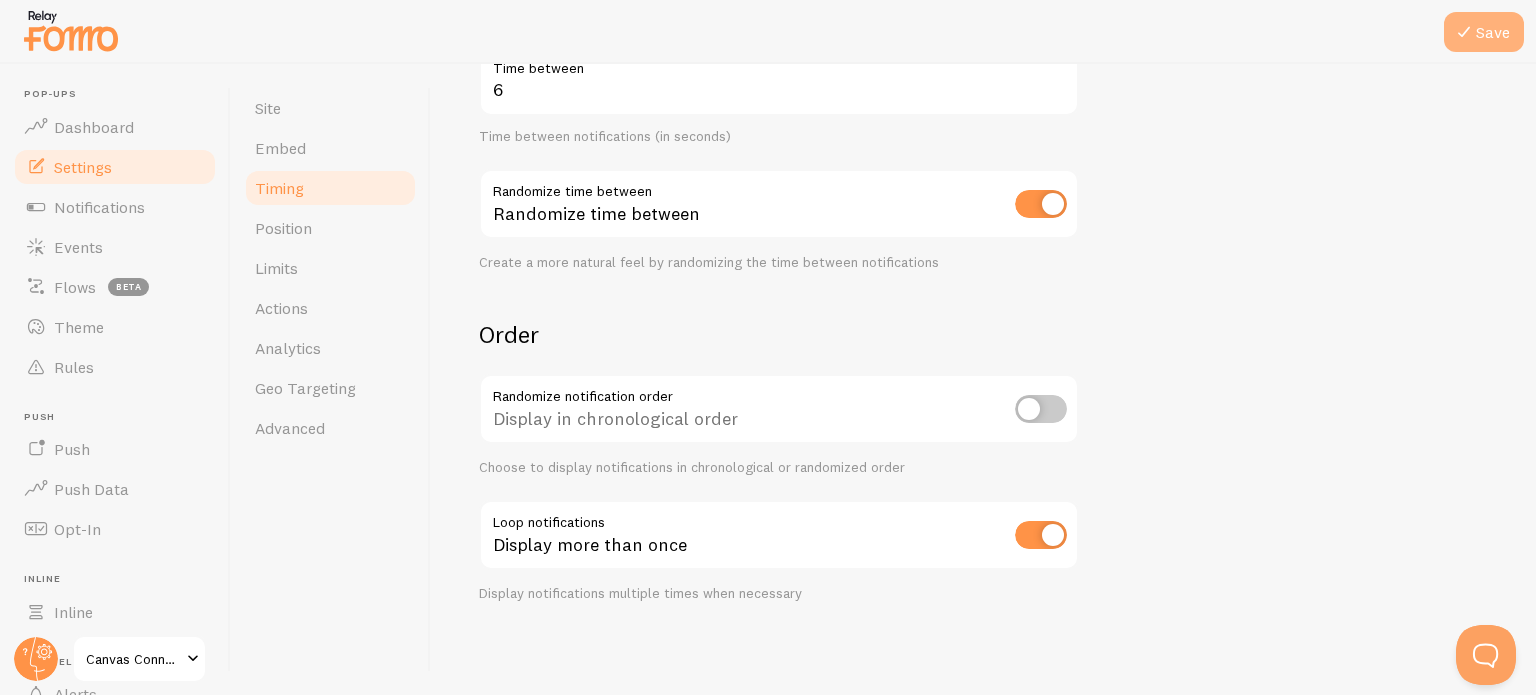 click on "Save" at bounding box center [1484, 32] 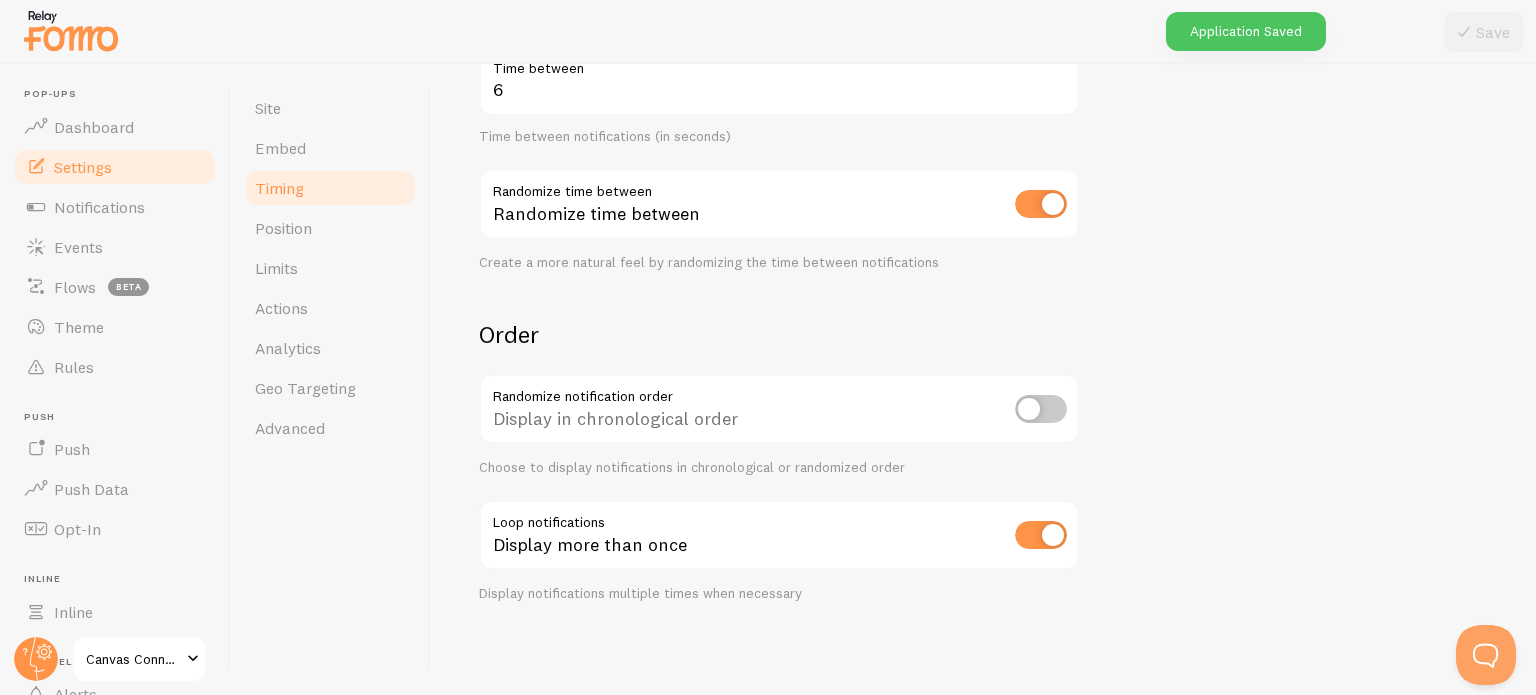 click at bounding box center [1041, 409] 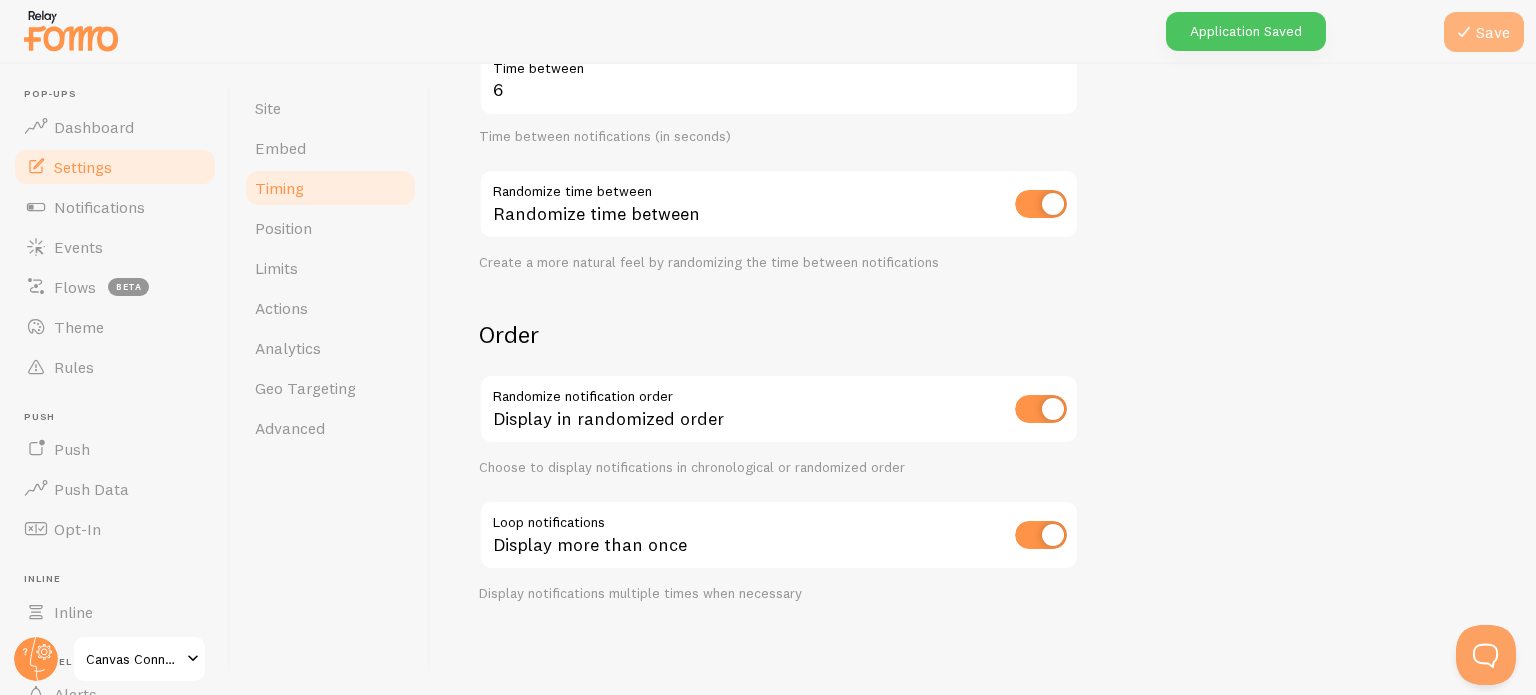 click on "Save" at bounding box center (1484, 32) 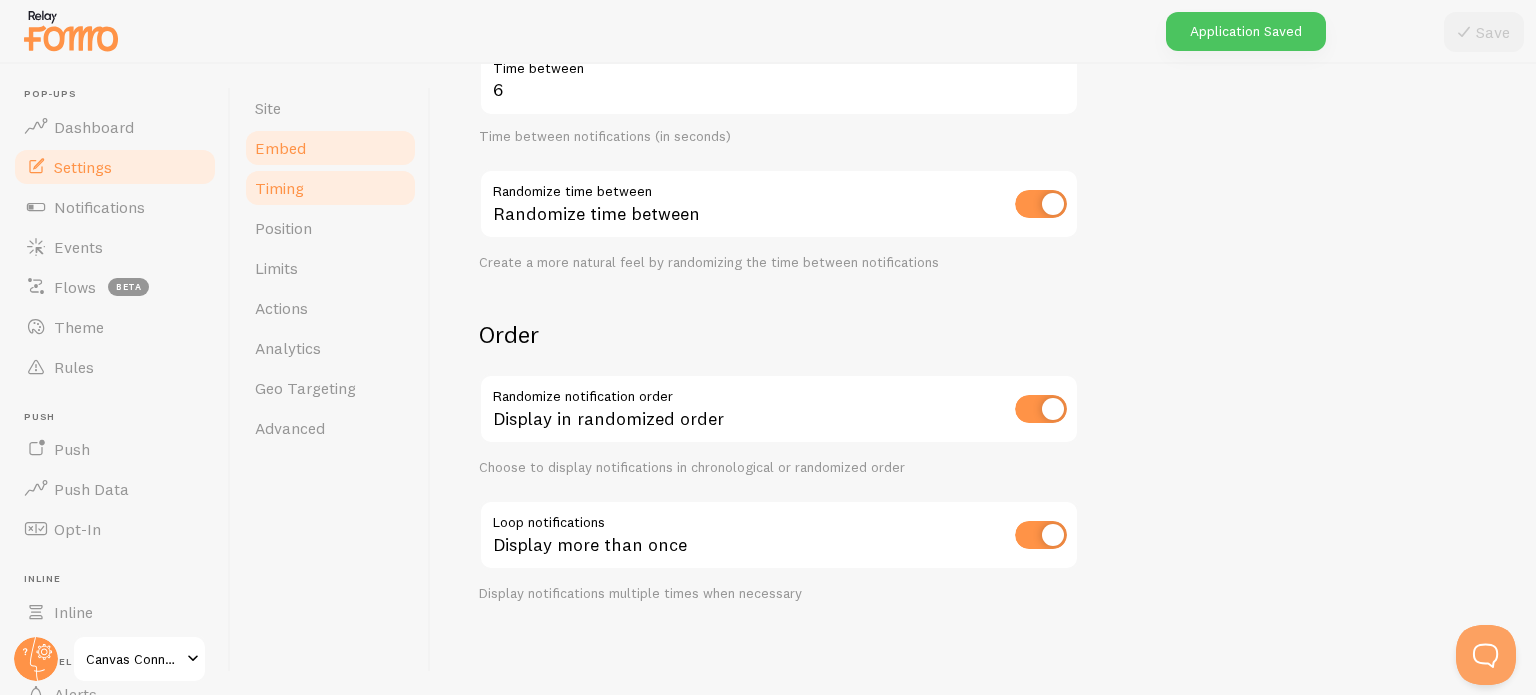 click on "Embed" at bounding box center (330, 148) 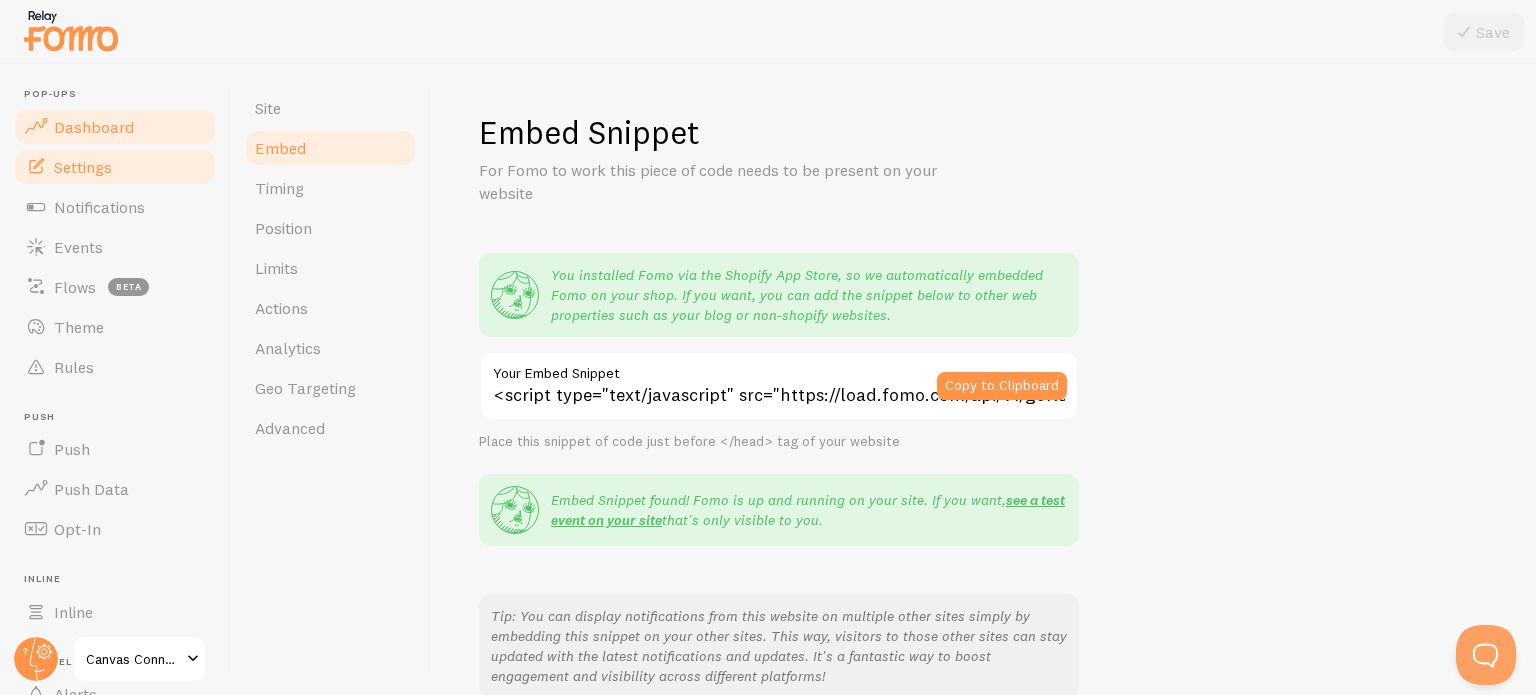 click on "Dashboard" at bounding box center [115, 127] 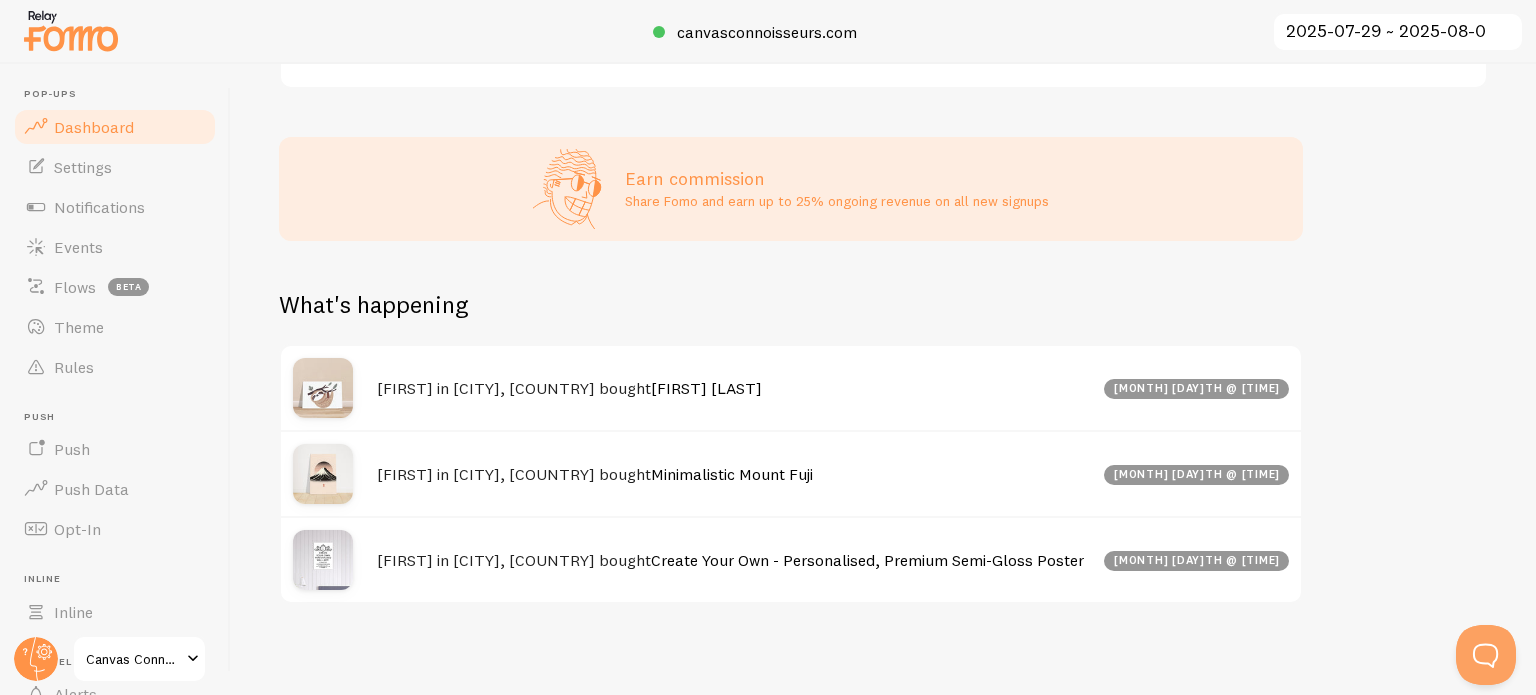 scroll, scrollTop: 485, scrollLeft: 0, axis: vertical 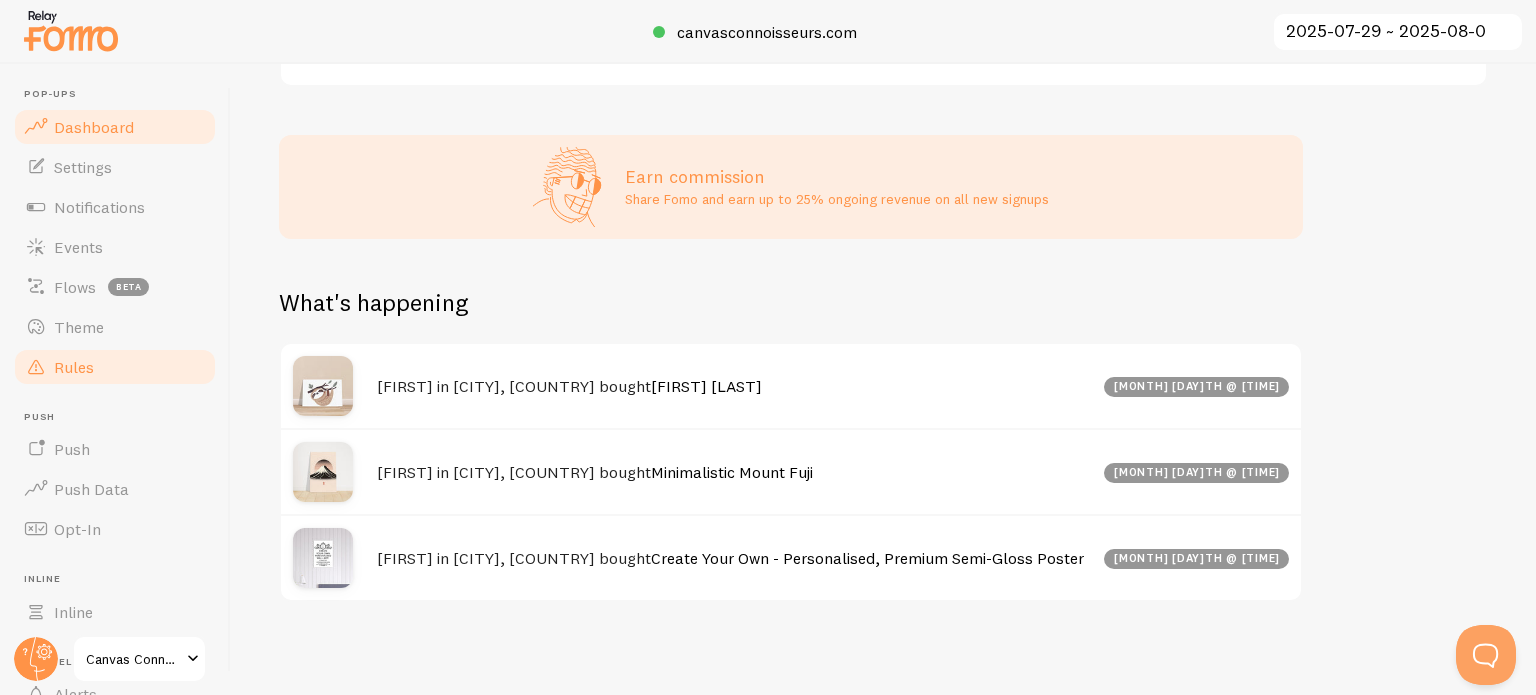 click on "Rules" at bounding box center (74, 367) 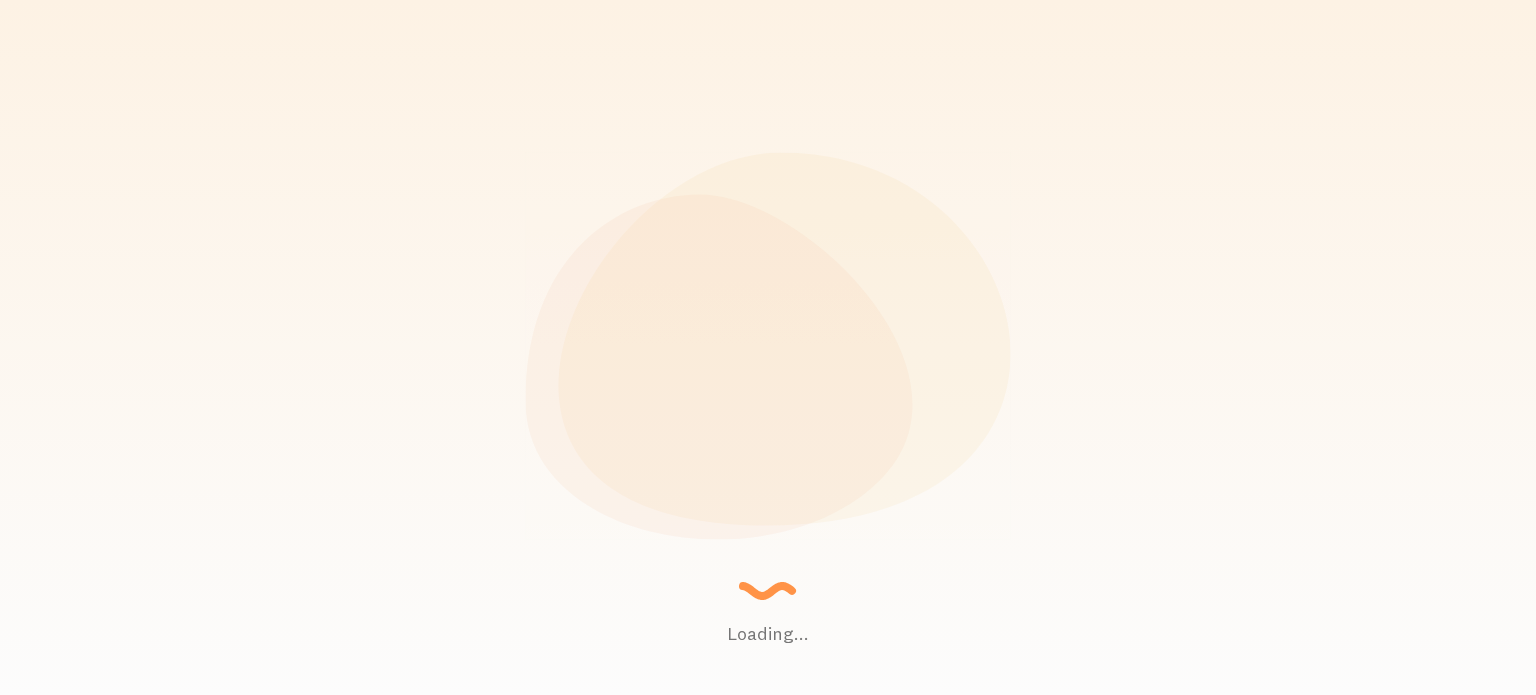 scroll, scrollTop: 0, scrollLeft: 0, axis: both 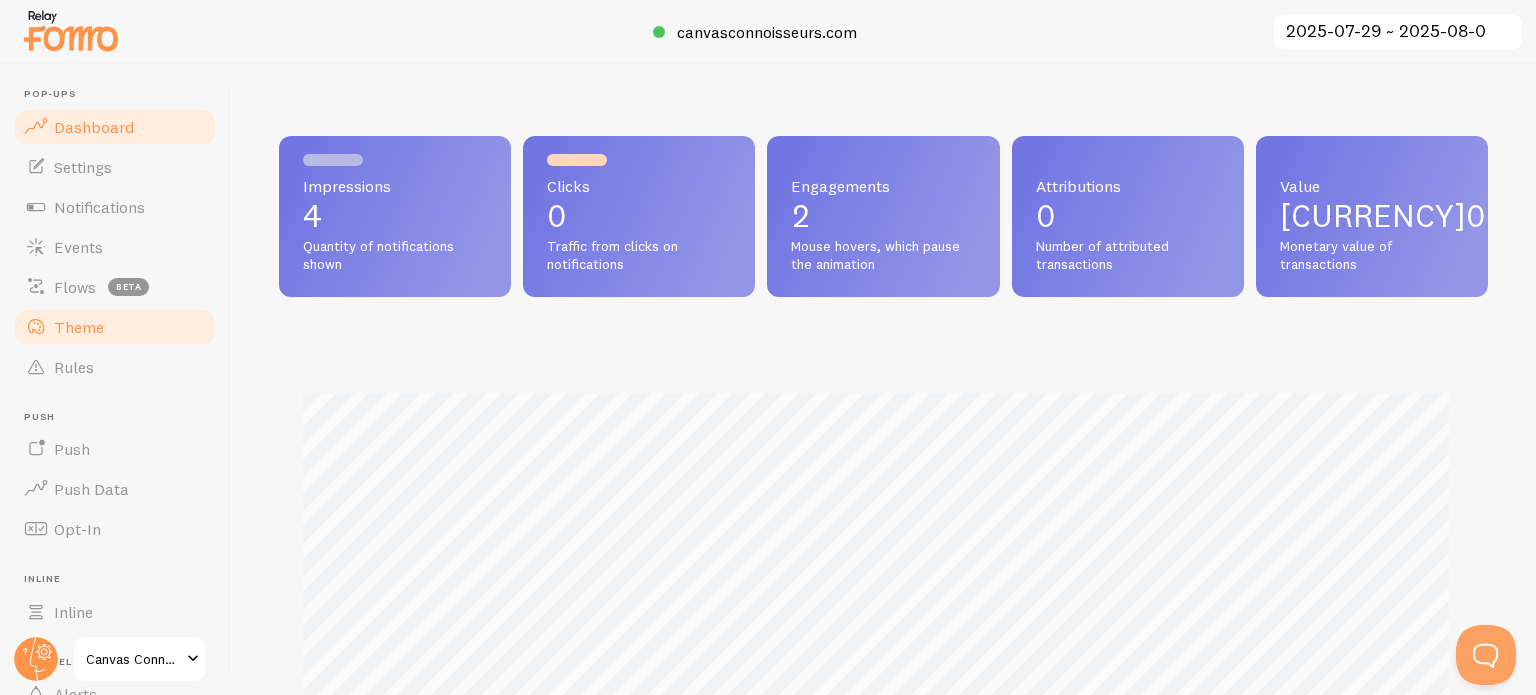 click on "Theme" at bounding box center [115, 327] 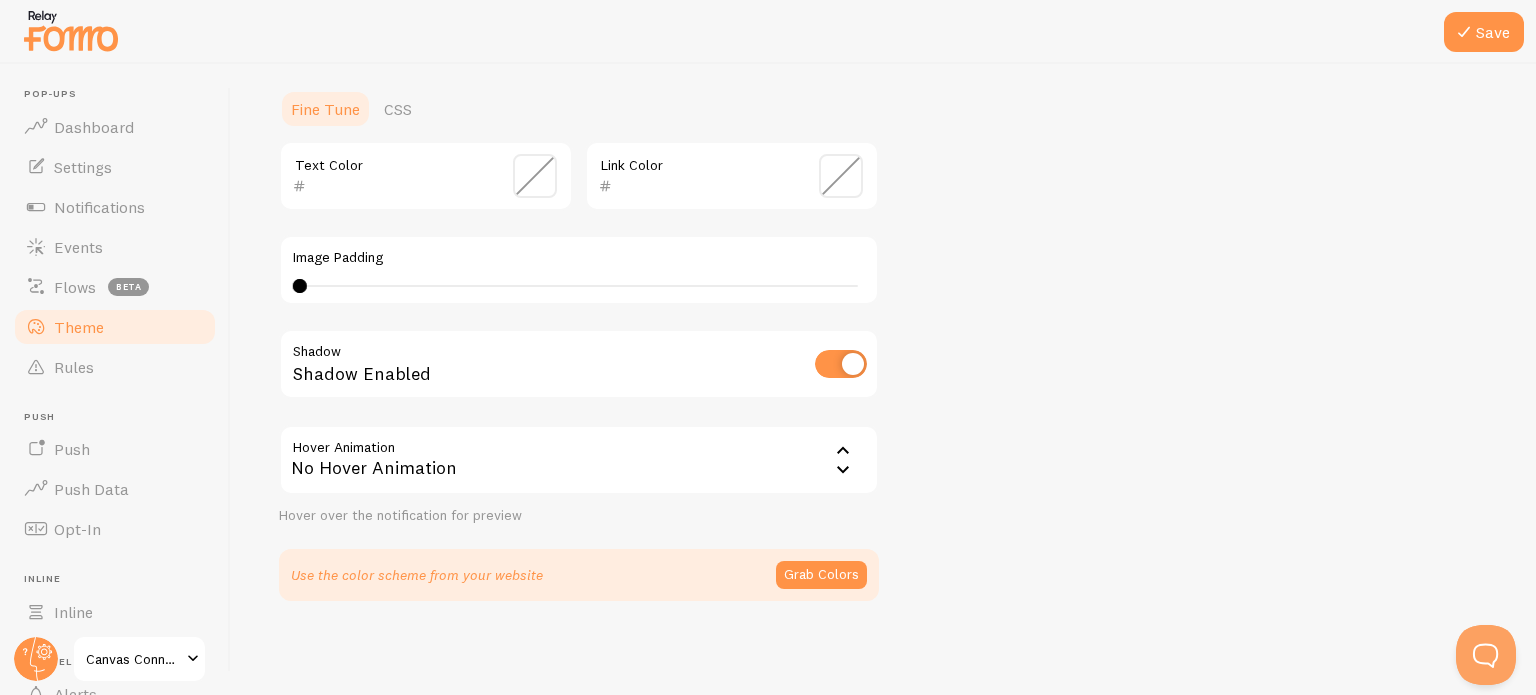 scroll, scrollTop: 193, scrollLeft: 0, axis: vertical 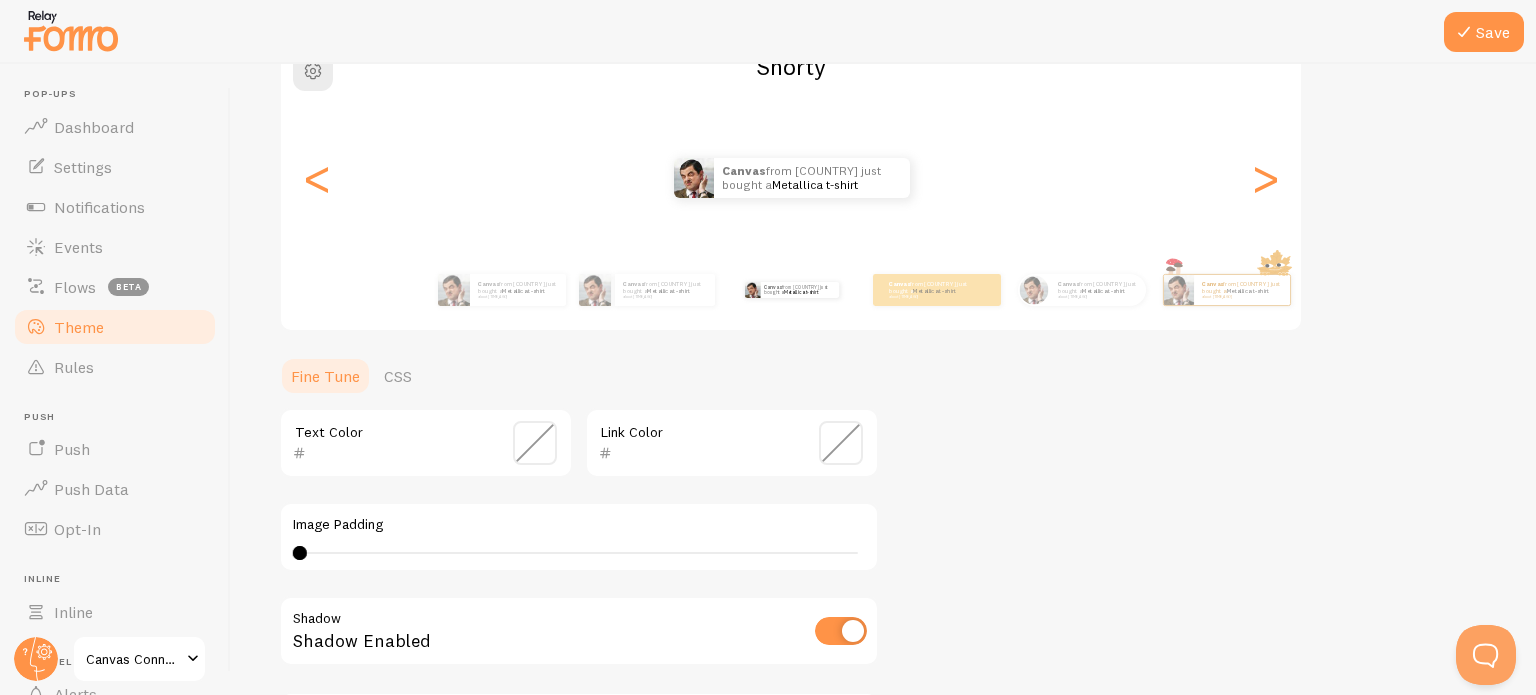 click on "Canvas from [COUNTRY] just bought a Metallica t-shirt about [TIME_AGO] Canvas from [COUNTRY] just bought a Metallica t-shirt about [TIME_AGO] Canvas from [COUNTRY] just bought a Metallica t-shirt about [TIME_AGO] Canvas from [COUNTRY] just bought a Metallica t-shirt about [TIME_AGO] Canvas from [COUNTRY] just bought a Metallica t-shirt about [TIME_AGO] Canvas from [COUNTRY] just bought a Metallica t-shirt about [TIME_AGO] Canvas from [COUNTRY] just bought a Metallica t-shirt about [TIME_AGO] Canvas from [COUNTRY] just bought a Metallica t-shirt about [TIME_AGO] Canvas from [COUNTRY] just bought a Metallica t-shirt about [TIME_AGO] Canvas from [COUNTRY] just bought a Metallica t-shirt about [TIME_AGO] Canvas from [COUNTRY] just bought a Metallica t-shirt about [TIME_AGO] Canvas from [COUNTRY] just bought a Metallica t-shirt about [TIME_AGO] Canvas Metallica t-shirt" at bounding box center [791, 178] 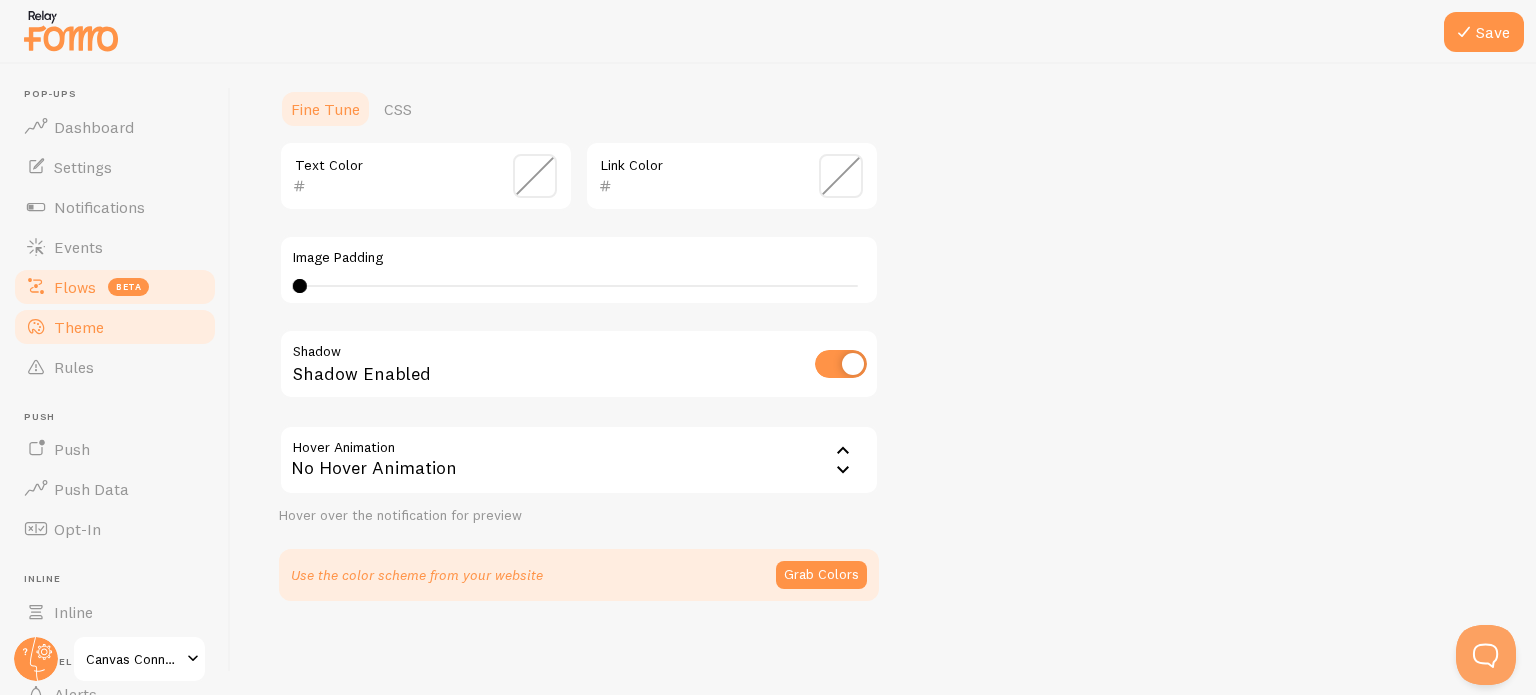 scroll, scrollTop: 193, scrollLeft: 0, axis: vertical 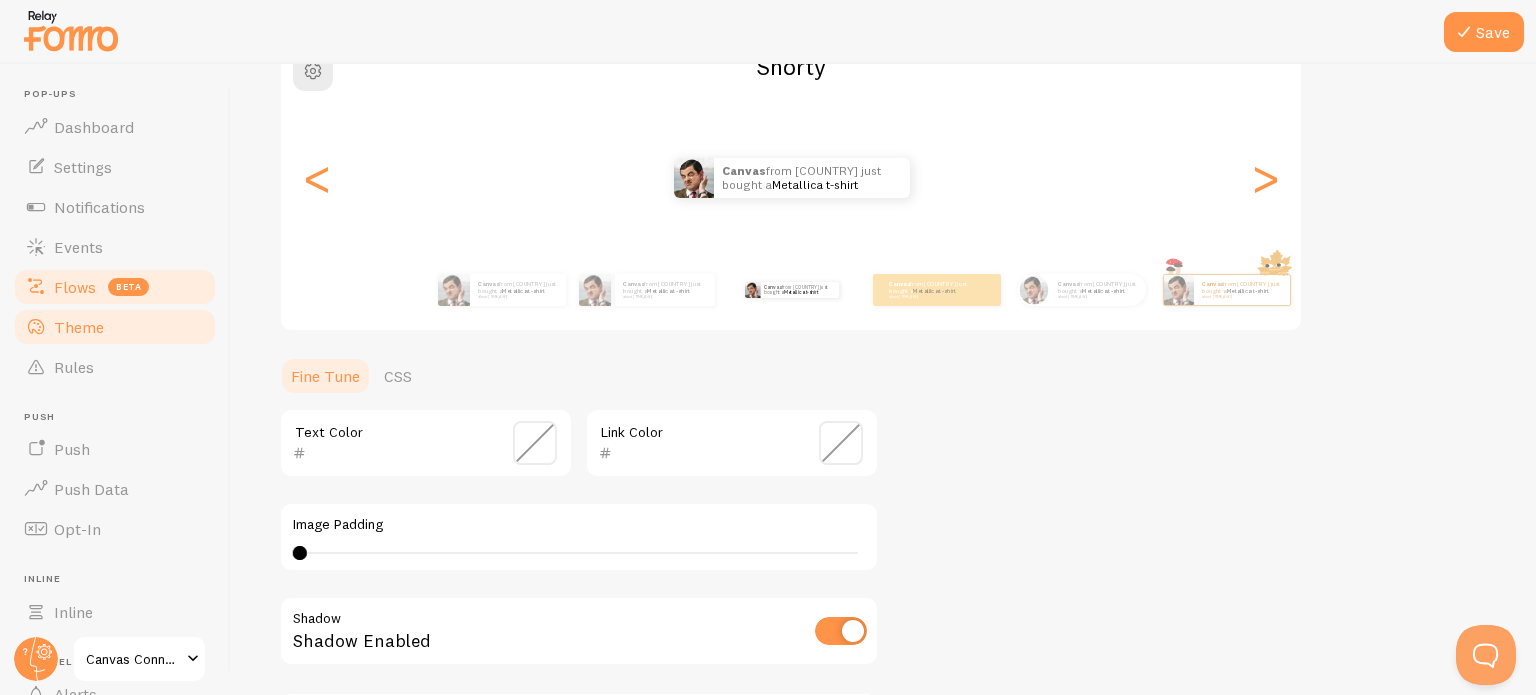 click on "Flows
beta" at bounding box center [115, 287] 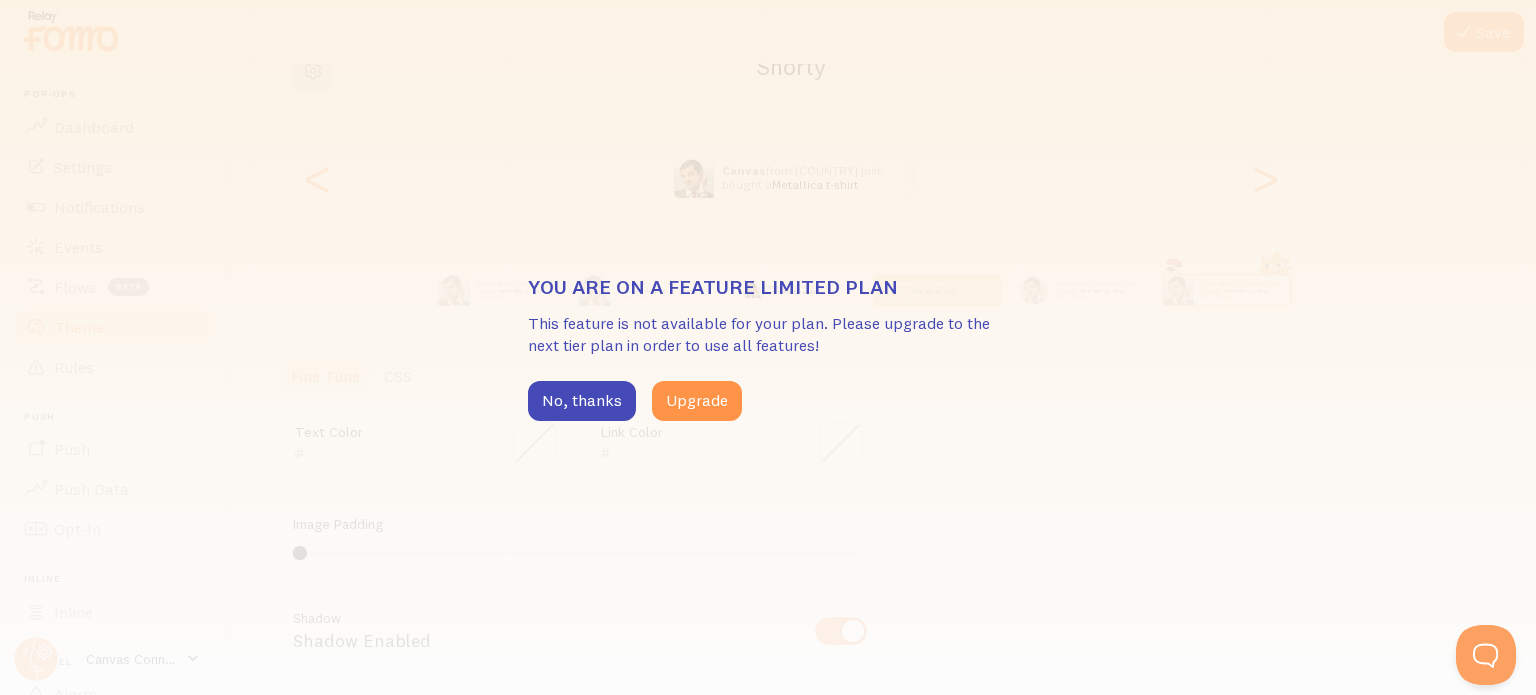 click on "No, thanks" at bounding box center [582, 401] 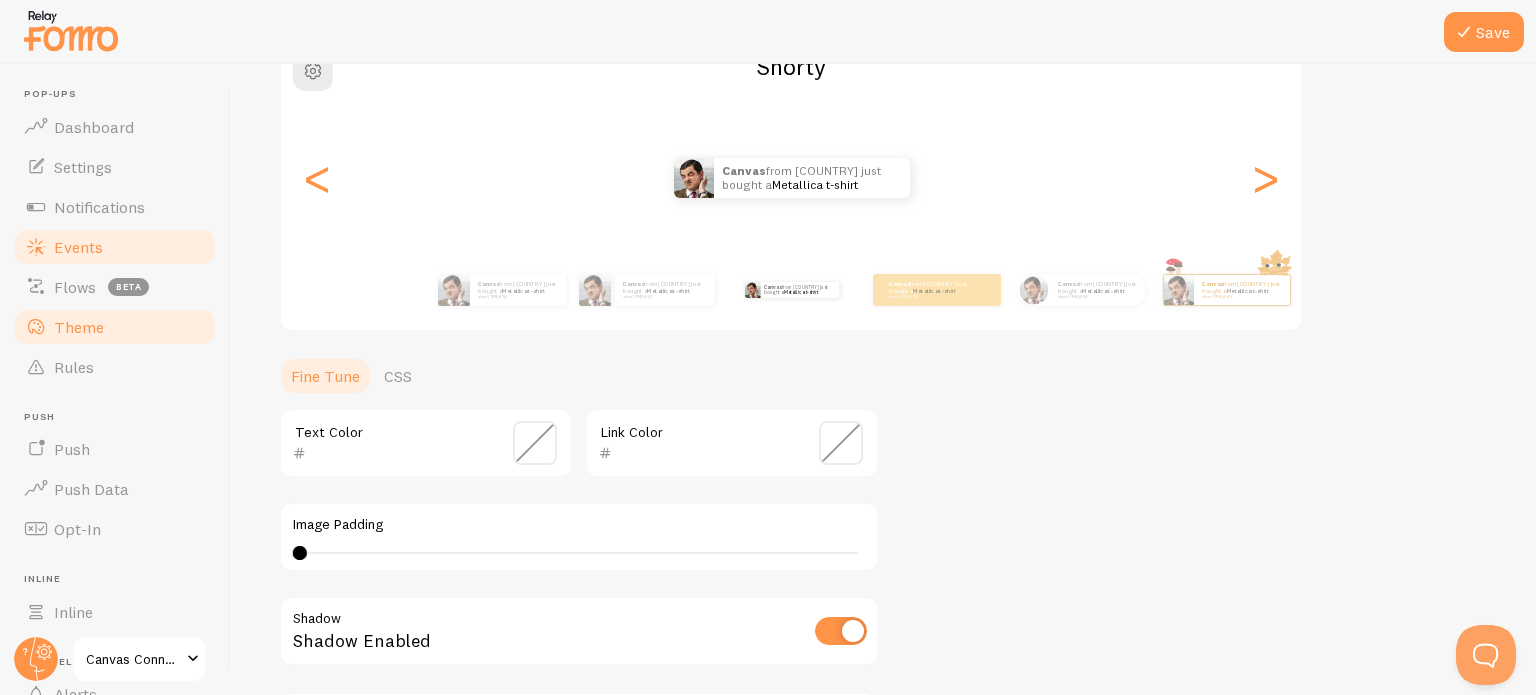 click on "Events" at bounding box center (115, 247) 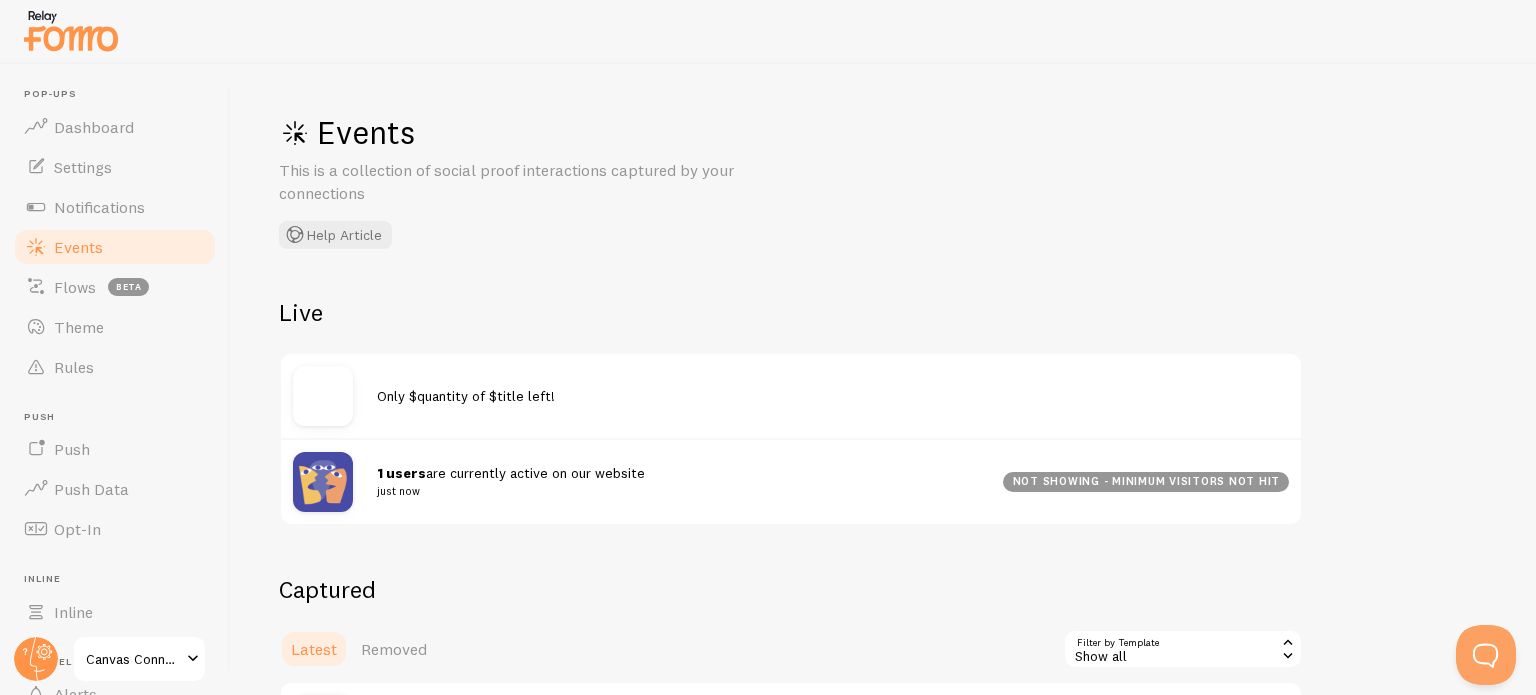 click on "Only $quantity of $title left!" at bounding box center (833, 395) 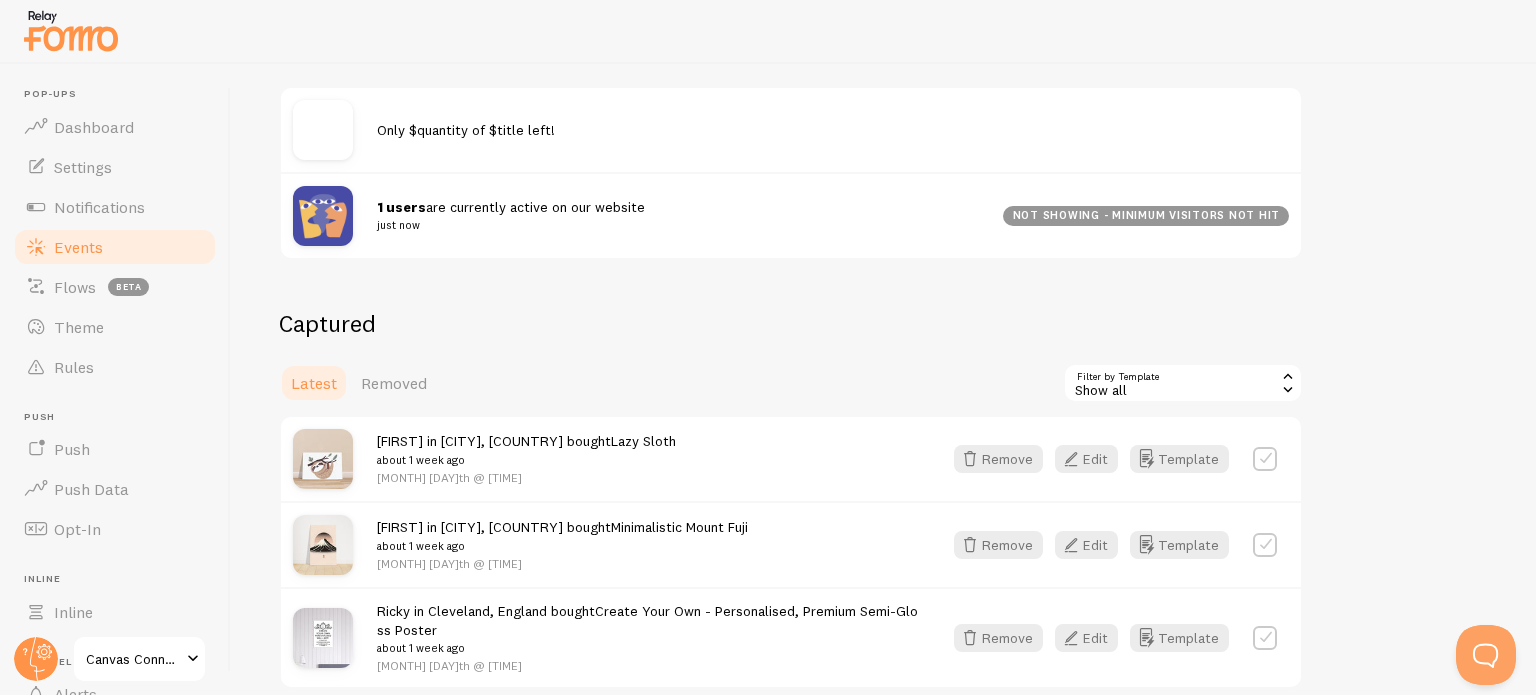 scroll, scrollTop: 353, scrollLeft: 0, axis: vertical 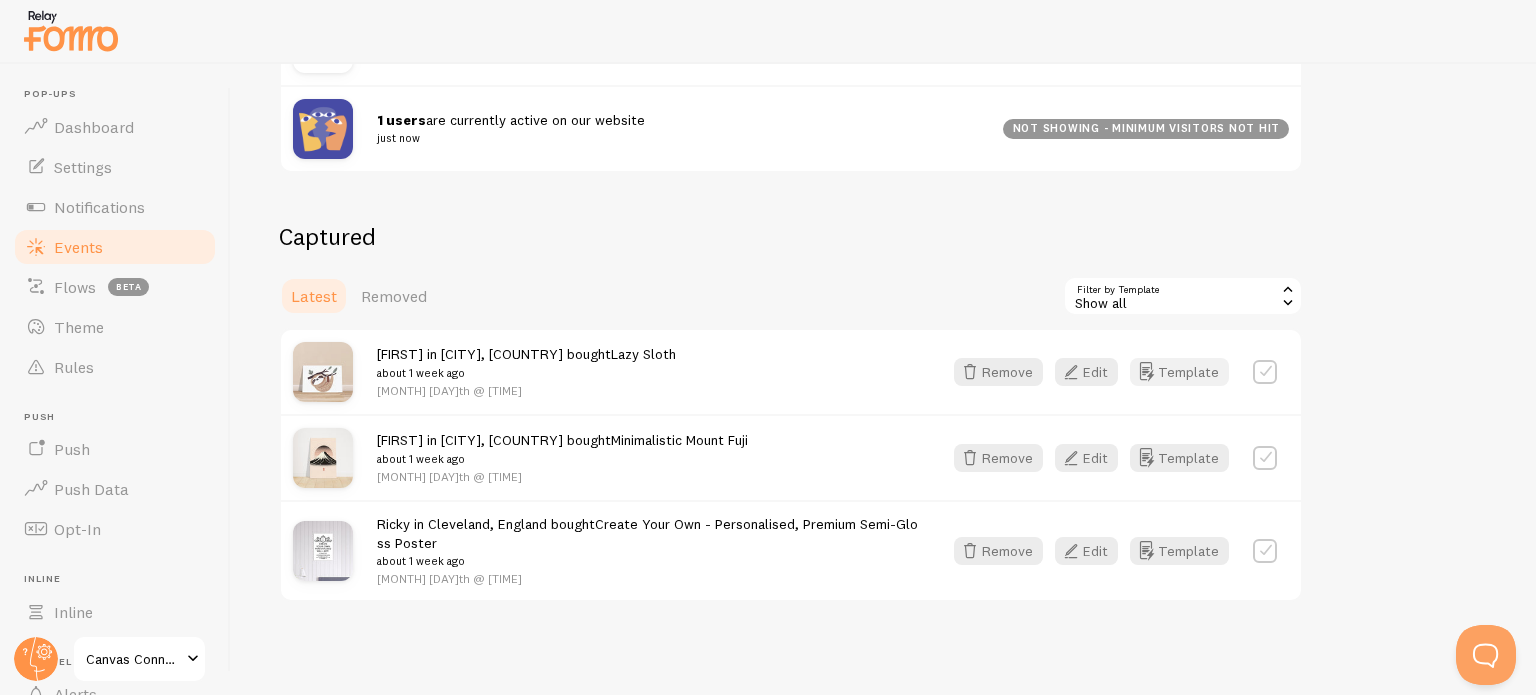 click on "Template" at bounding box center [1179, 372] 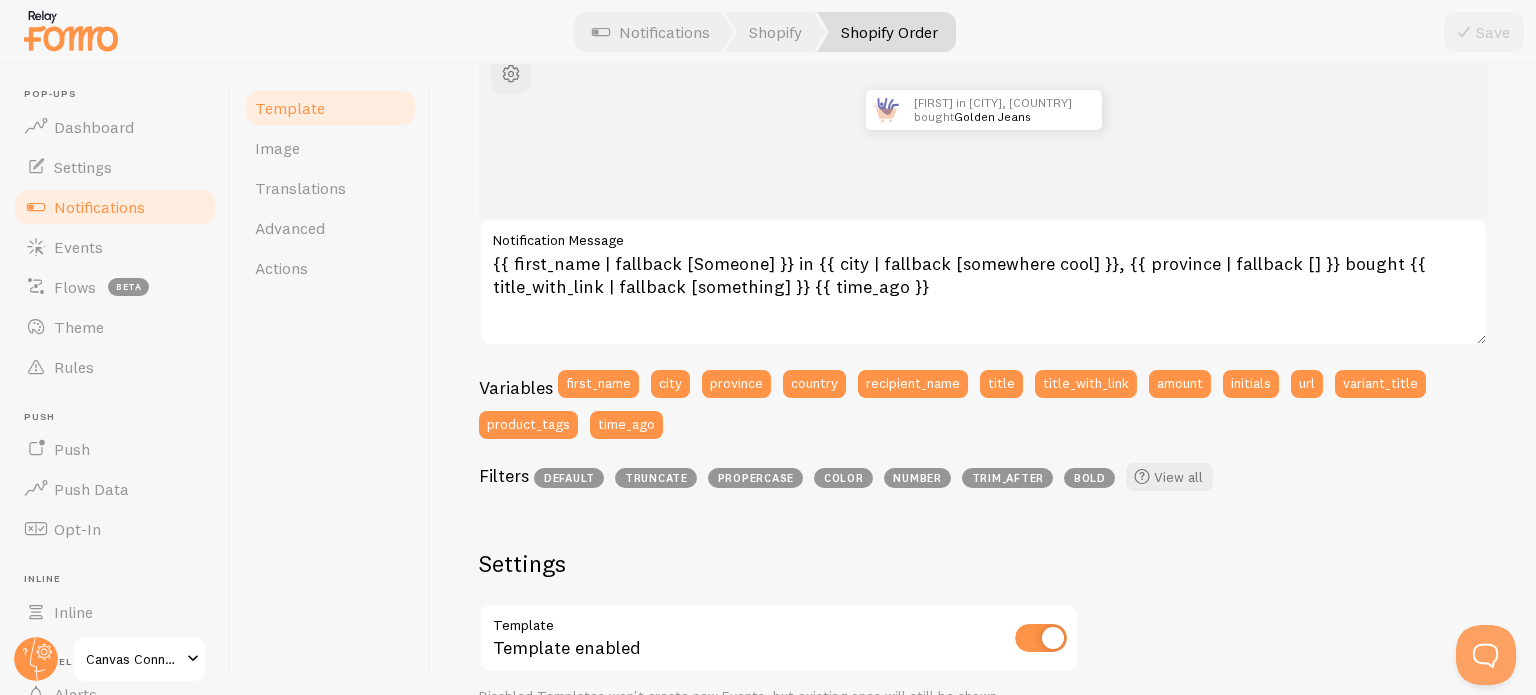 scroll, scrollTop: 0, scrollLeft: 0, axis: both 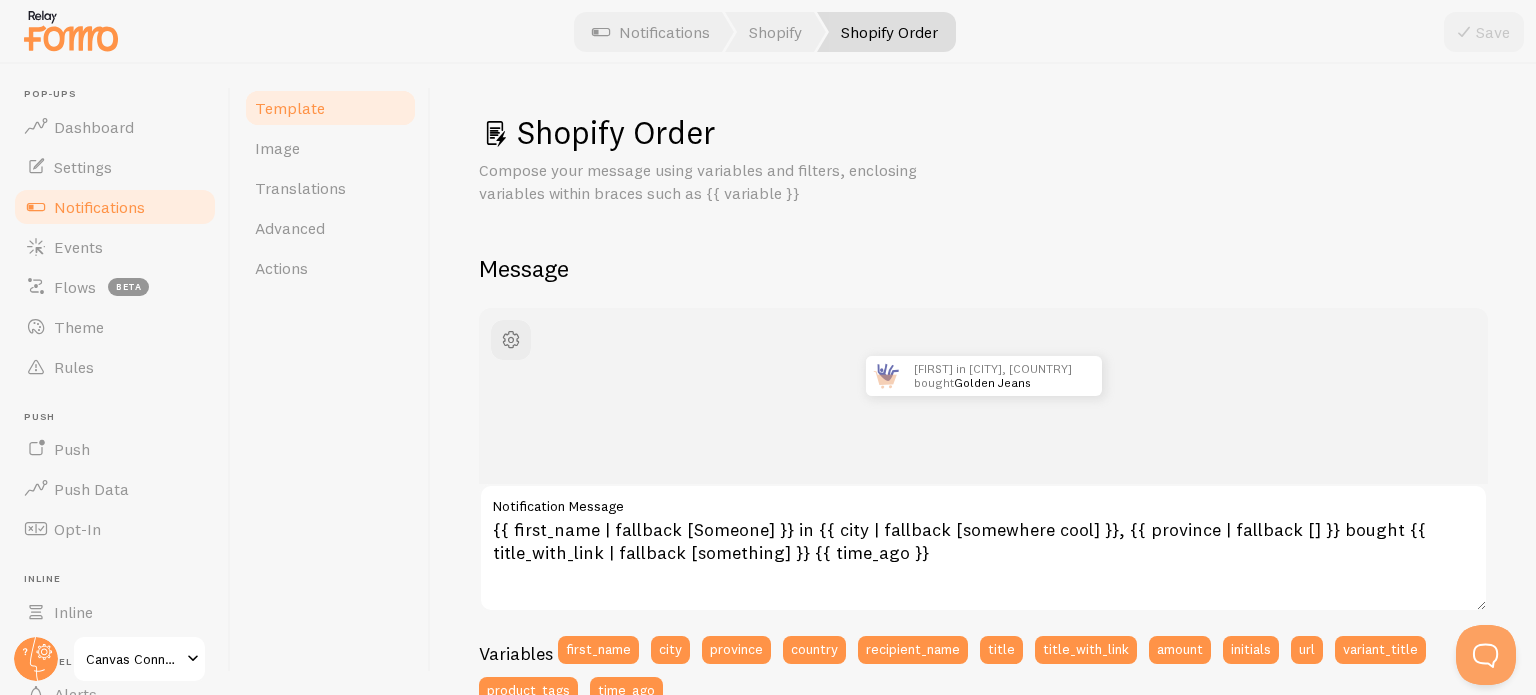 click on "Template" at bounding box center (290, 108) 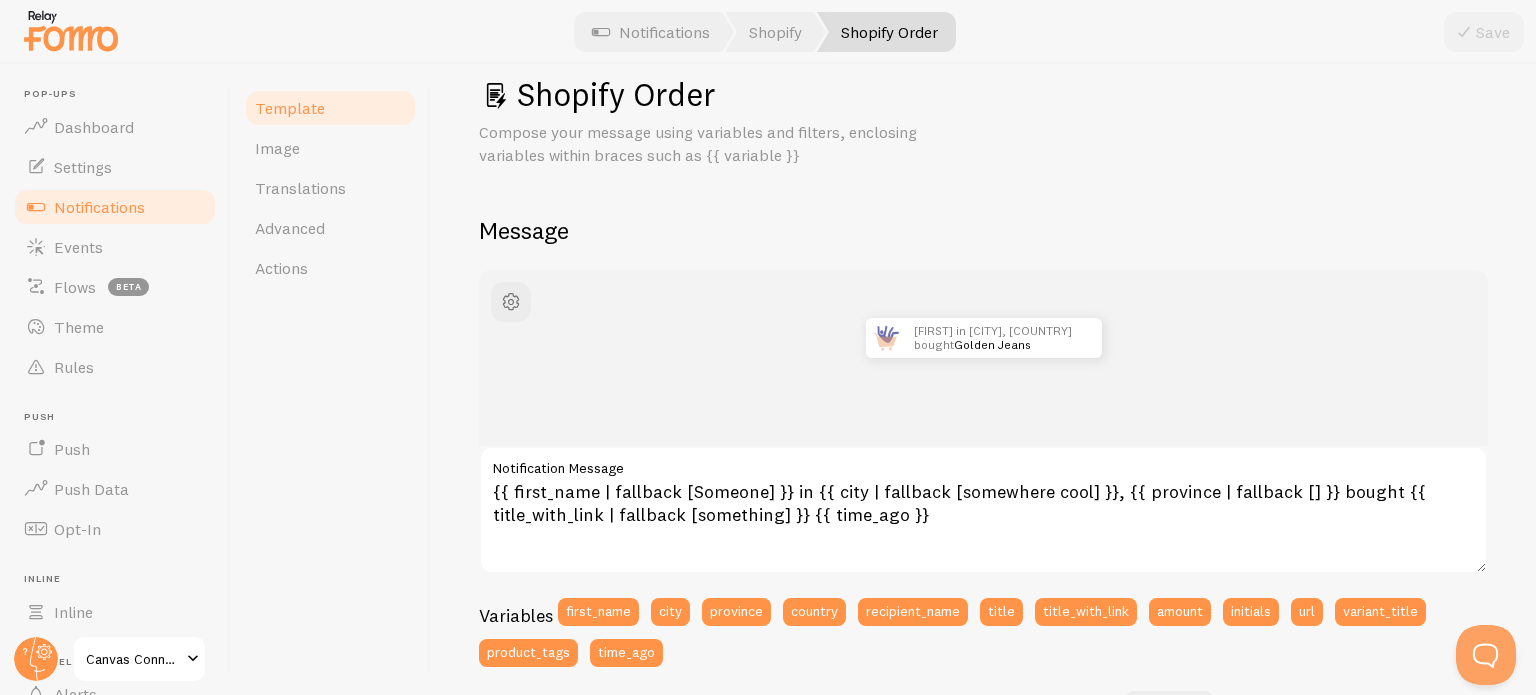 scroll, scrollTop: 0, scrollLeft: 0, axis: both 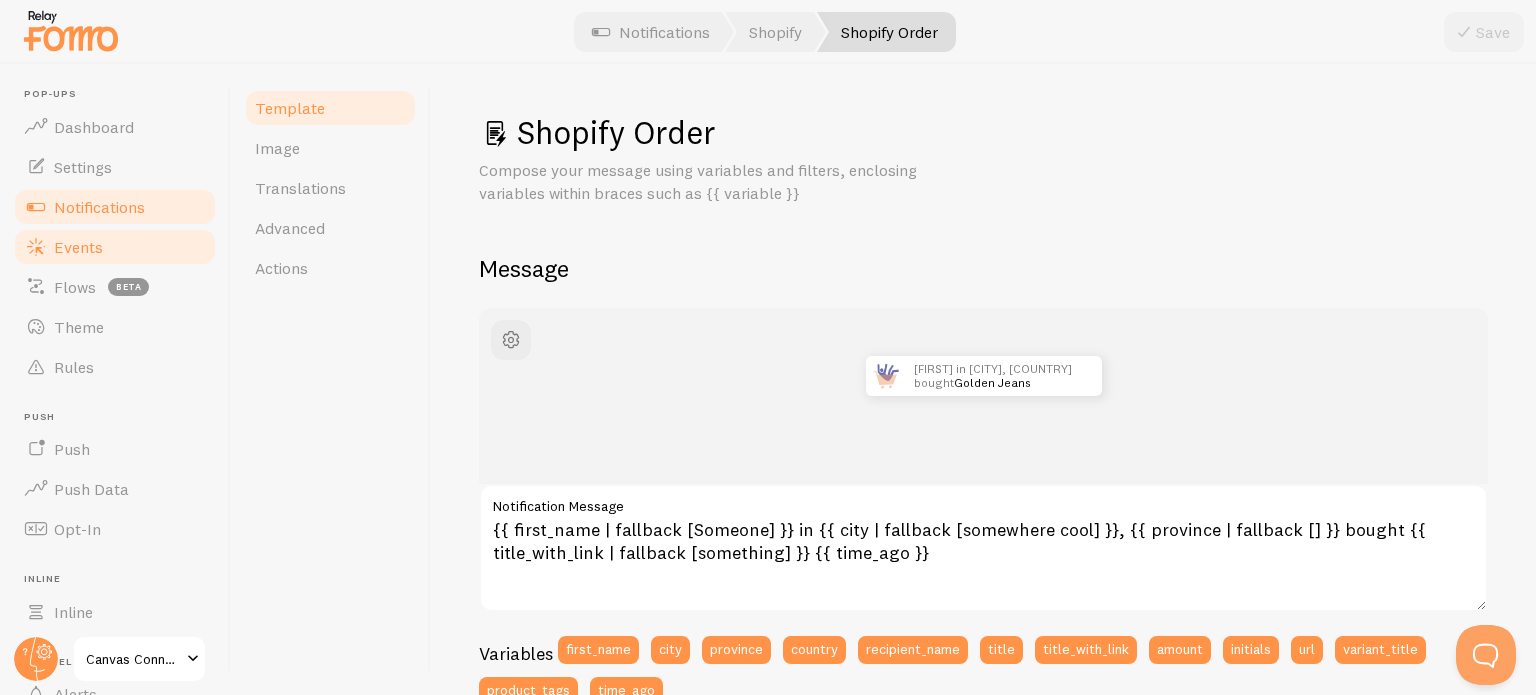 click on "Events" at bounding box center (78, 247) 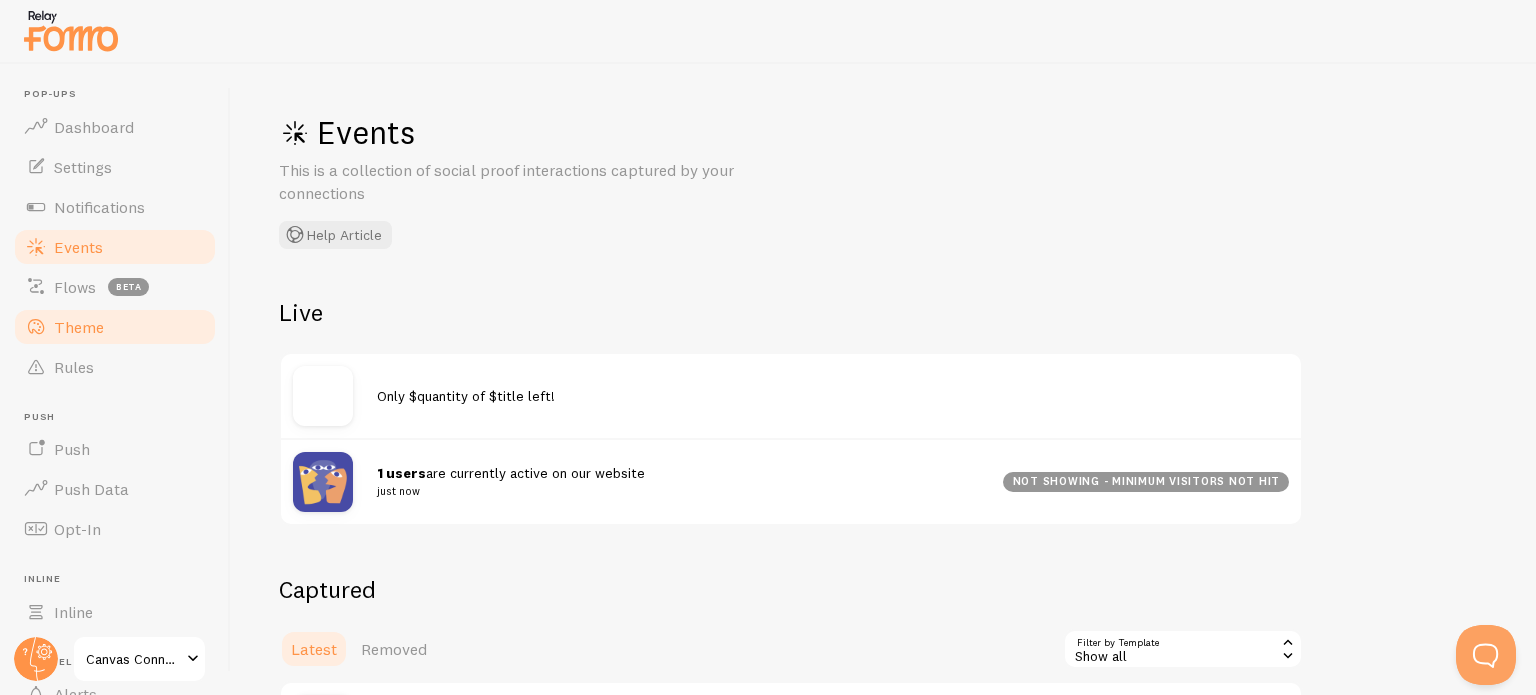 drag, startPoint x: 96, startPoint y: 329, endPoint x: 122, endPoint y: 322, distance: 26.925823 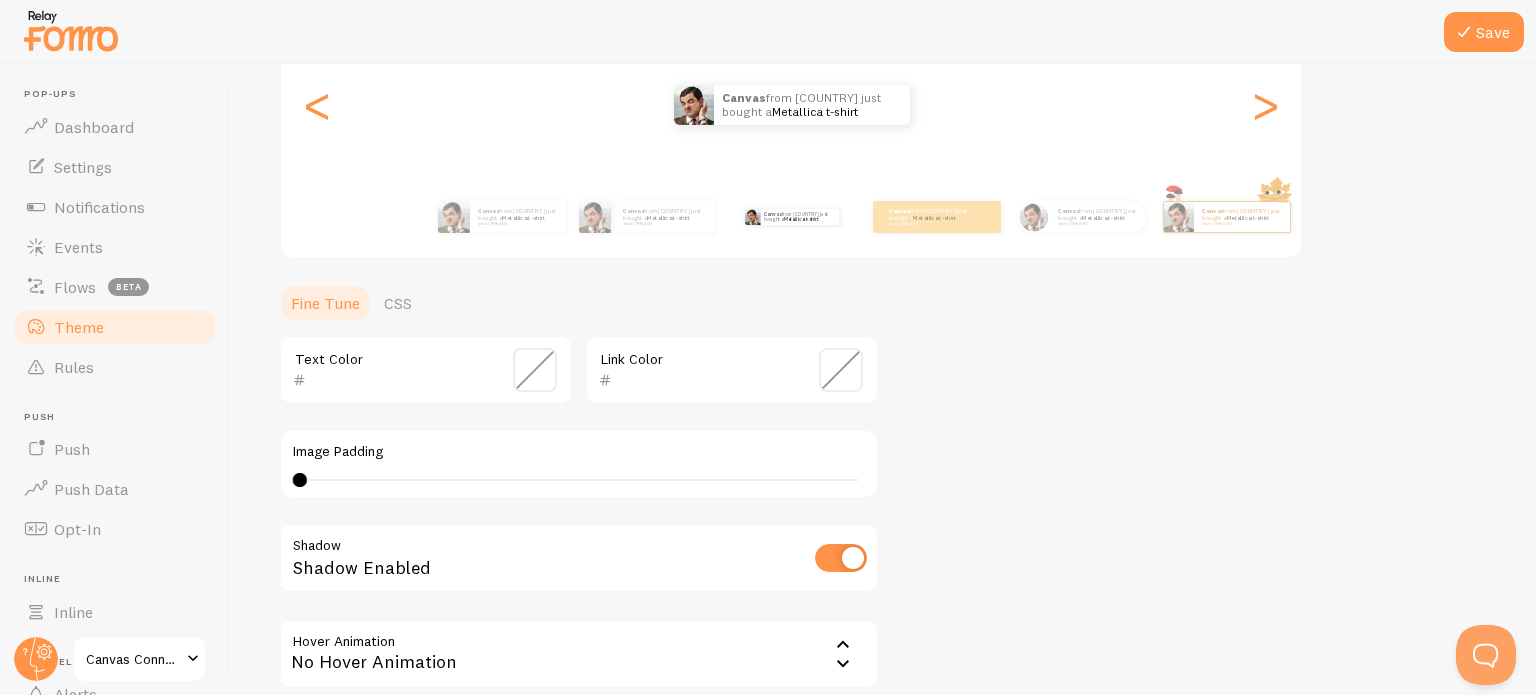 scroll, scrollTop: 460, scrollLeft: 0, axis: vertical 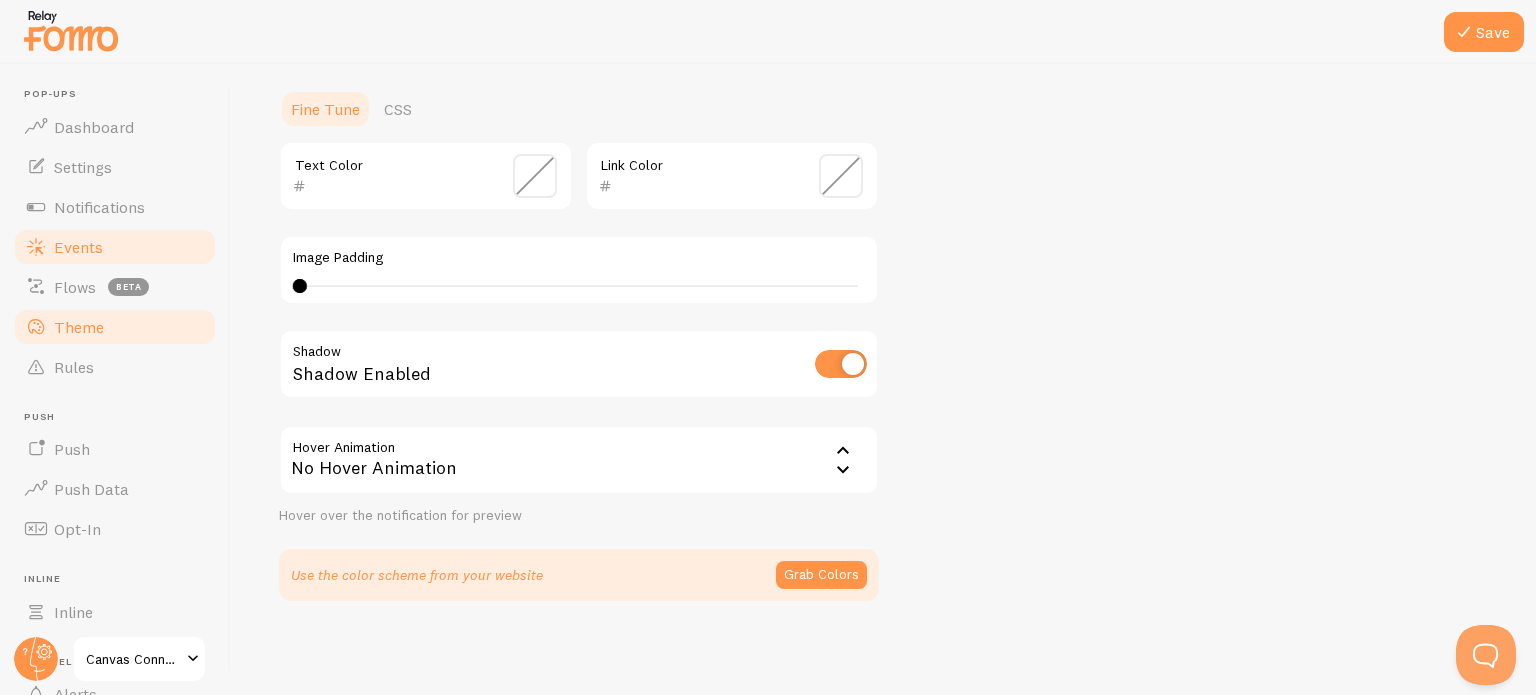 click on "Events" at bounding box center (115, 247) 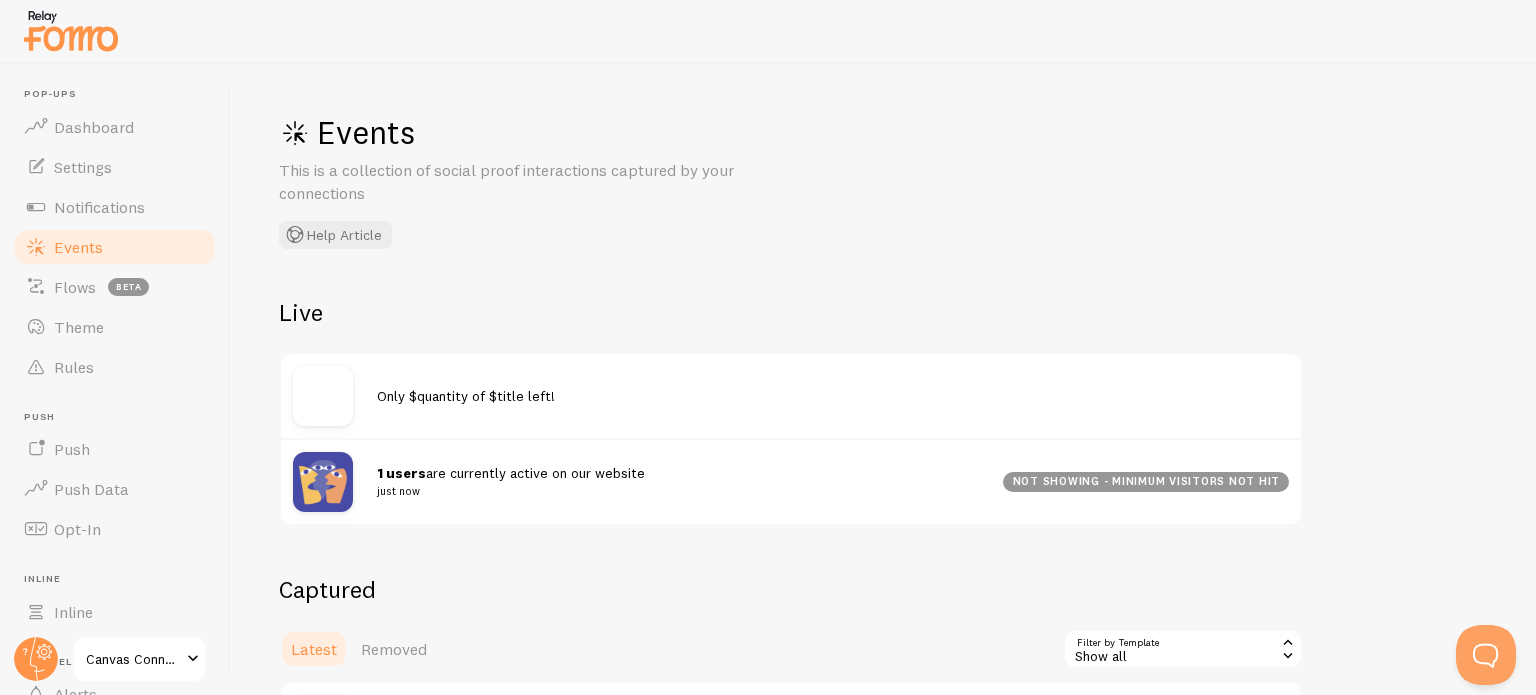 scroll, scrollTop: 353, scrollLeft: 0, axis: vertical 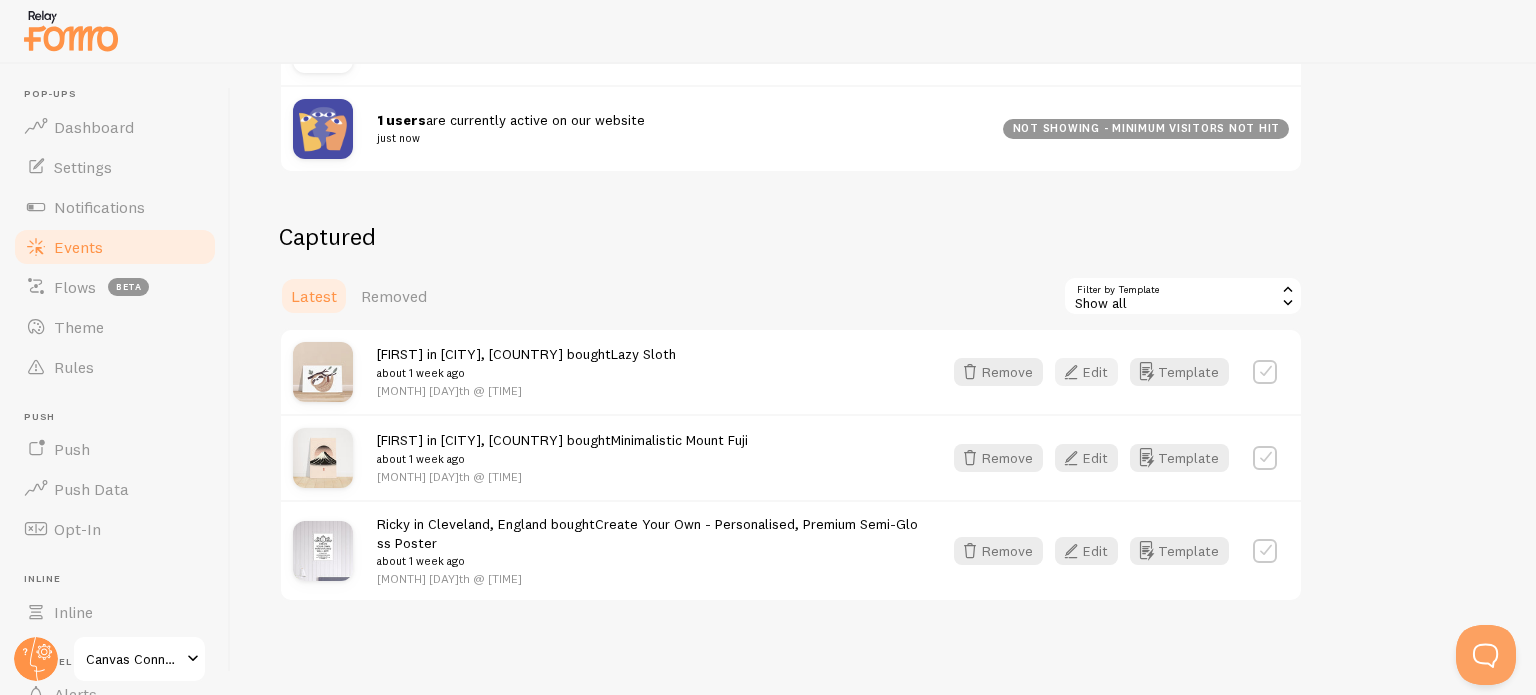 click on "Edit" at bounding box center [1086, 372] 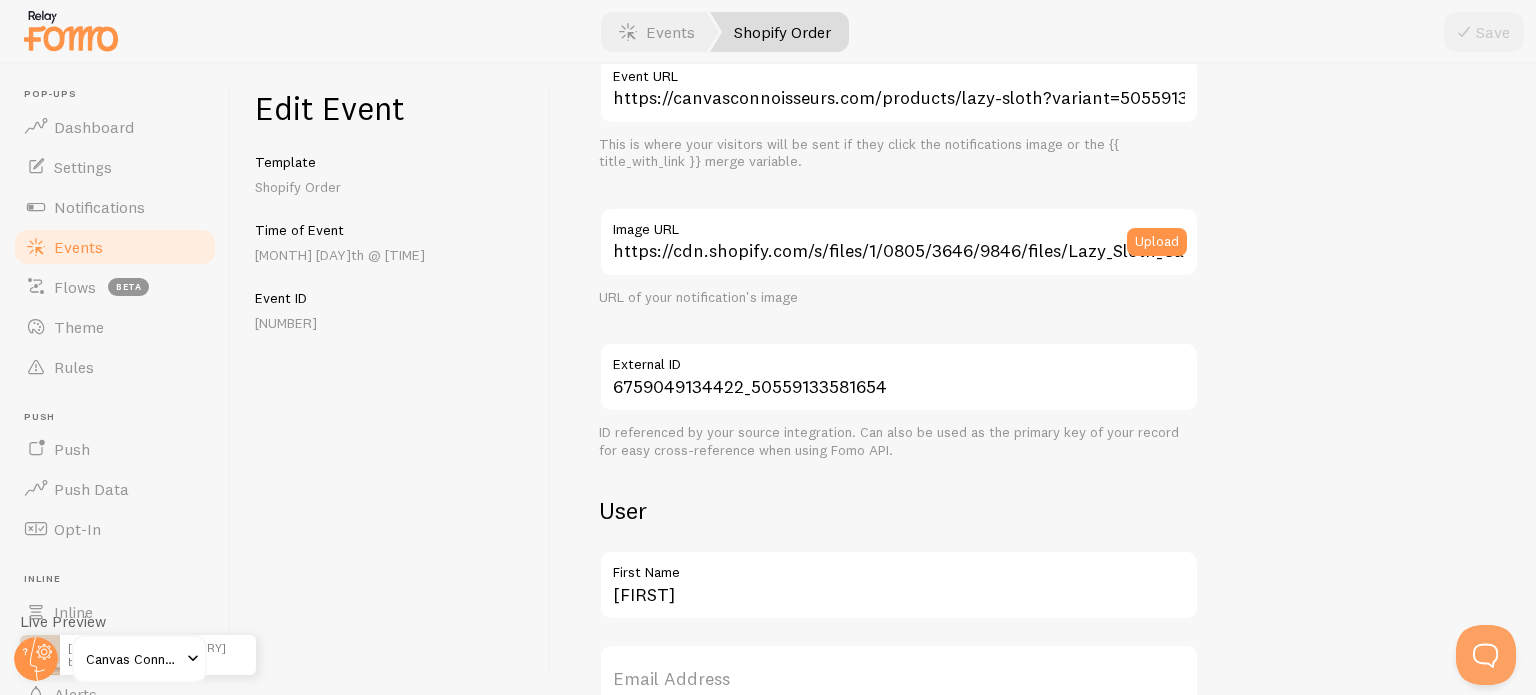 scroll, scrollTop: 533, scrollLeft: 0, axis: vertical 